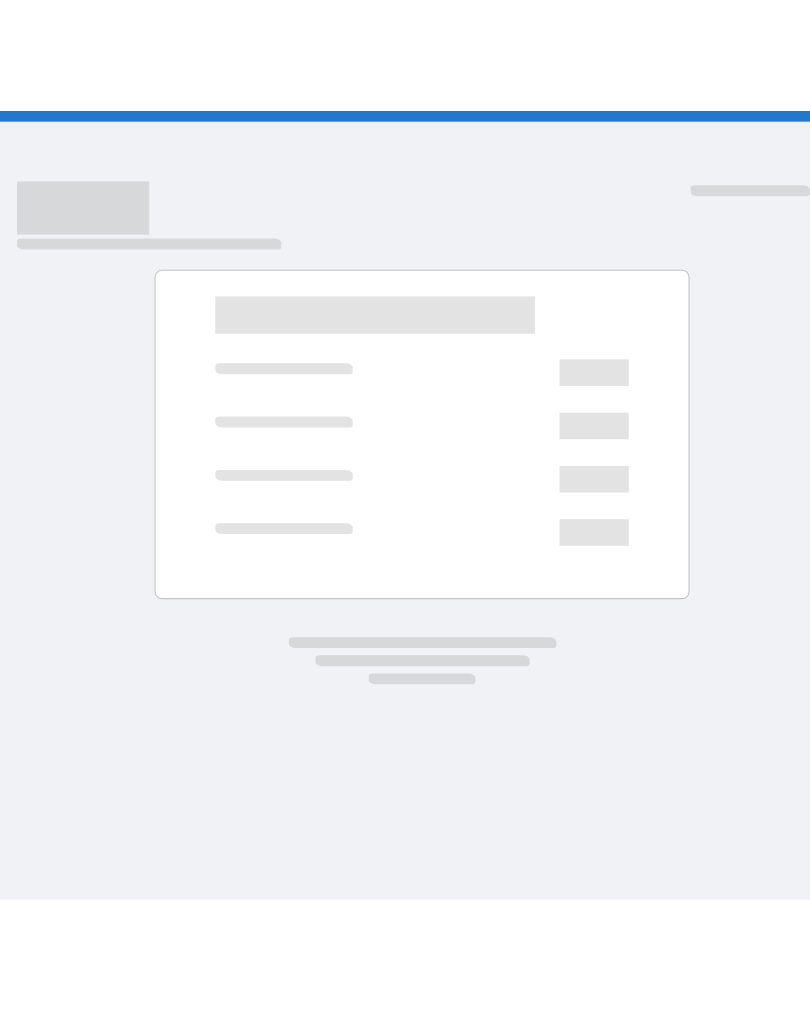 scroll, scrollTop: 0, scrollLeft: 0, axis: both 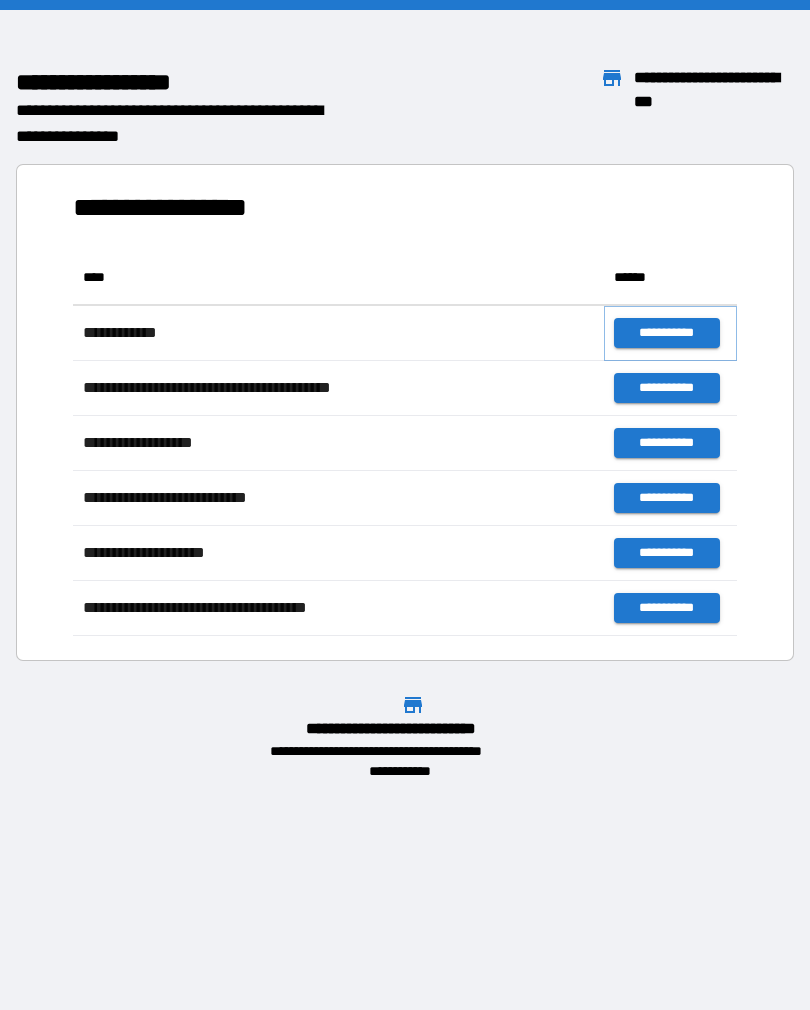 click on "**********" at bounding box center (666, 333) 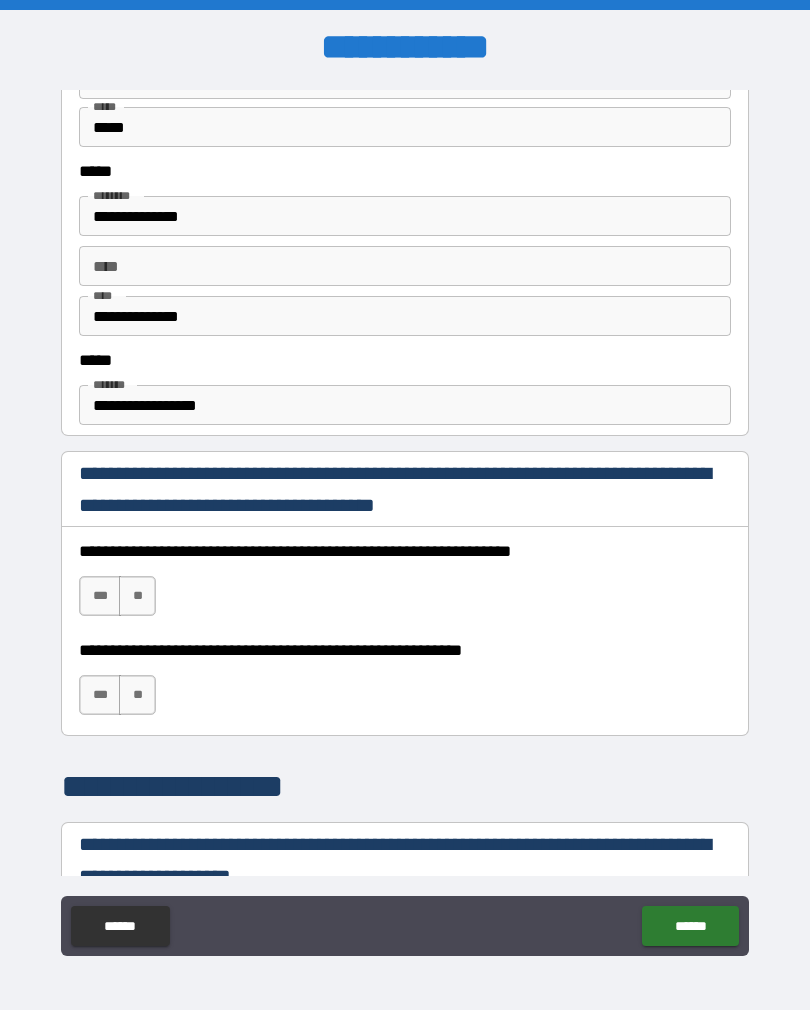 scroll, scrollTop: 1000, scrollLeft: 0, axis: vertical 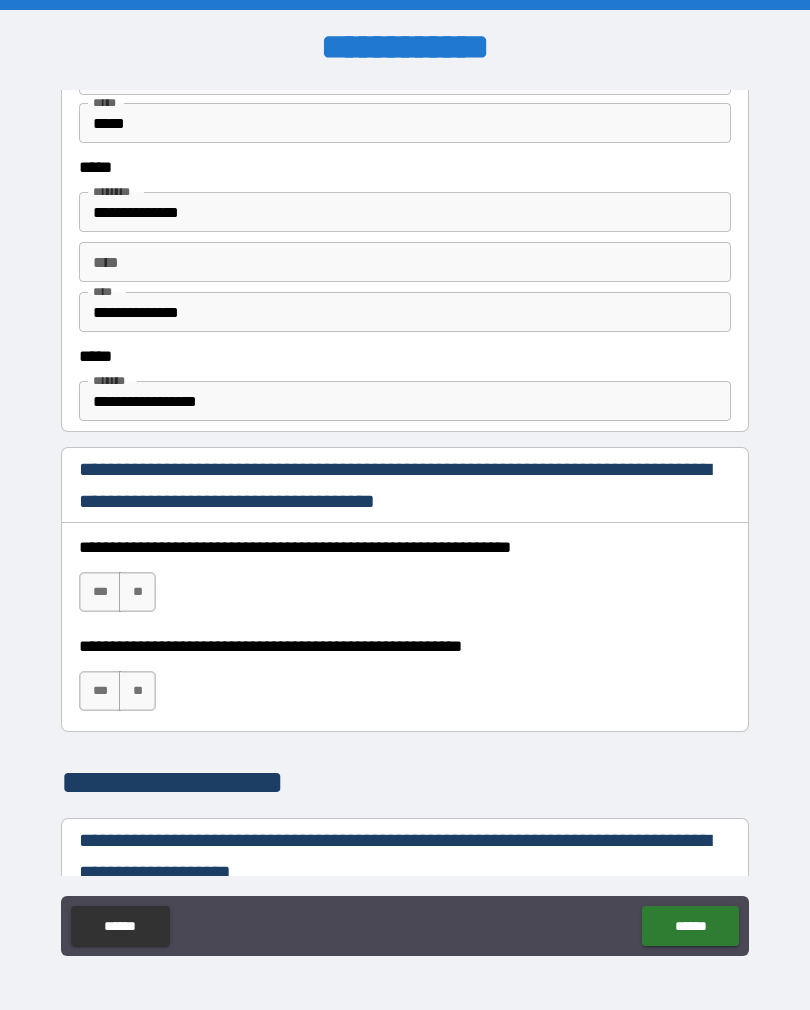 click on "**********" at bounding box center (405, 312) 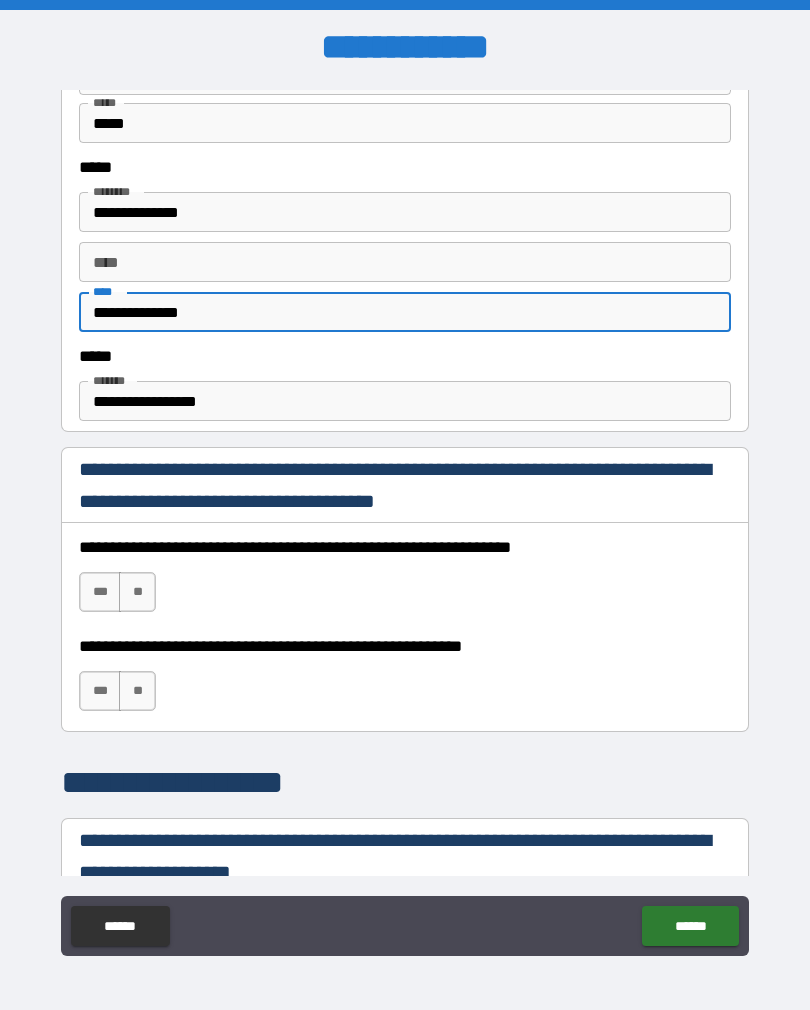 click on "**********" at bounding box center (405, 312) 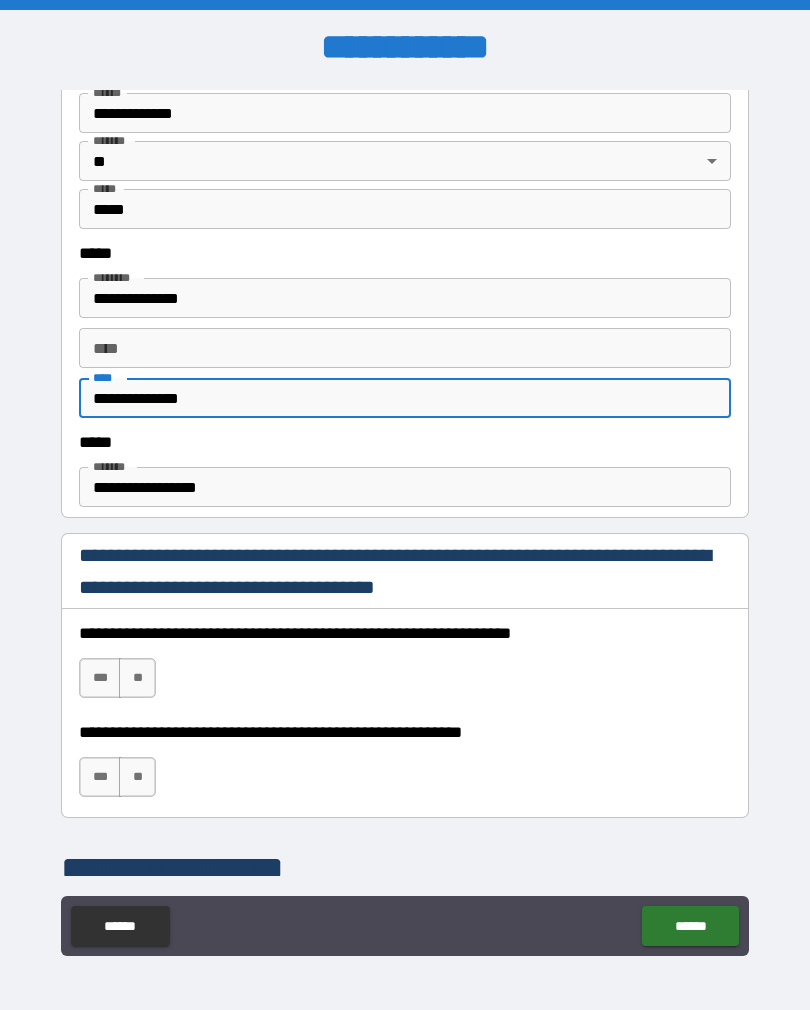 scroll, scrollTop: 913, scrollLeft: 0, axis: vertical 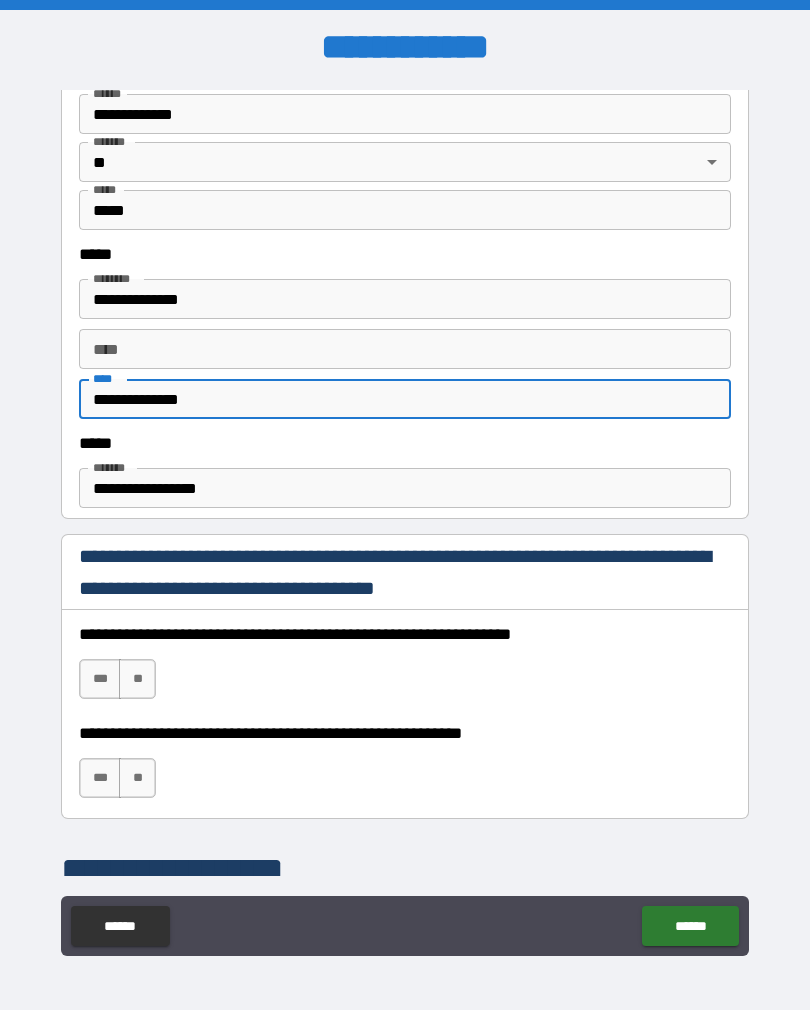 type on "**********" 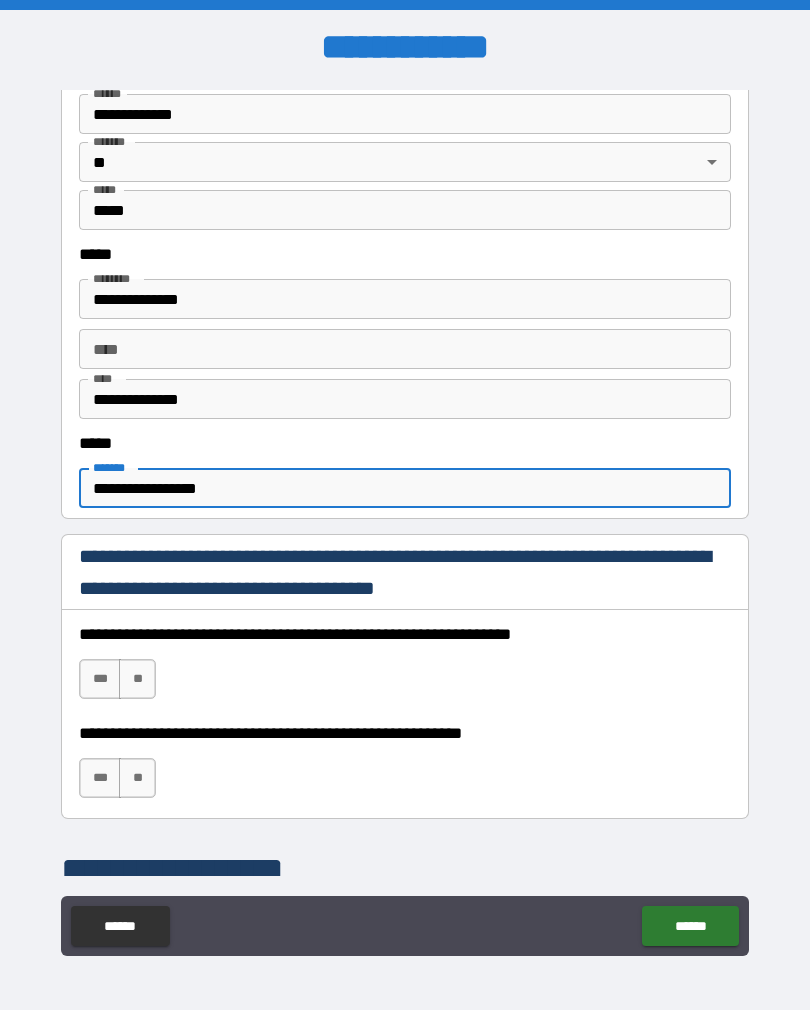 click on "**********" at bounding box center (405, 488) 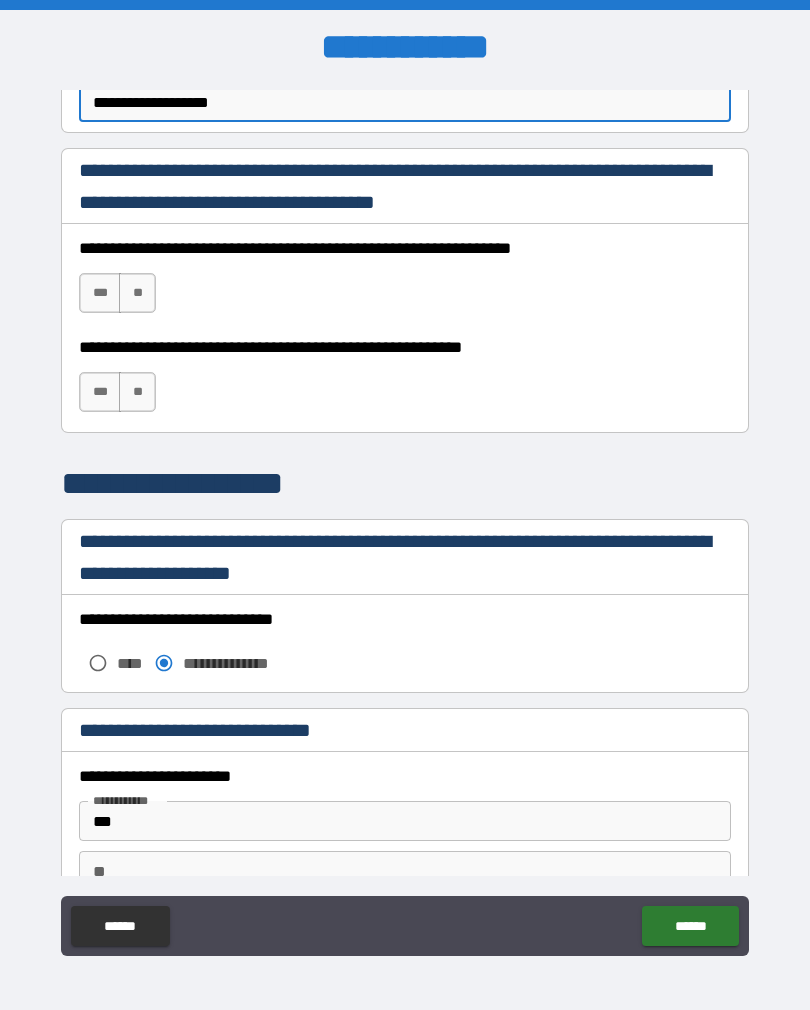 scroll, scrollTop: 1304, scrollLeft: 0, axis: vertical 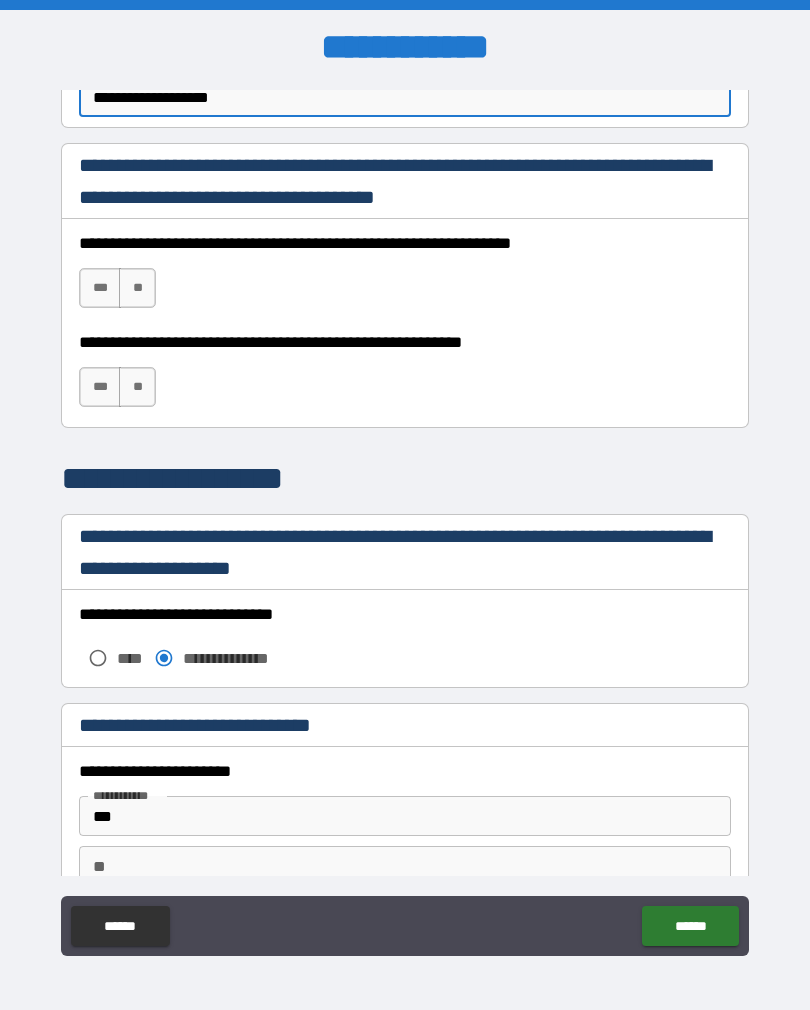 type on "**********" 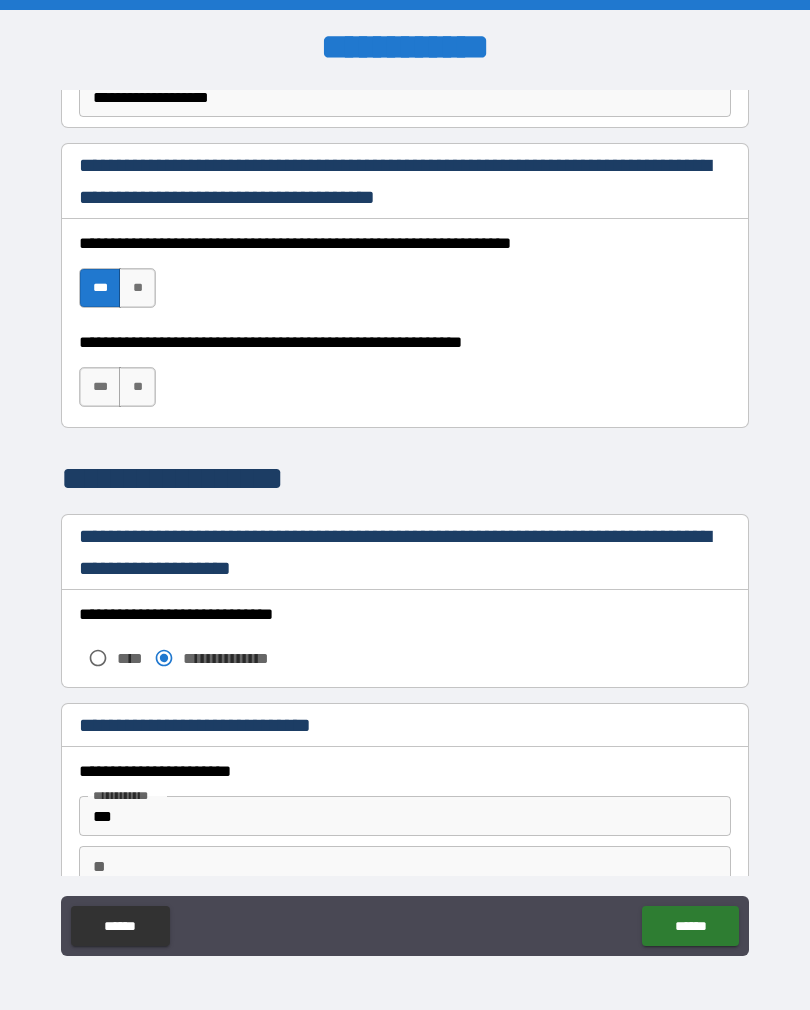 click on "***" at bounding box center (100, 387) 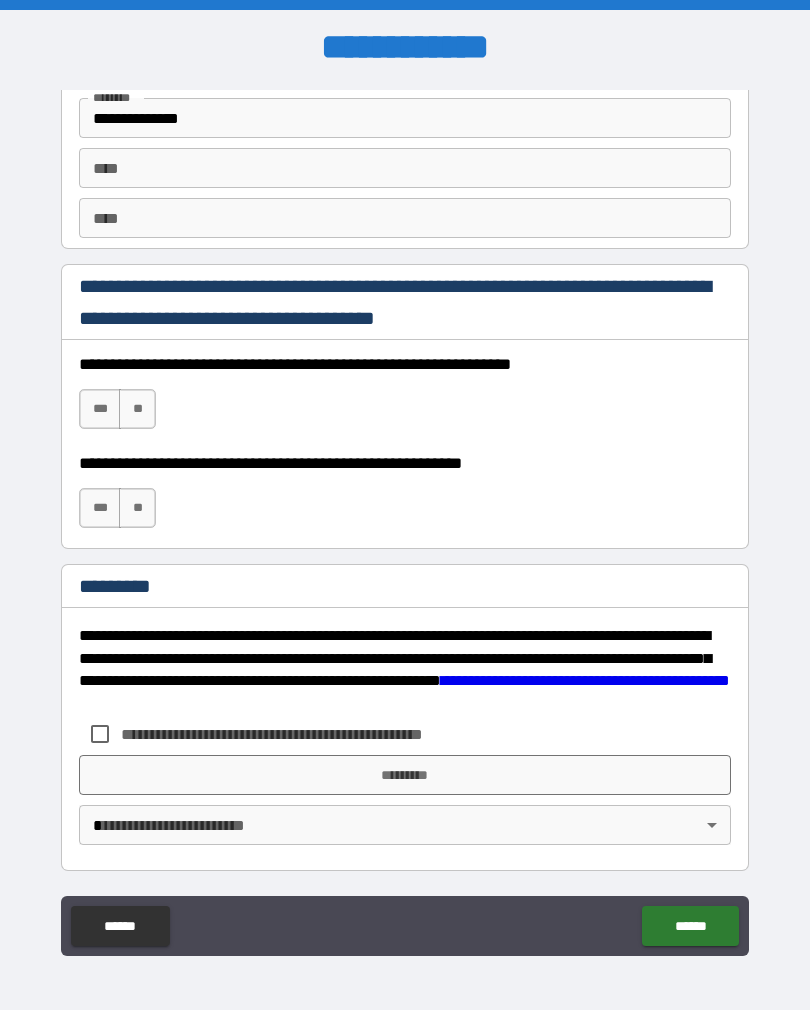 scroll, scrollTop: 2820, scrollLeft: 0, axis: vertical 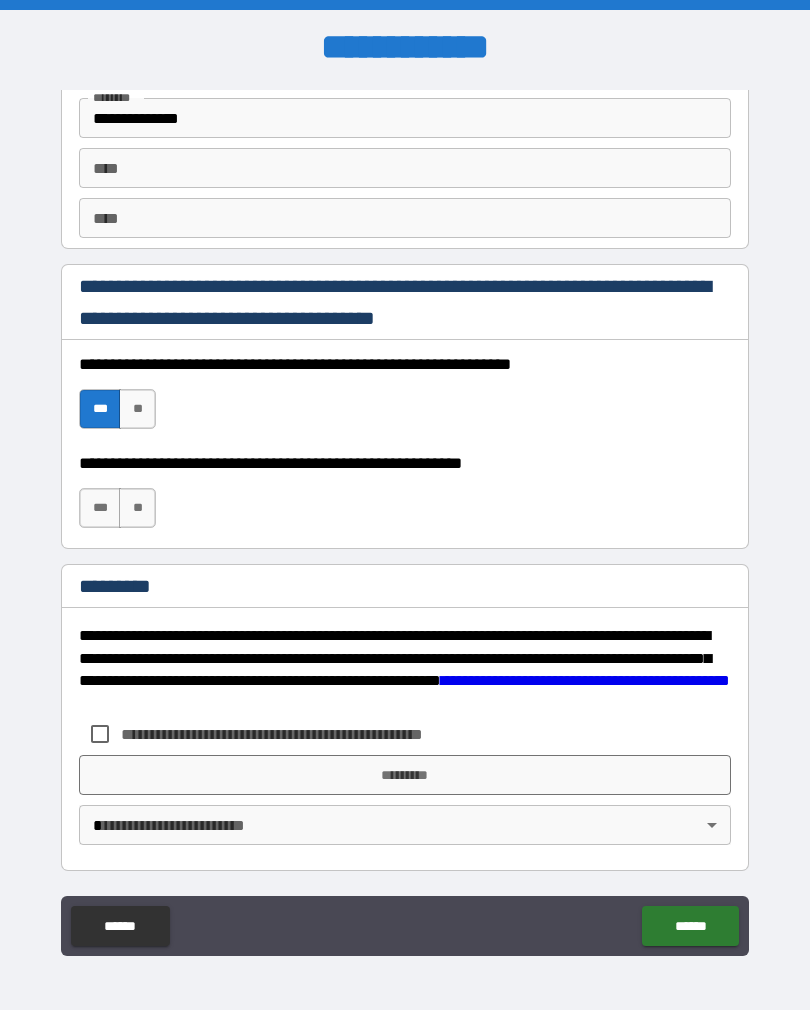 click on "***" at bounding box center [100, 508] 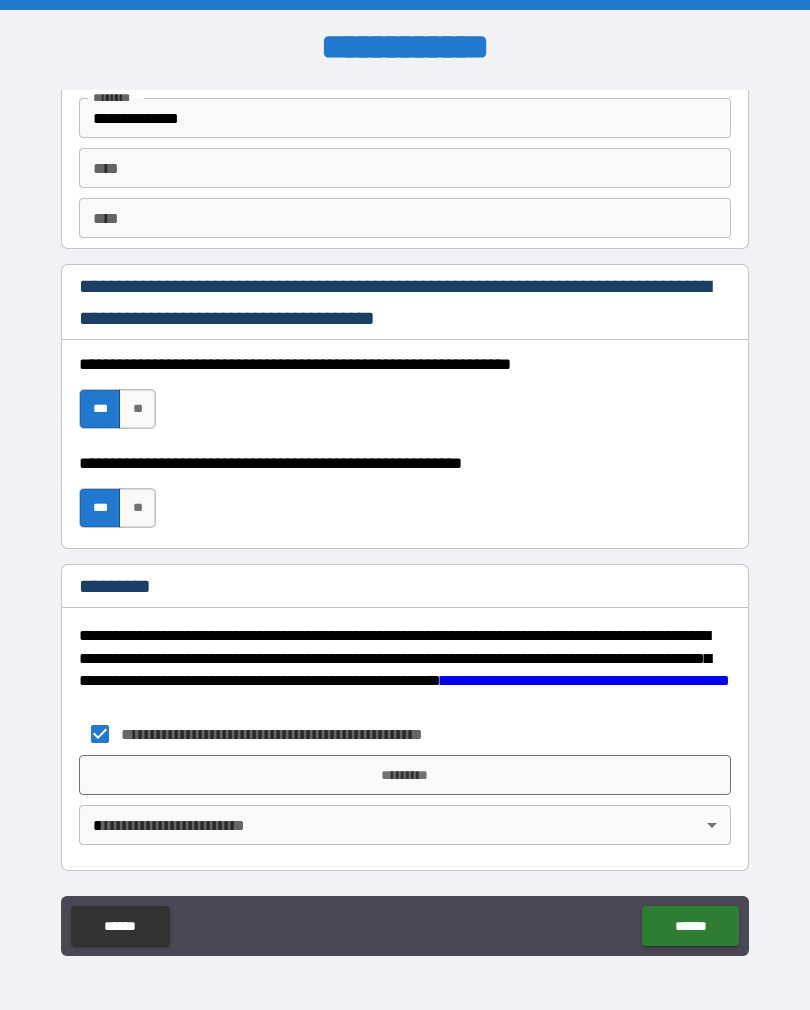 click on "*********" at bounding box center (405, 775) 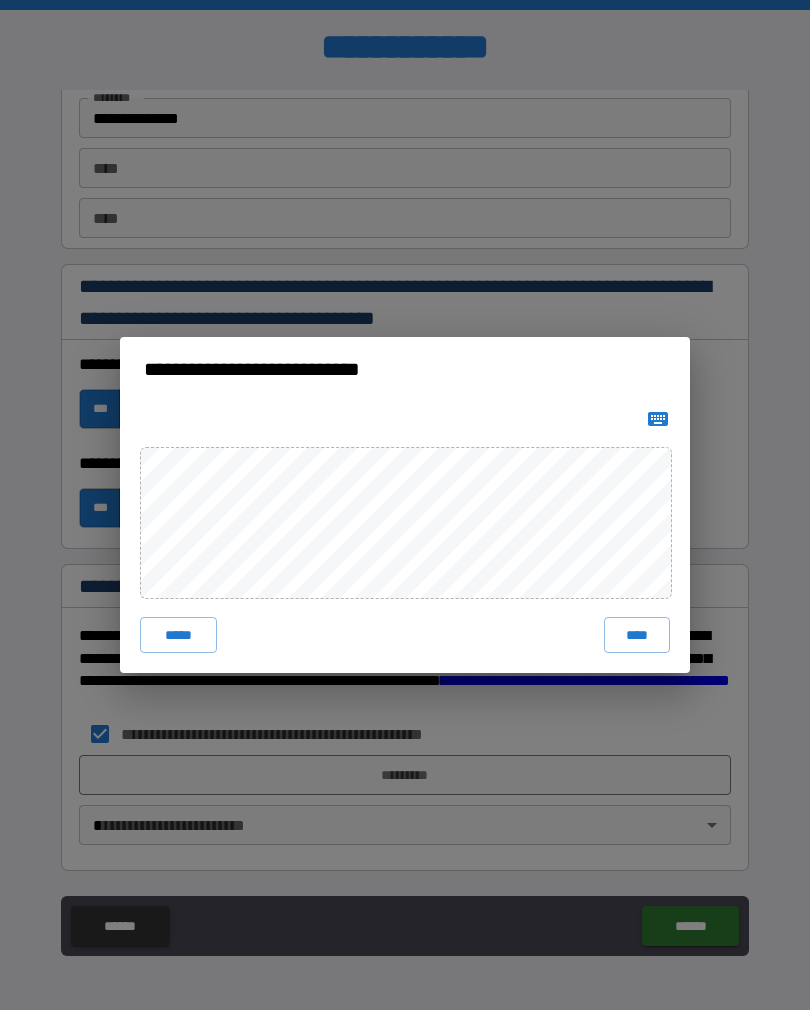 click on "****" at bounding box center [637, 635] 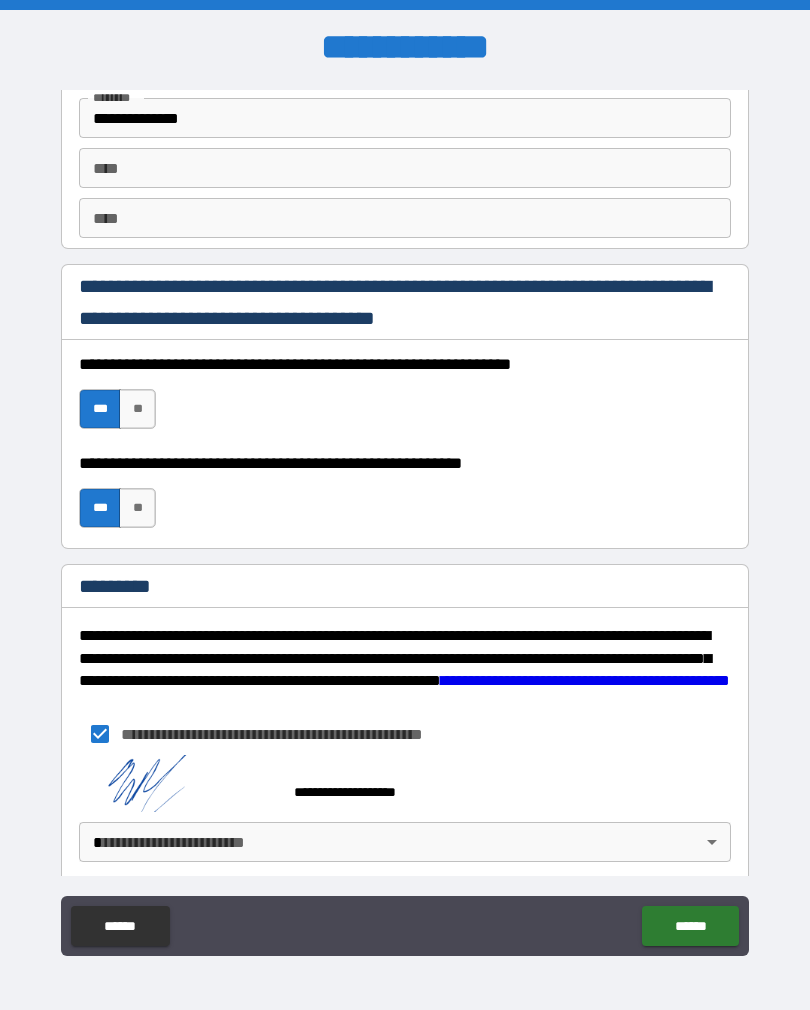 click on "**********" at bounding box center (405, 520) 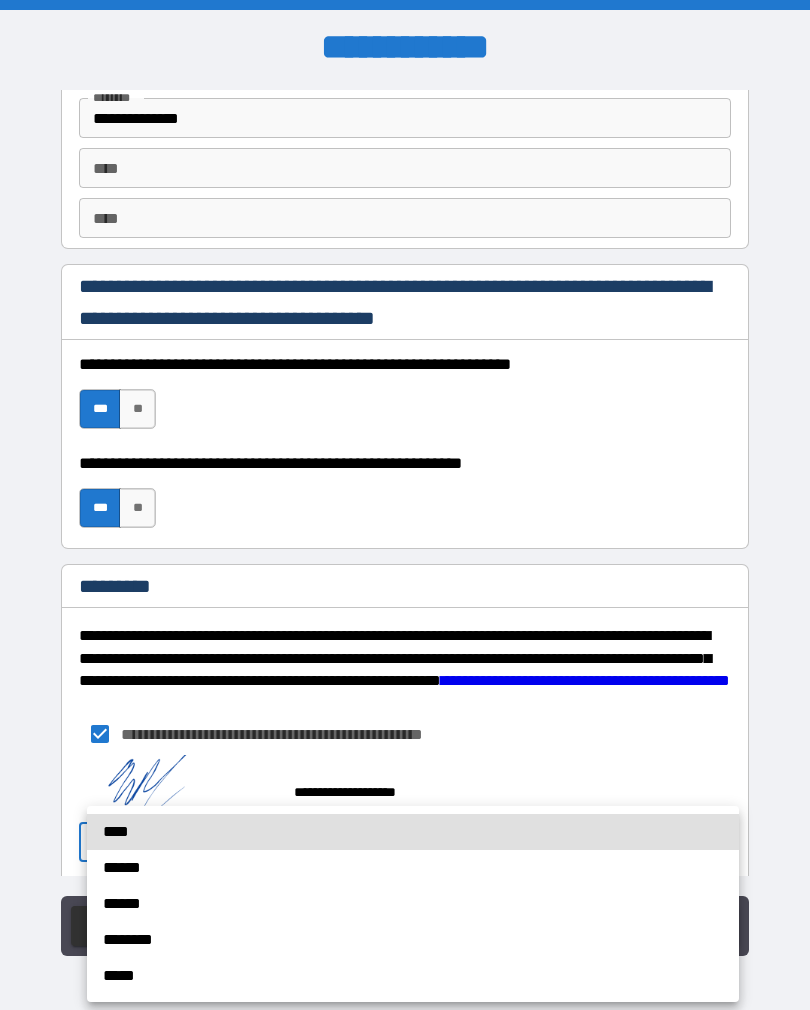 click on "****" at bounding box center (413, 832) 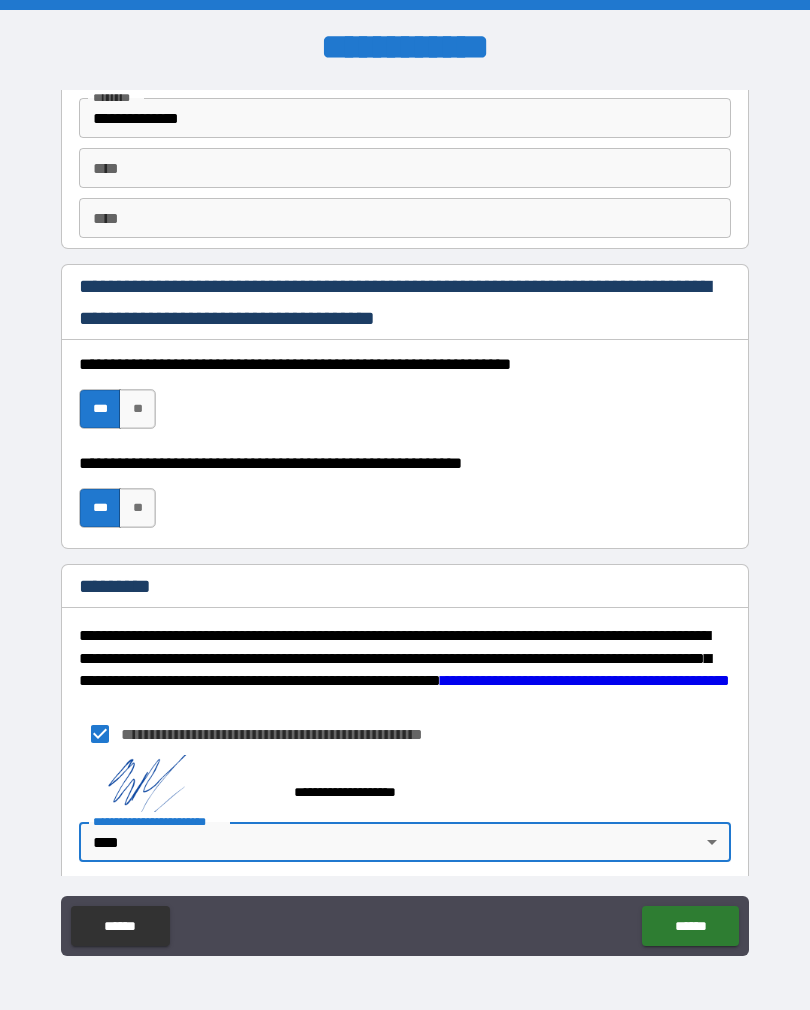 click on "******" at bounding box center [690, 926] 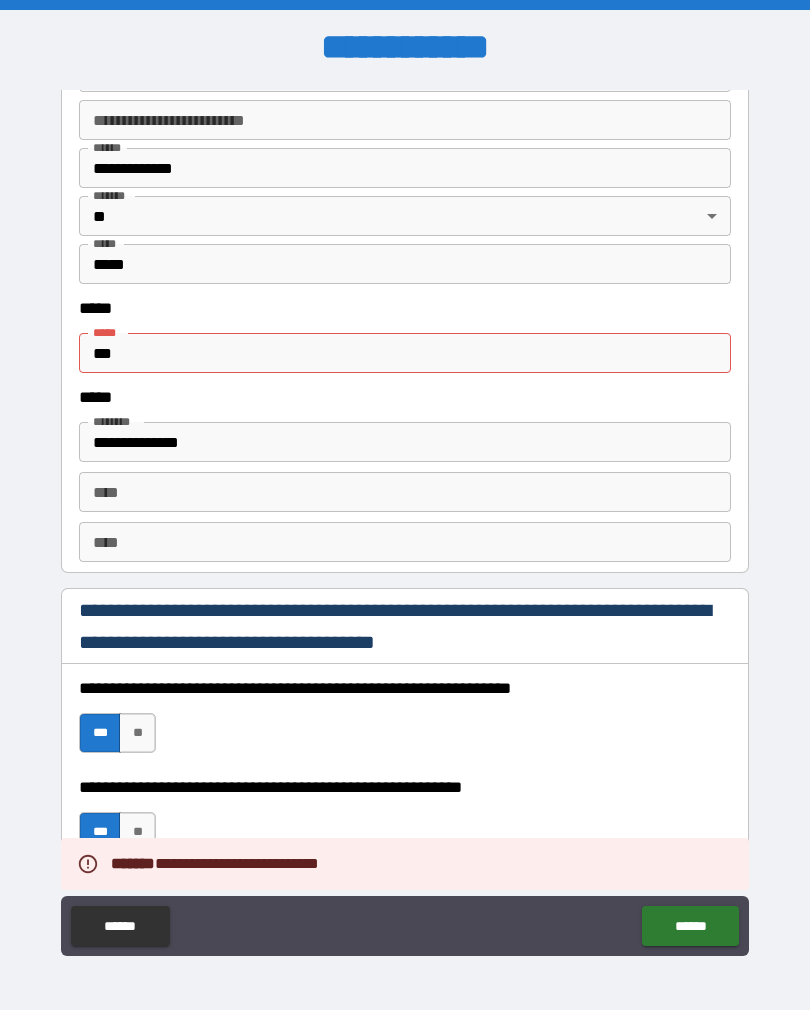 scroll, scrollTop: 2493, scrollLeft: 0, axis: vertical 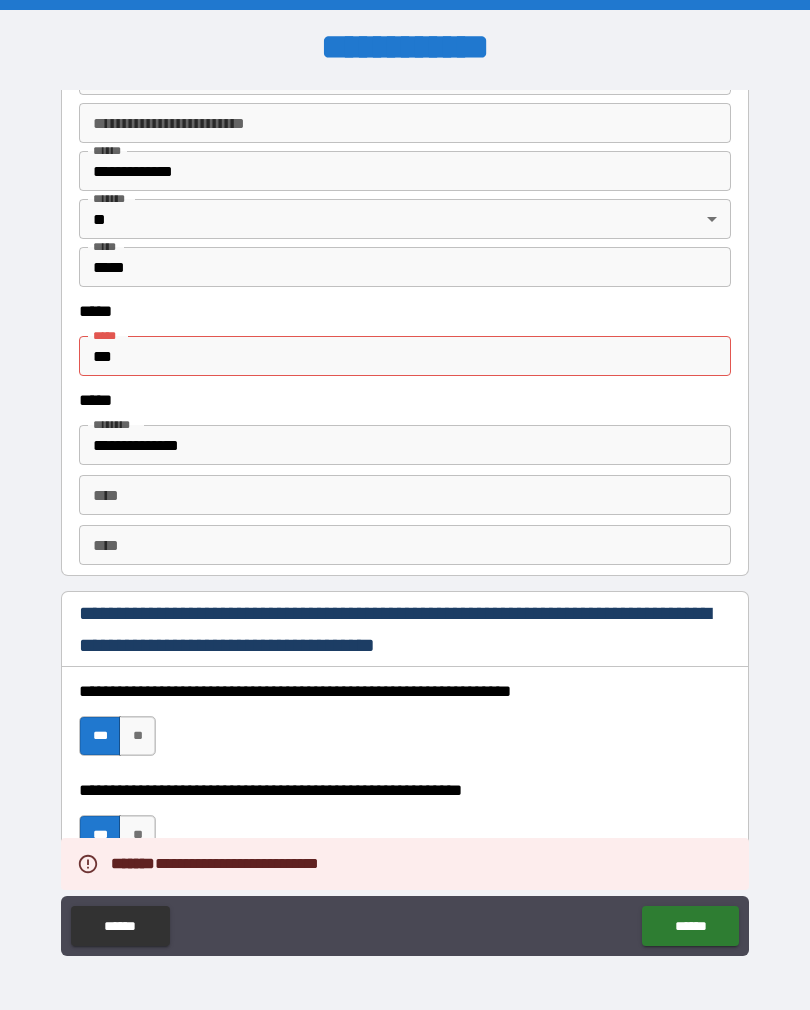 click on "***" at bounding box center [405, 356] 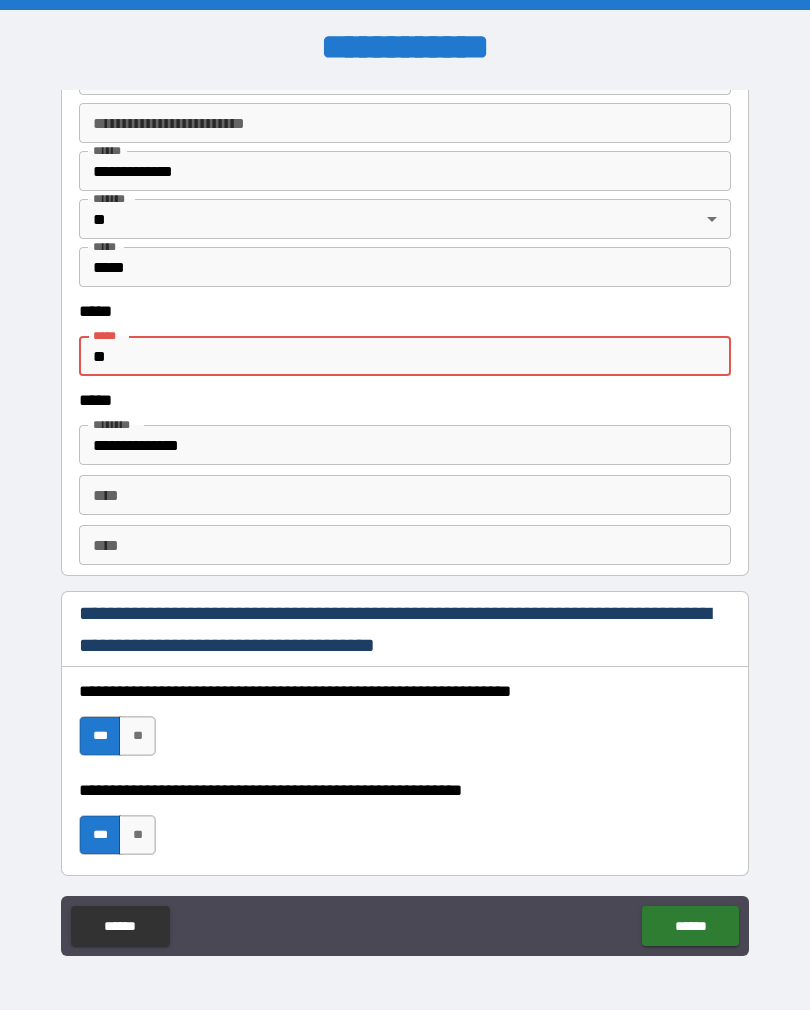 type on "*" 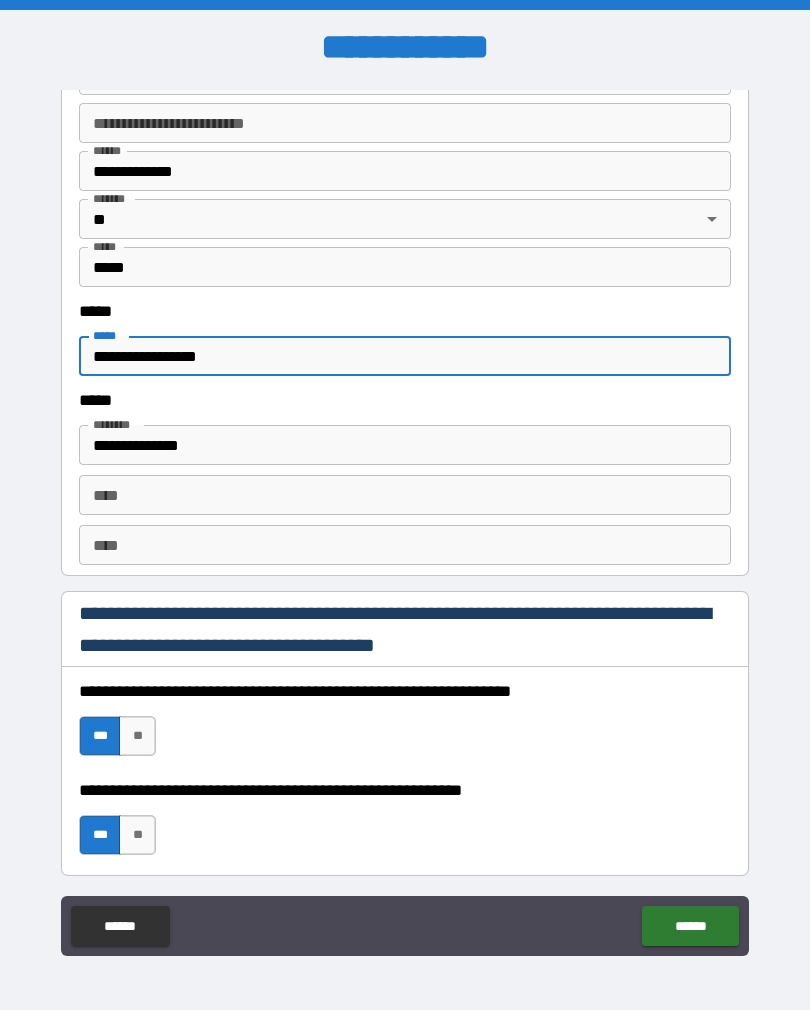 type on "**********" 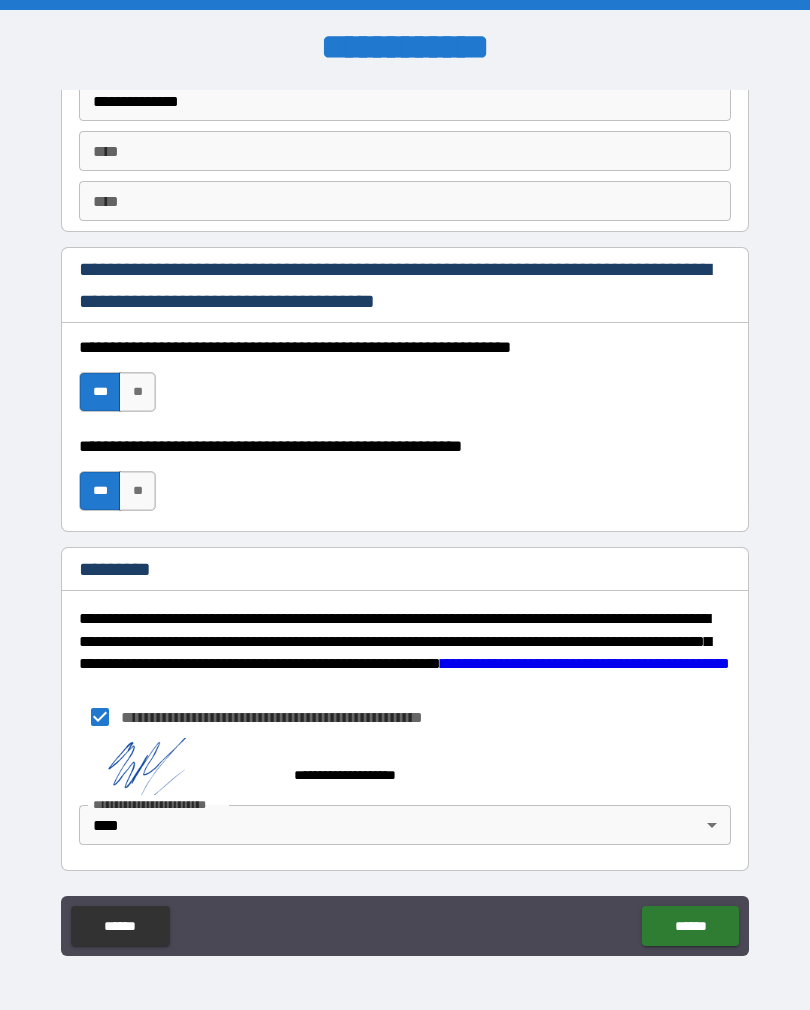 scroll, scrollTop: 2839, scrollLeft: 0, axis: vertical 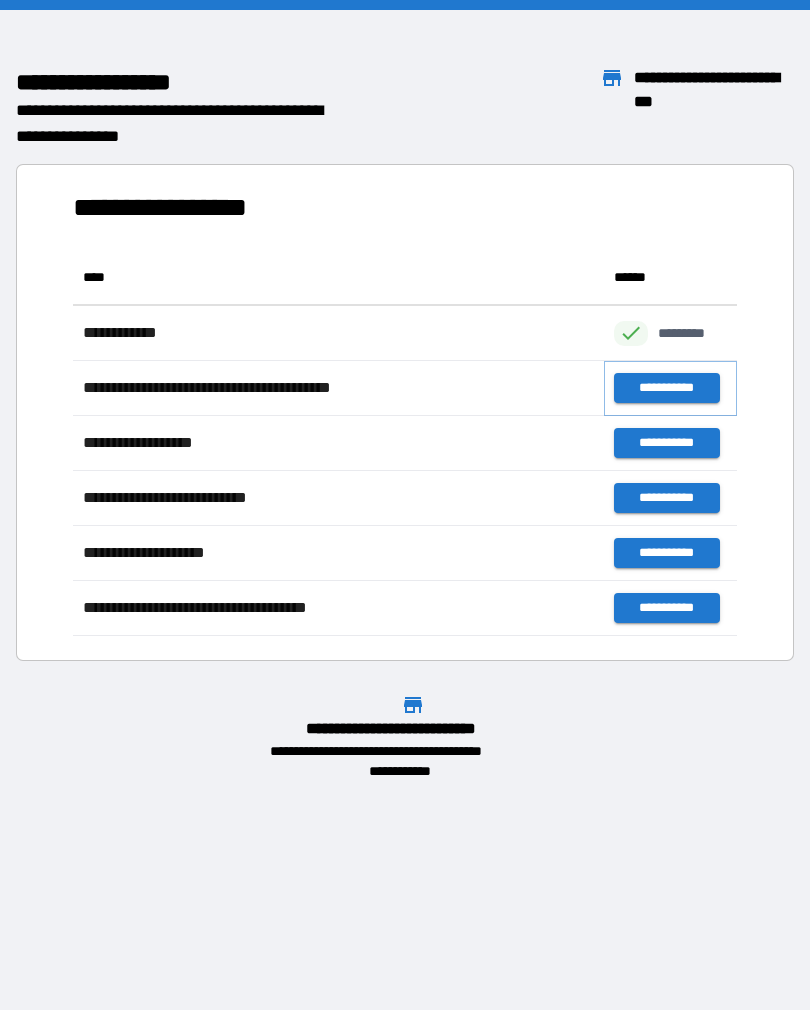 click on "**********" at bounding box center (666, 388) 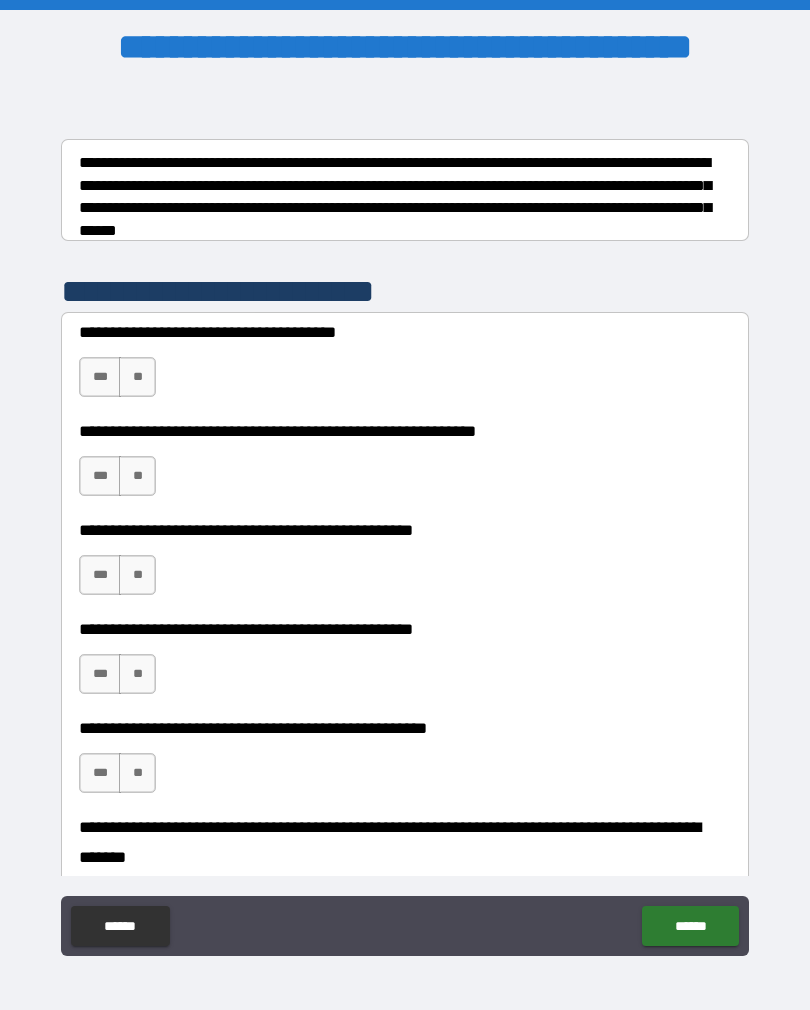 scroll, scrollTop: 315, scrollLeft: 0, axis: vertical 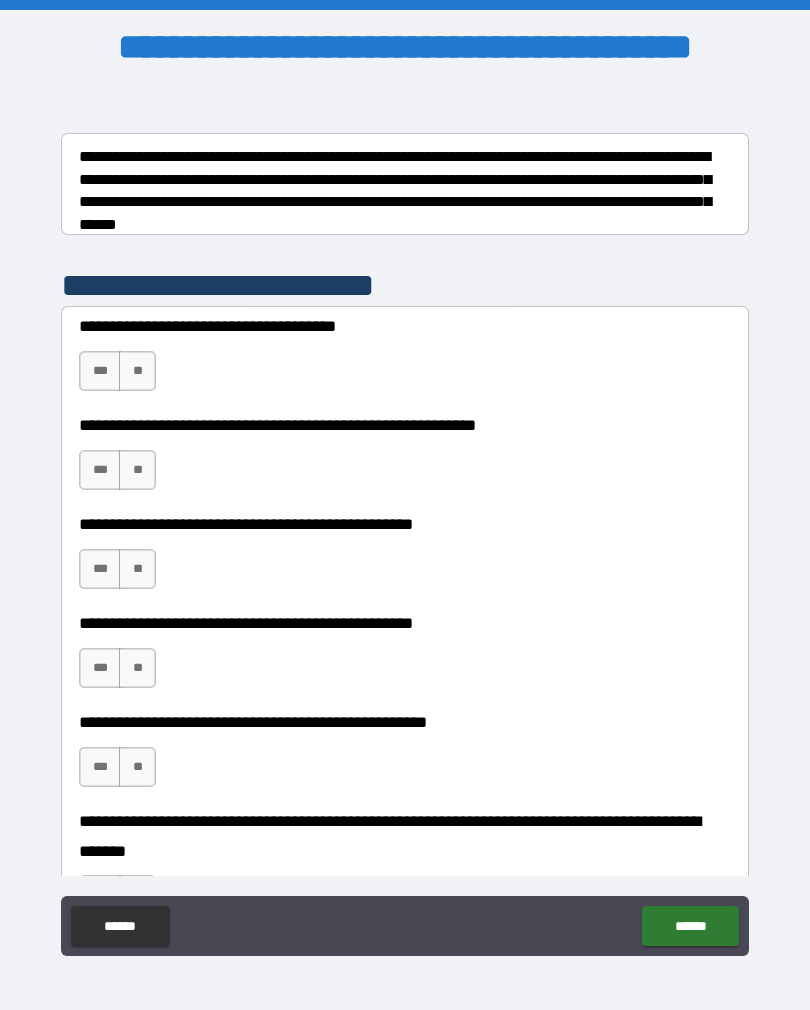 click on "***" at bounding box center [100, 371] 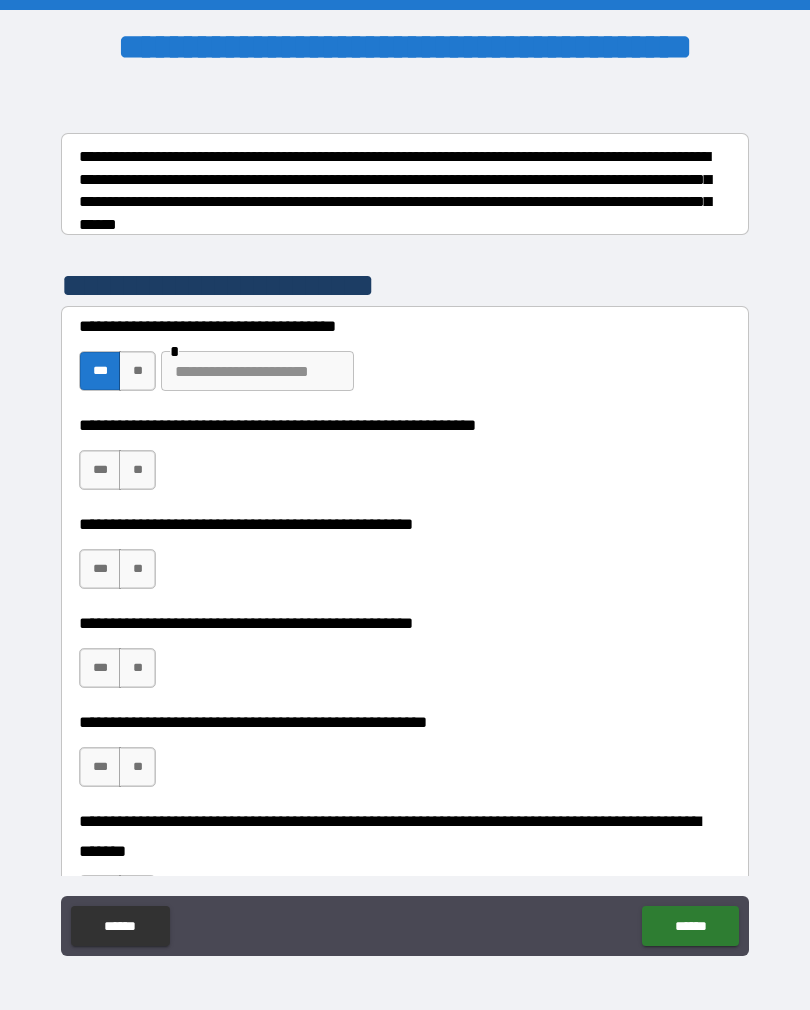 click on "**" at bounding box center (137, 470) 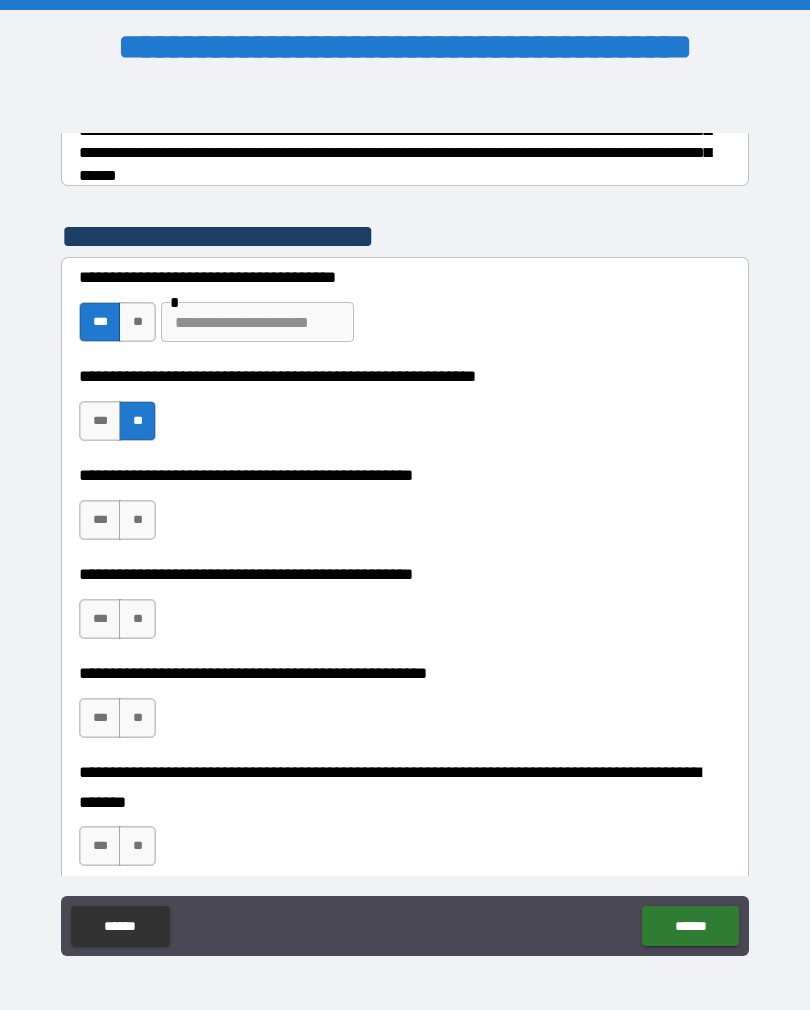 scroll, scrollTop: 367, scrollLeft: 0, axis: vertical 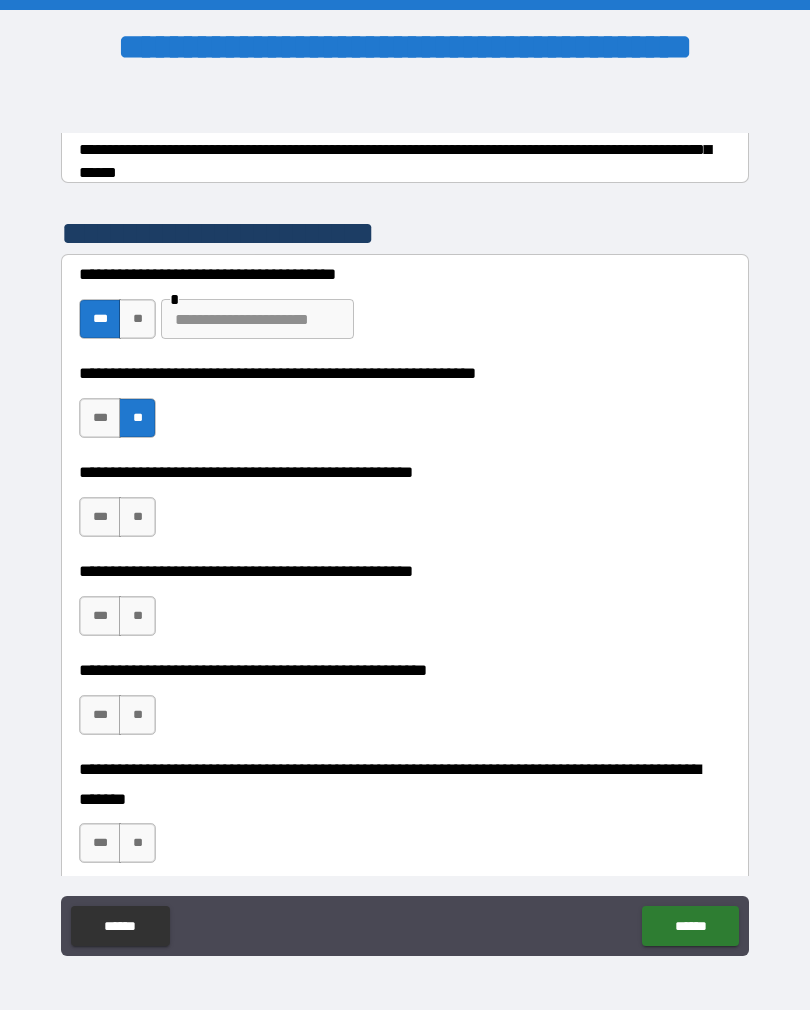 click on "**" at bounding box center [137, 319] 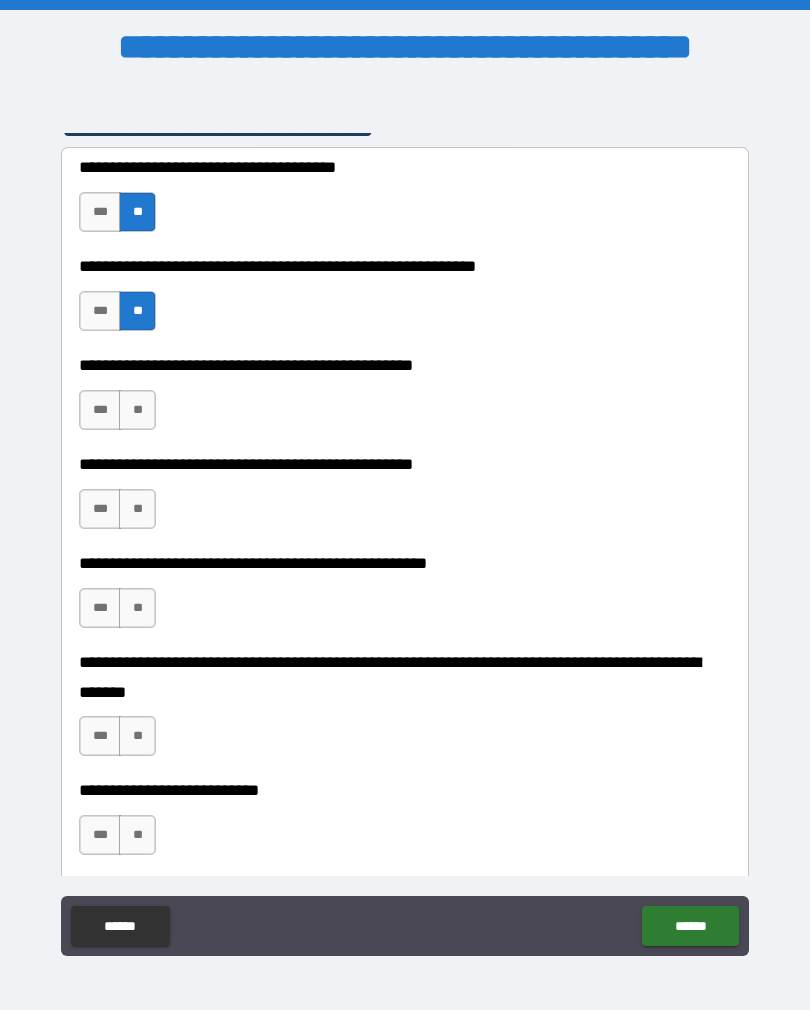 scroll, scrollTop: 474, scrollLeft: 0, axis: vertical 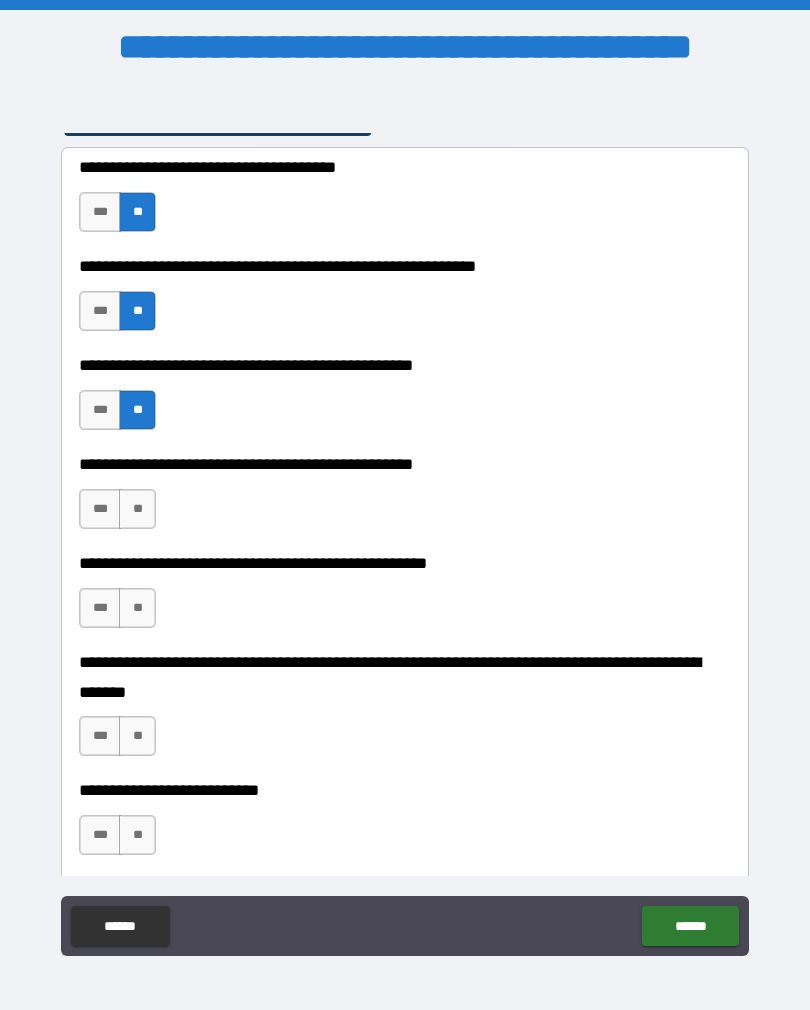 click on "*** **" at bounding box center [120, 514] 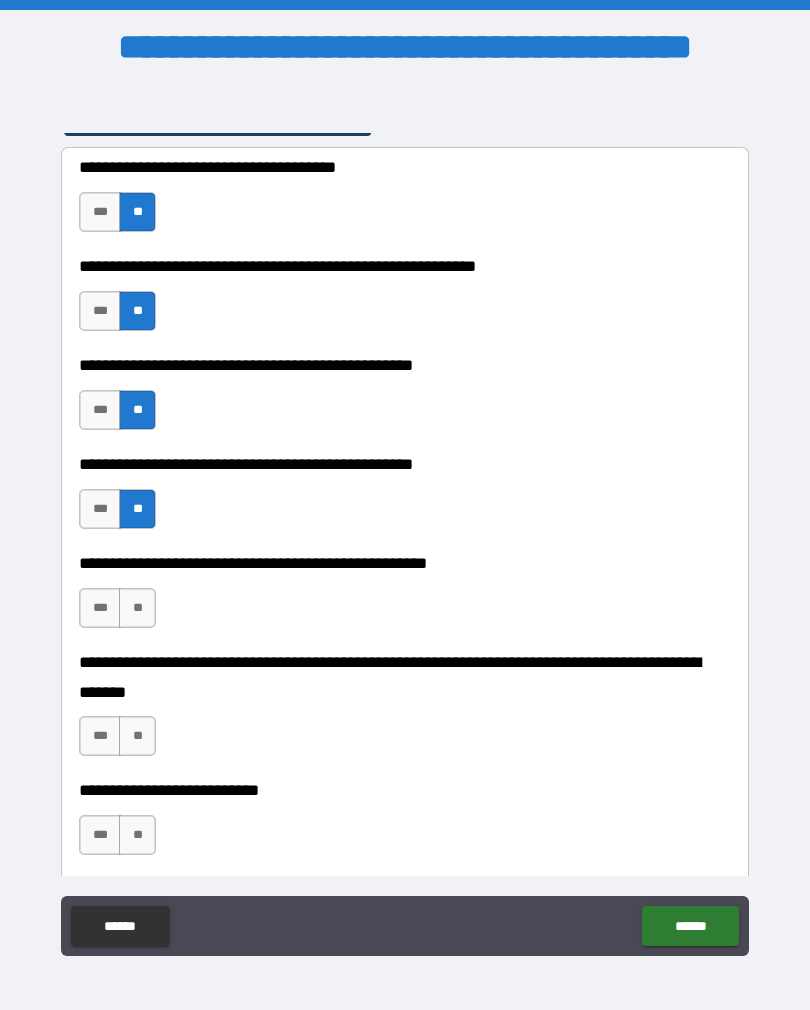 click on "**" at bounding box center [137, 608] 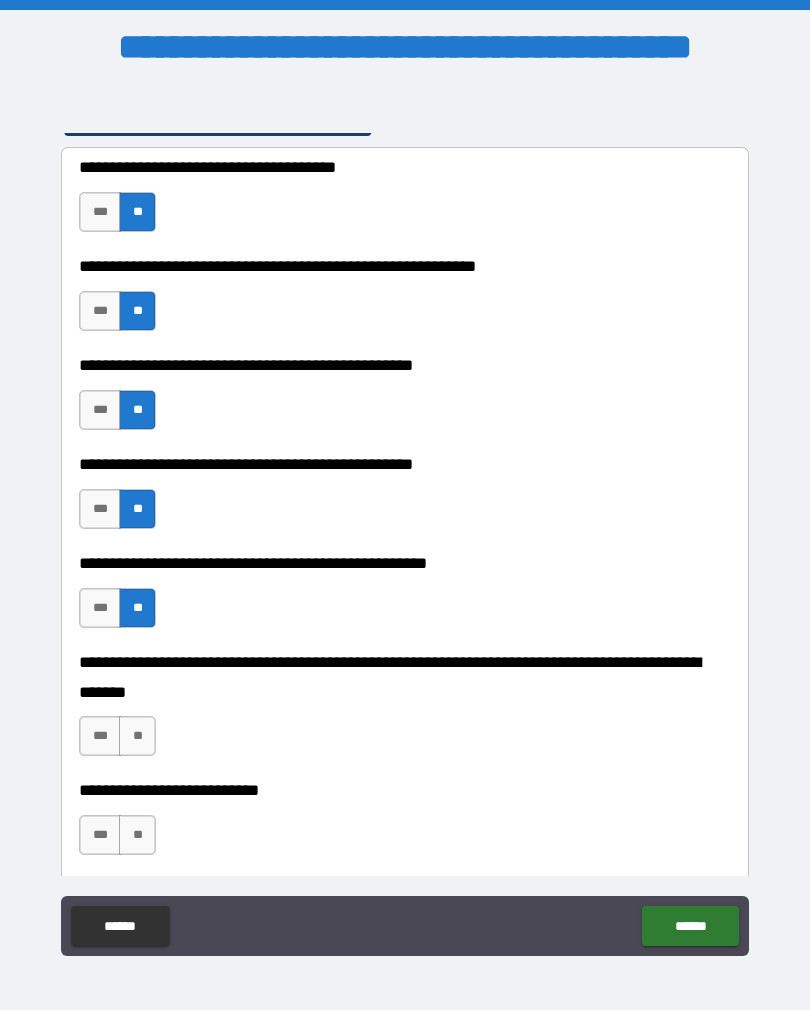 click on "**" at bounding box center (137, 736) 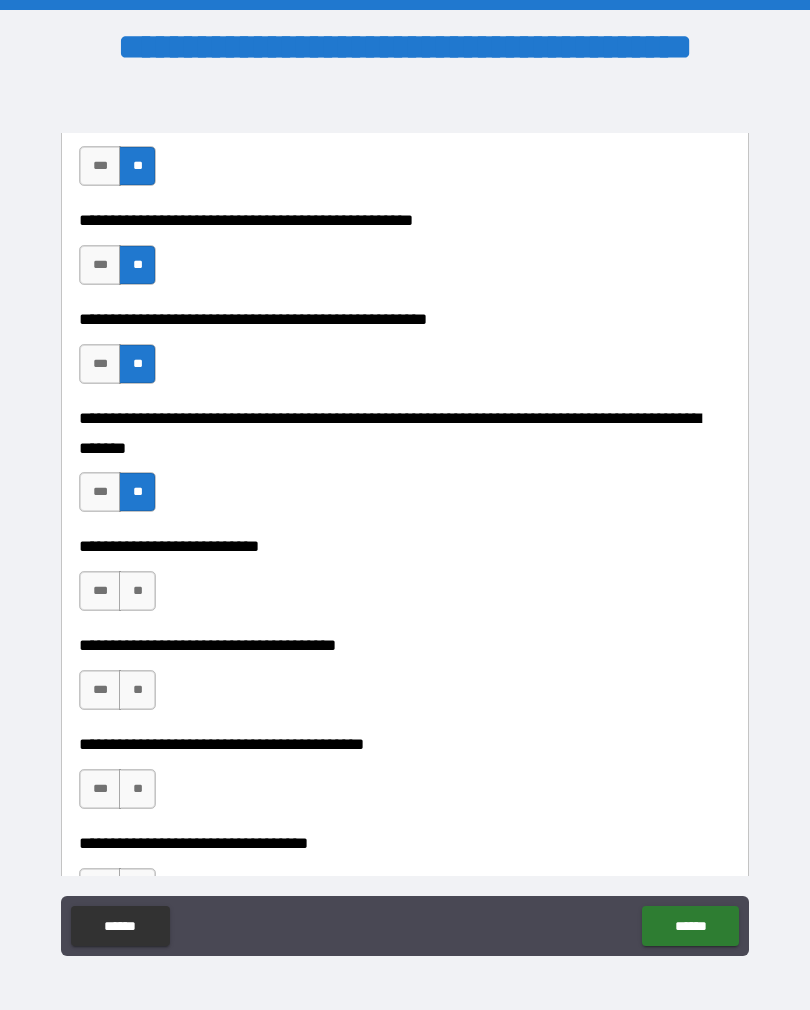 scroll, scrollTop: 719, scrollLeft: 0, axis: vertical 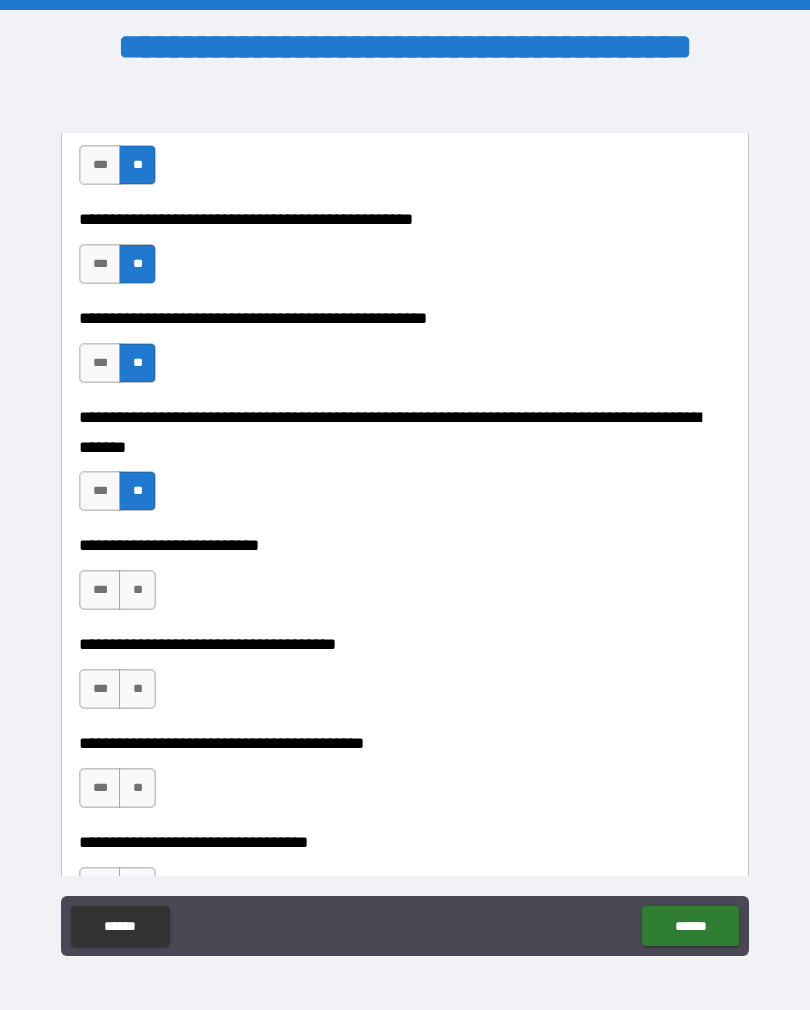 click on "**" at bounding box center [137, 590] 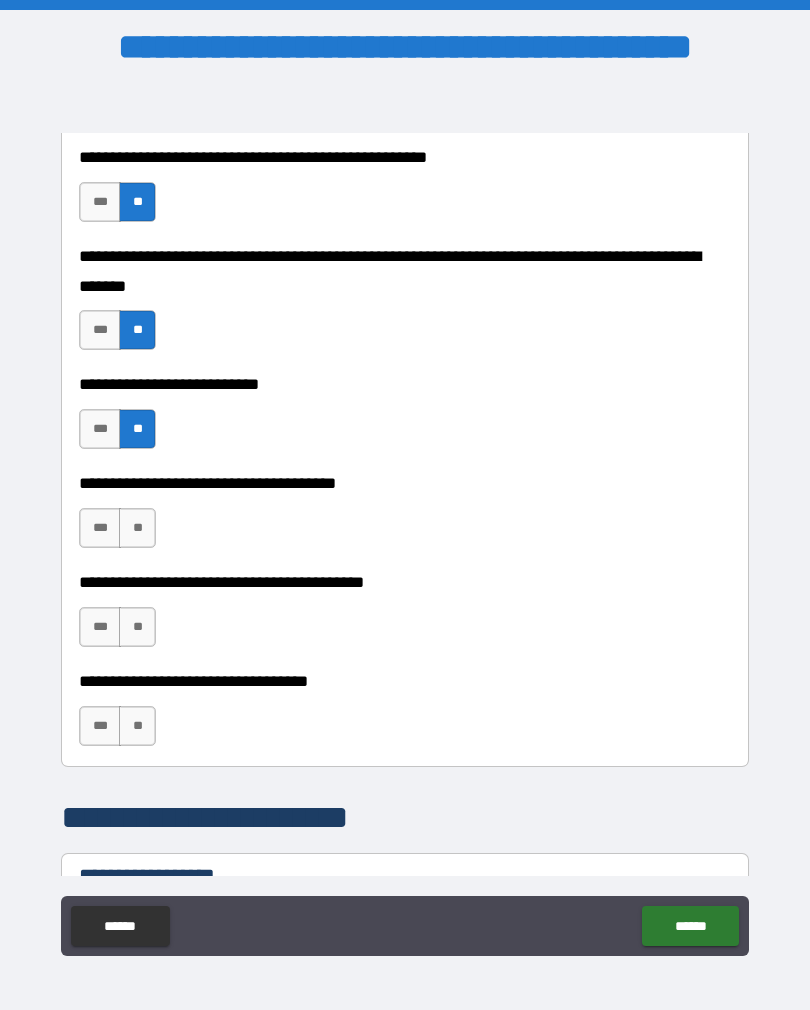 scroll, scrollTop: 881, scrollLeft: 0, axis: vertical 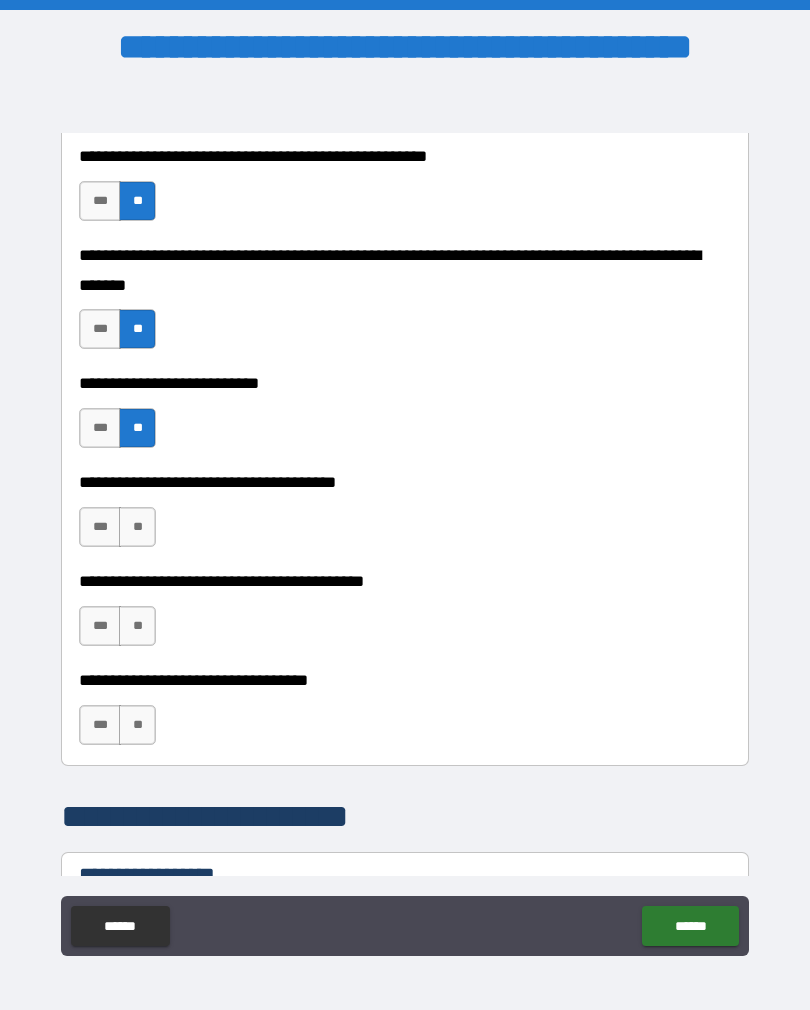 click on "**" at bounding box center (137, 527) 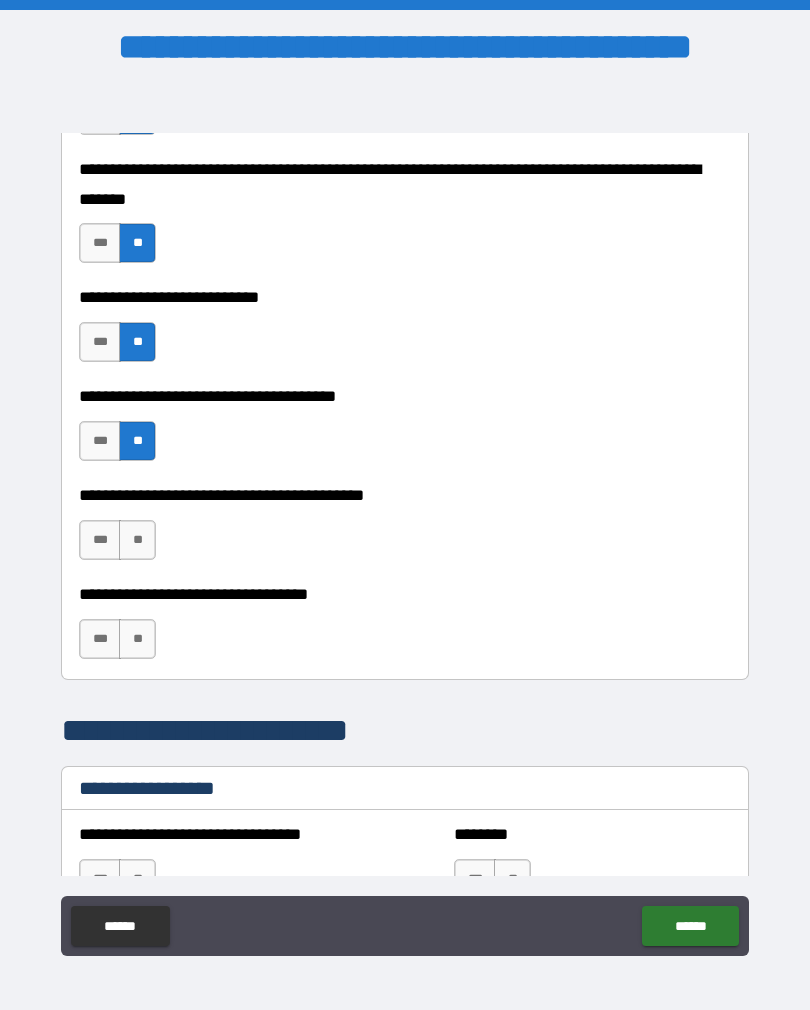 scroll, scrollTop: 970, scrollLeft: 0, axis: vertical 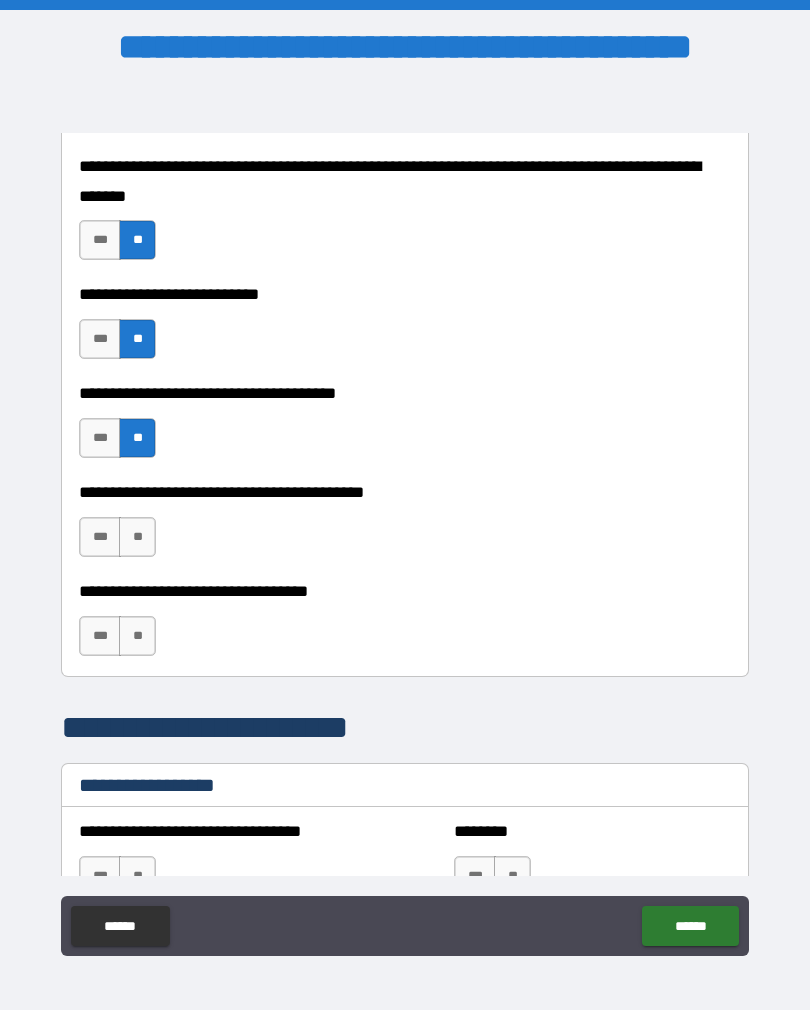 click on "**" at bounding box center [137, 537] 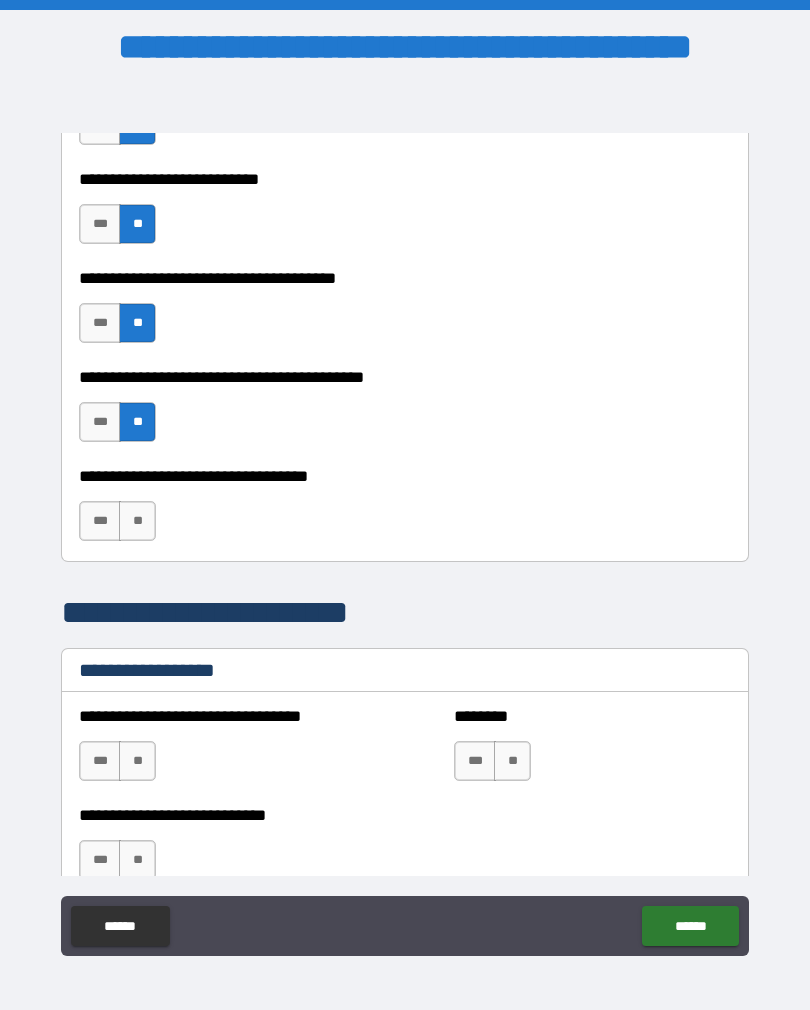 scroll, scrollTop: 1088, scrollLeft: 0, axis: vertical 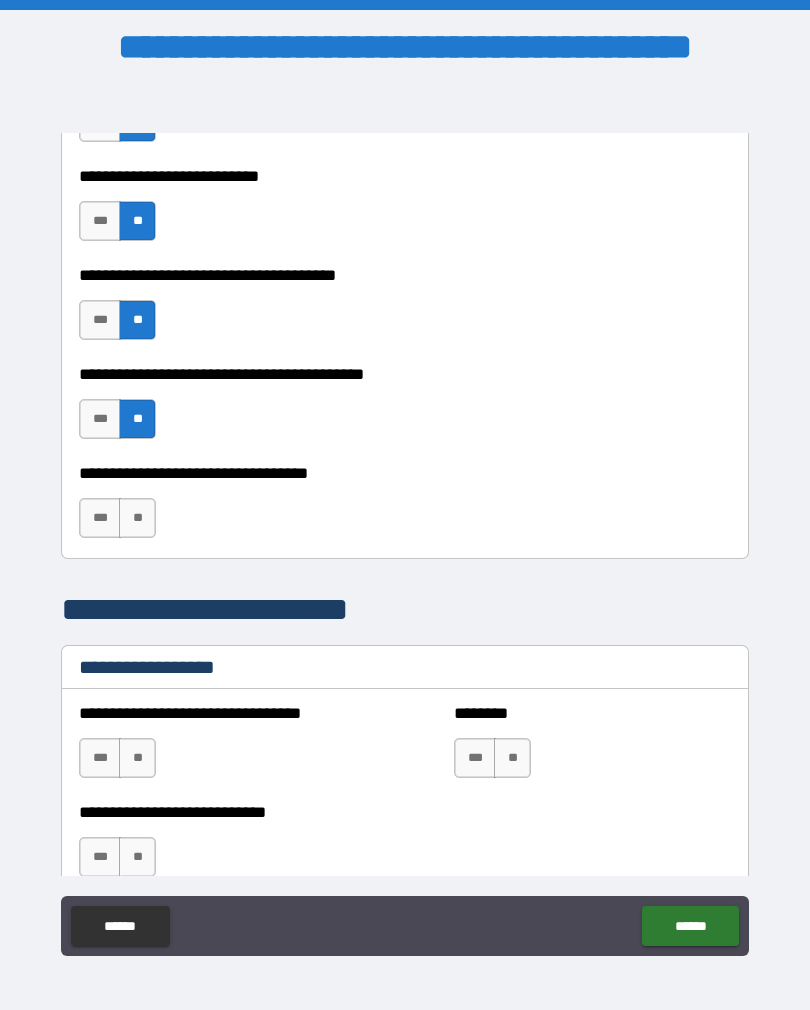 click on "***" at bounding box center [100, 518] 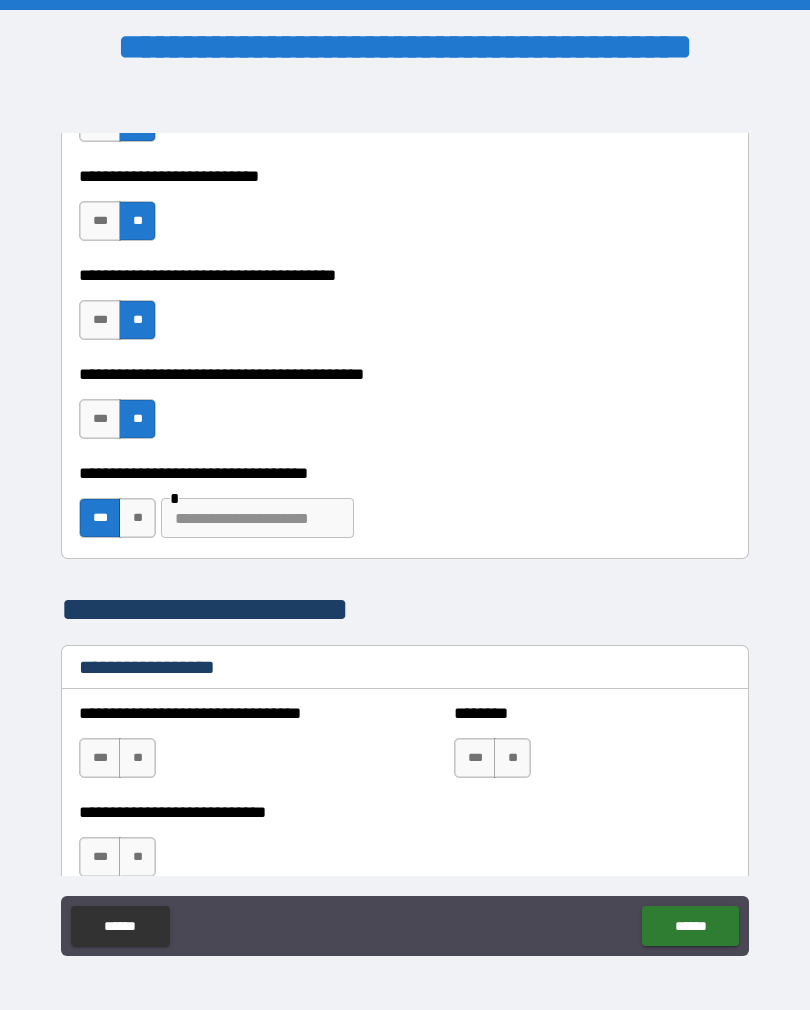 click at bounding box center [257, 518] 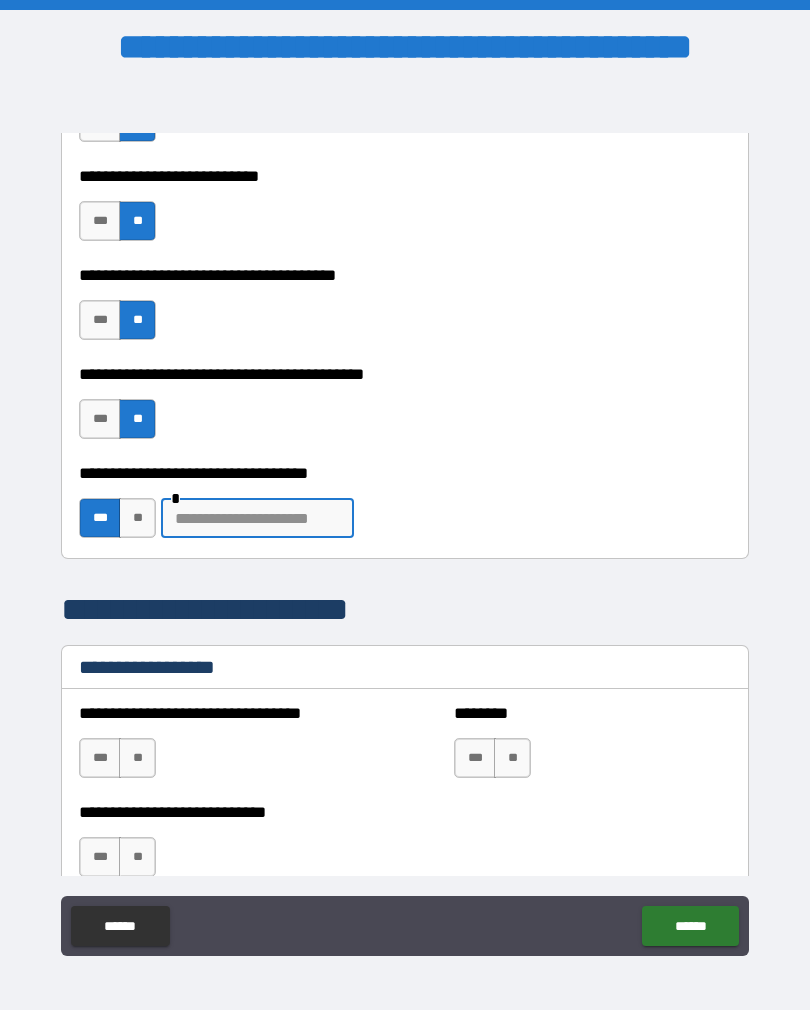 click on "**" at bounding box center [137, 518] 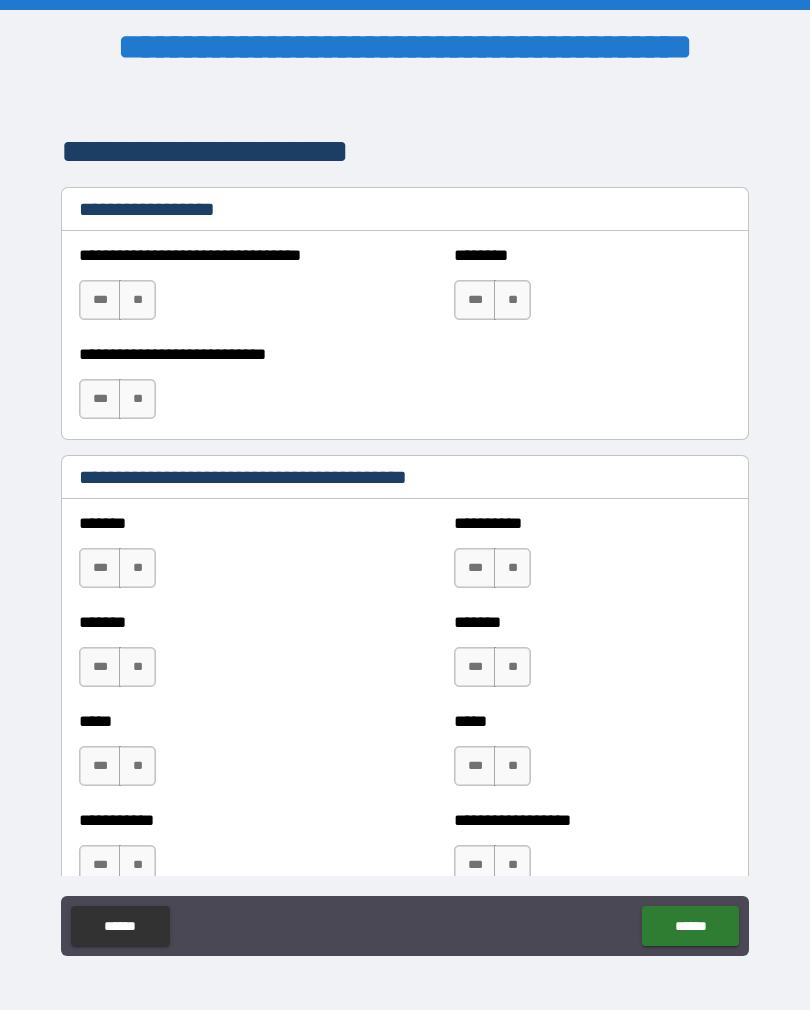 scroll, scrollTop: 1544, scrollLeft: 0, axis: vertical 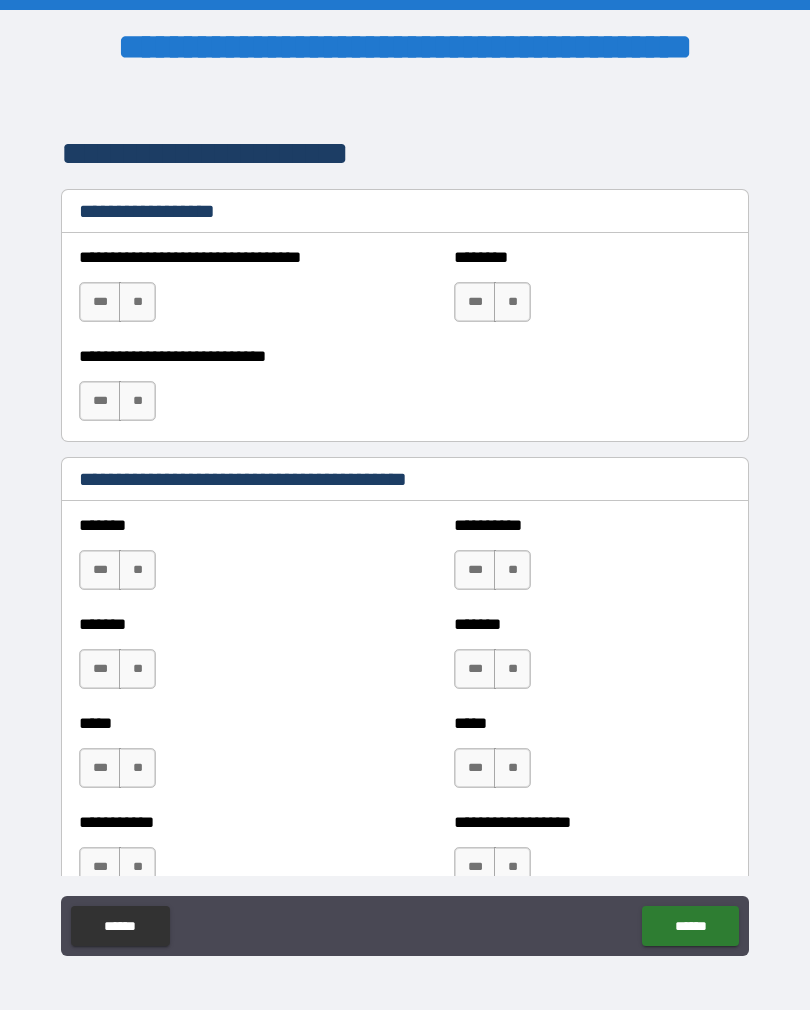 click on "**" at bounding box center (137, 302) 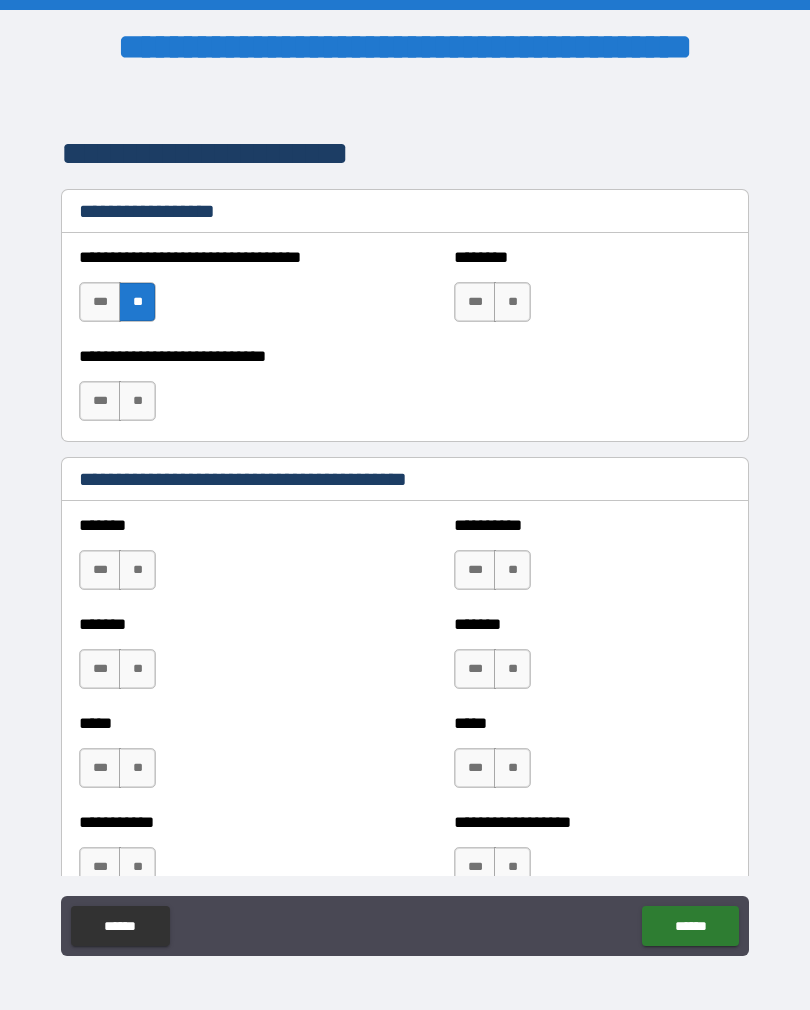 click on "**" at bounding box center (137, 401) 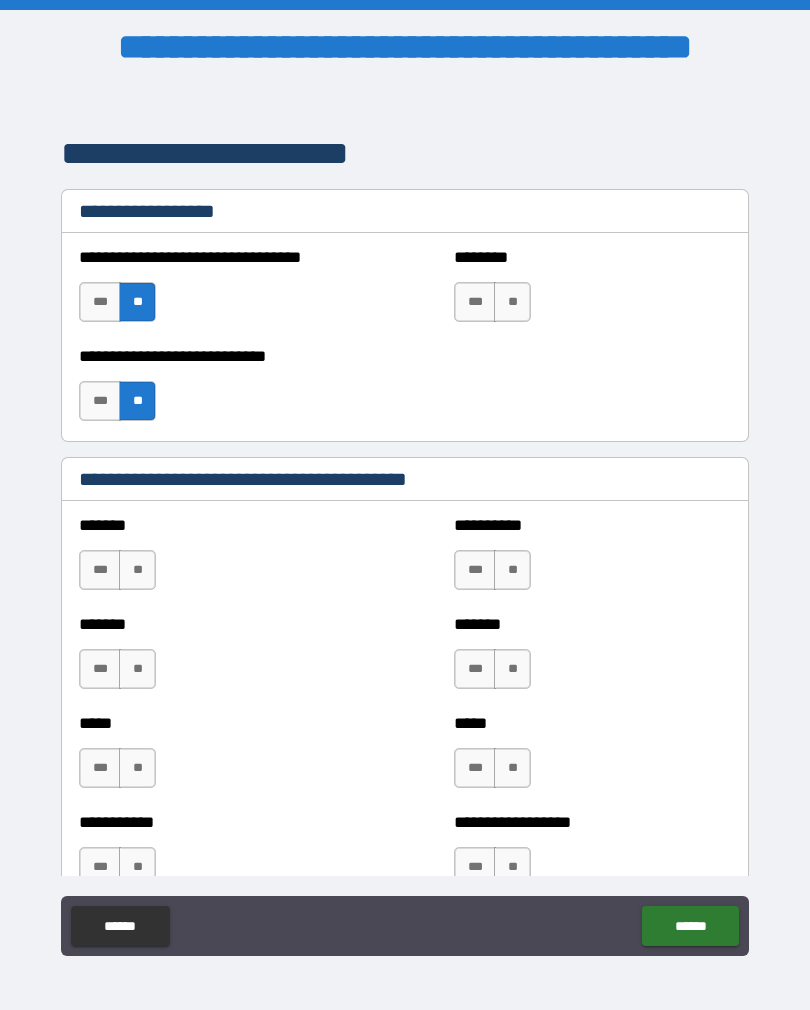 click on "**" at bounding box center (512, 302) 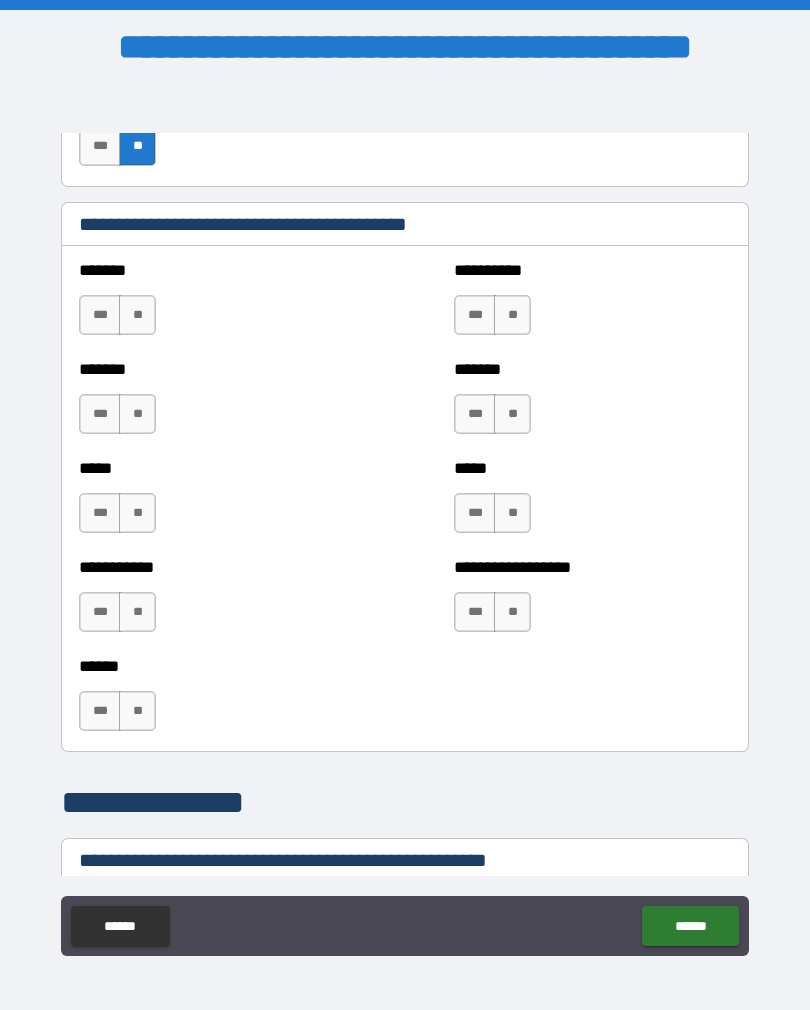 scroll, scrollTop: 1801, scrollLeft: 0, axis: vertical 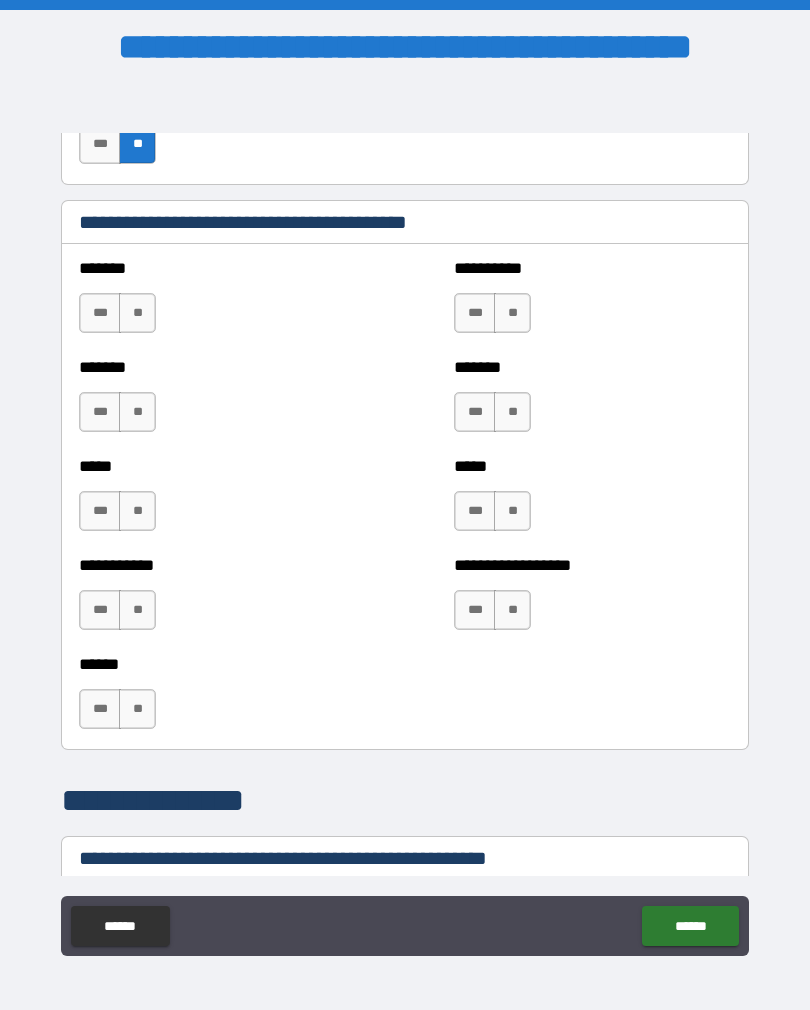 click on "**" at bounding box center (137, 313) 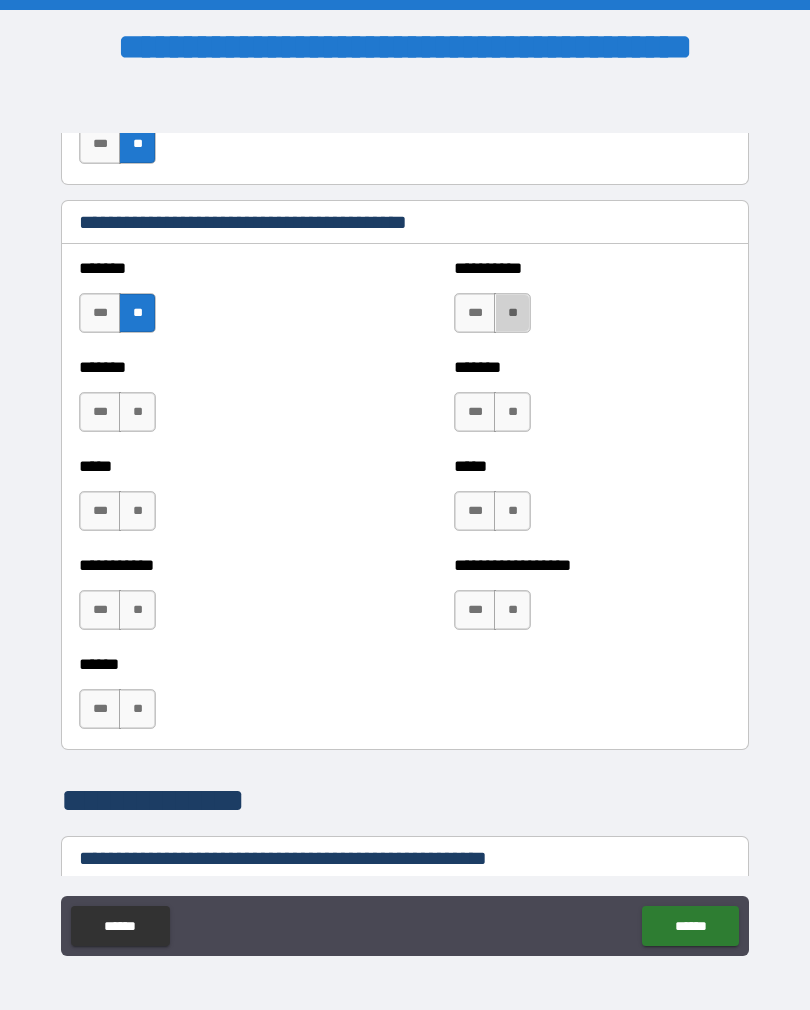click on "**" at bounding box center [512, 313] 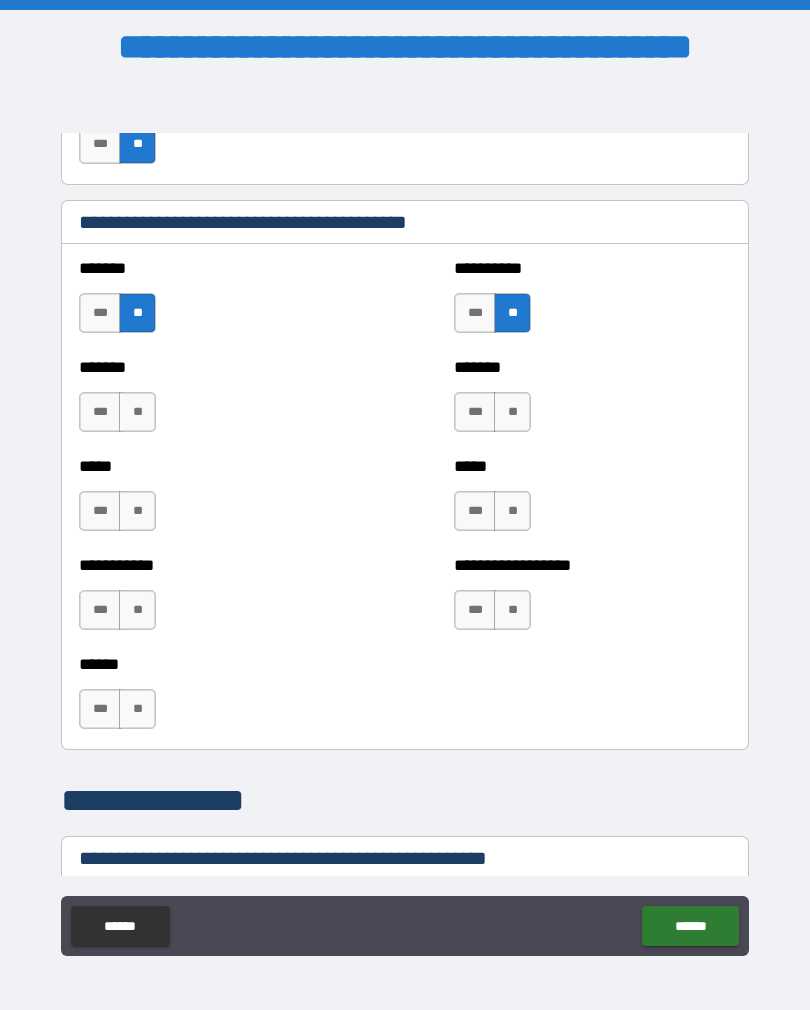click on "**" at bounding box center (512, 412) 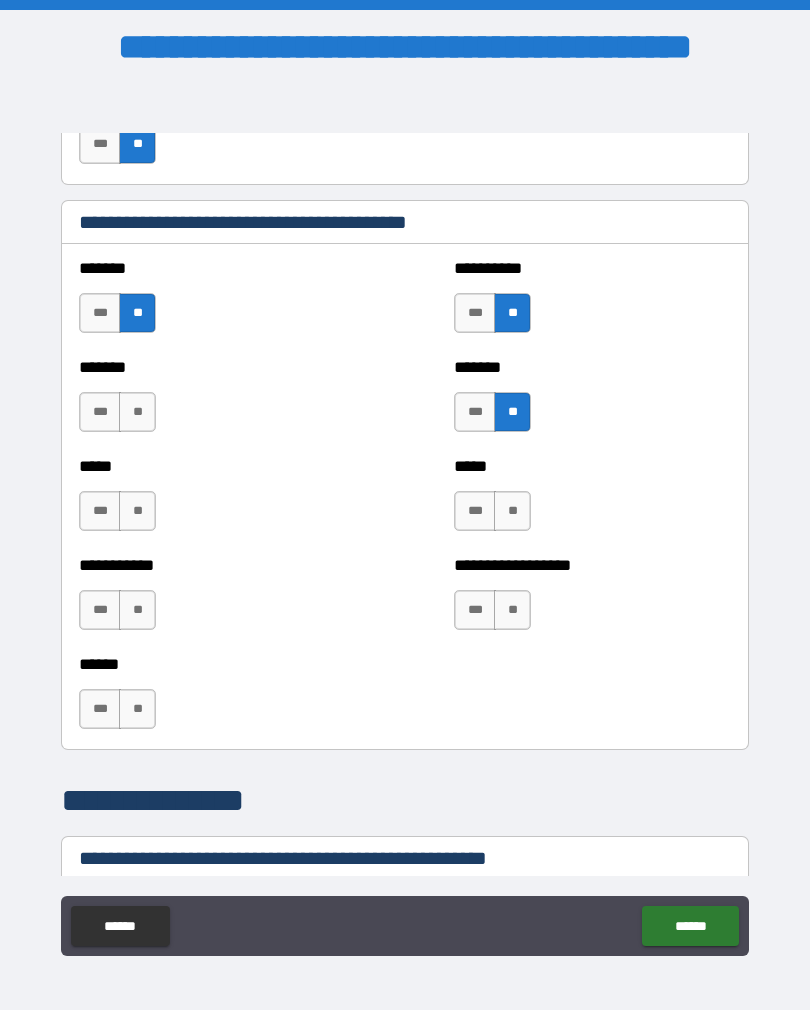 click on "**" at bounding box center [137, 412] 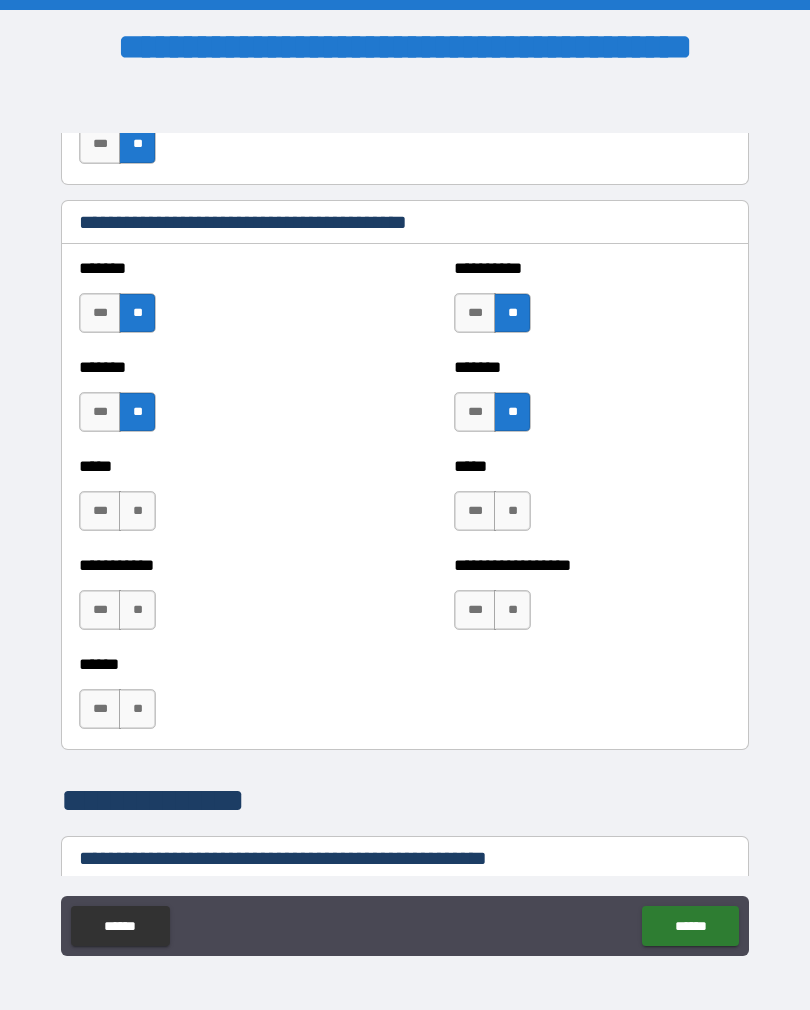 click on "***** *** **" at bounding box center [217, 501] 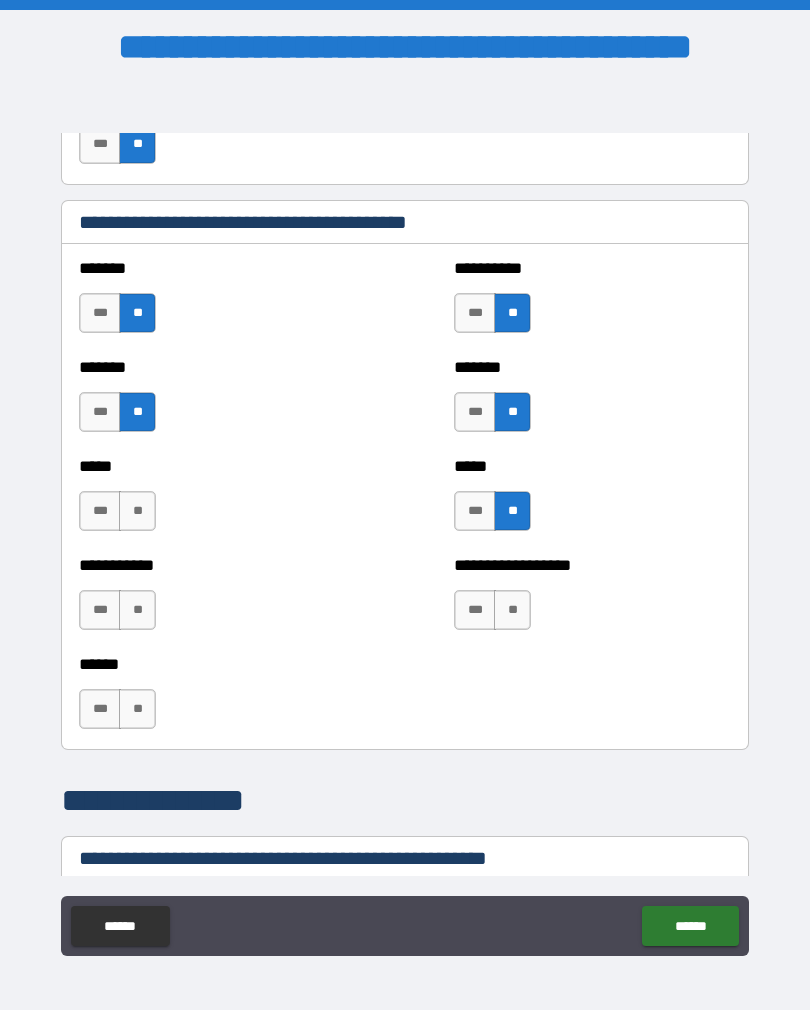 click on "**" at bounding box center (137, 610) 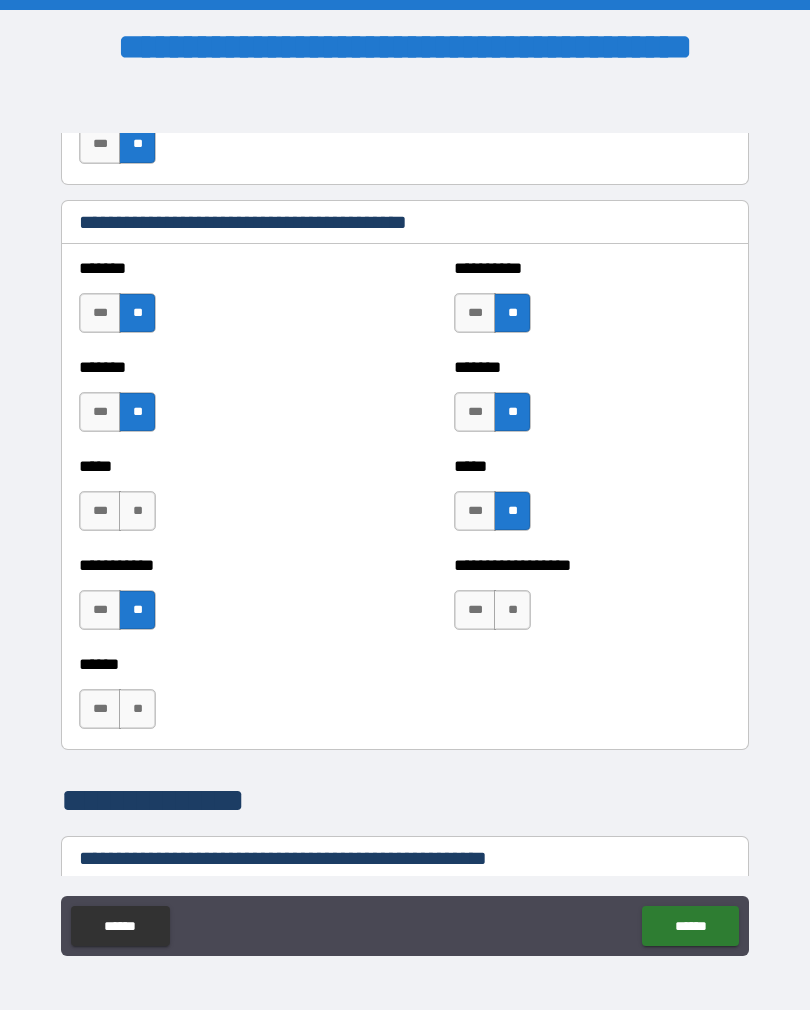 click on "**" at bounding box center [512, 610] 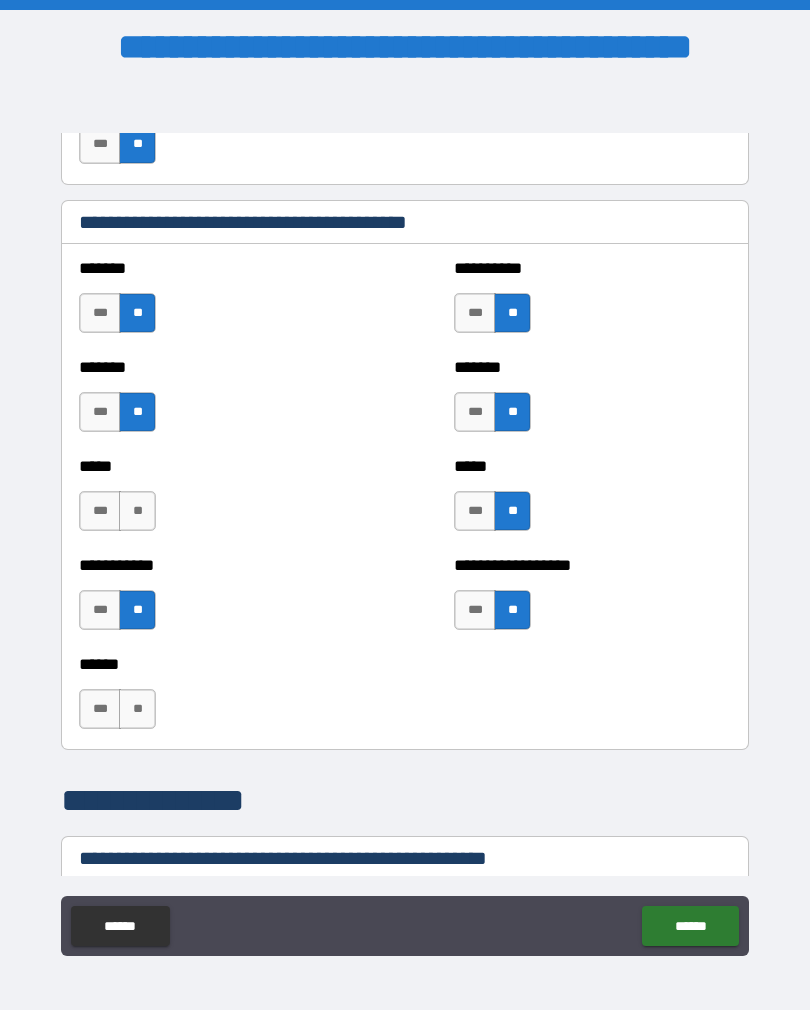 click on "**" at bounding box center (137, 511) 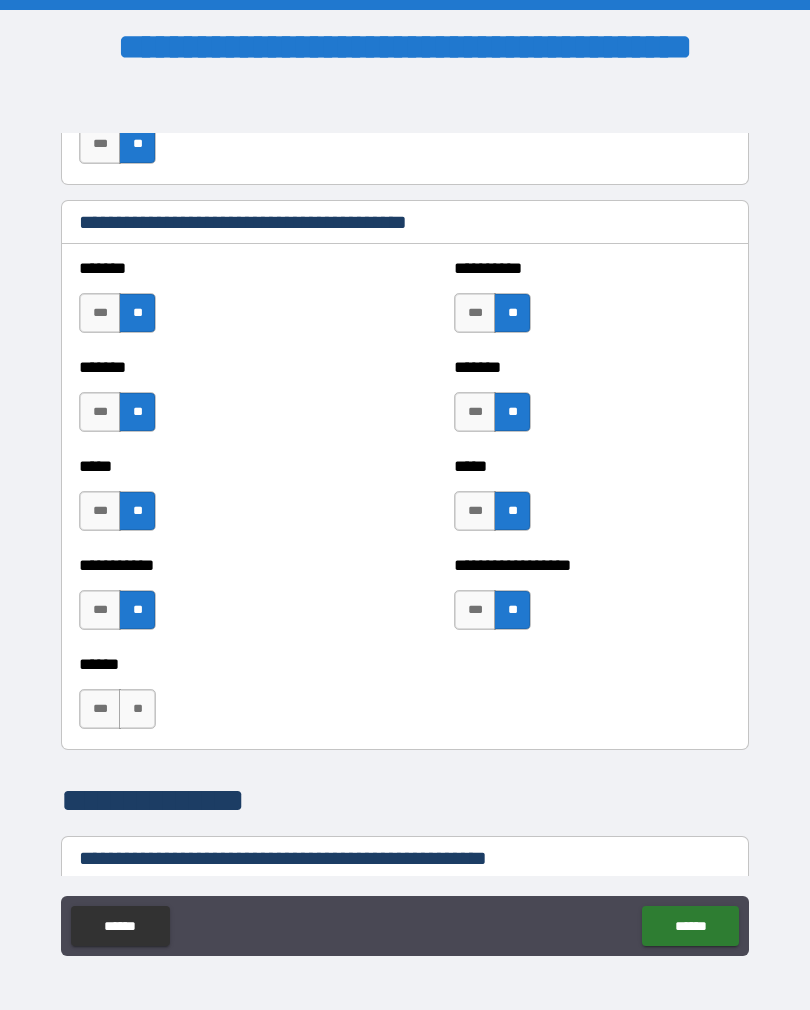 click on "**" at bounding box center (137, 709) 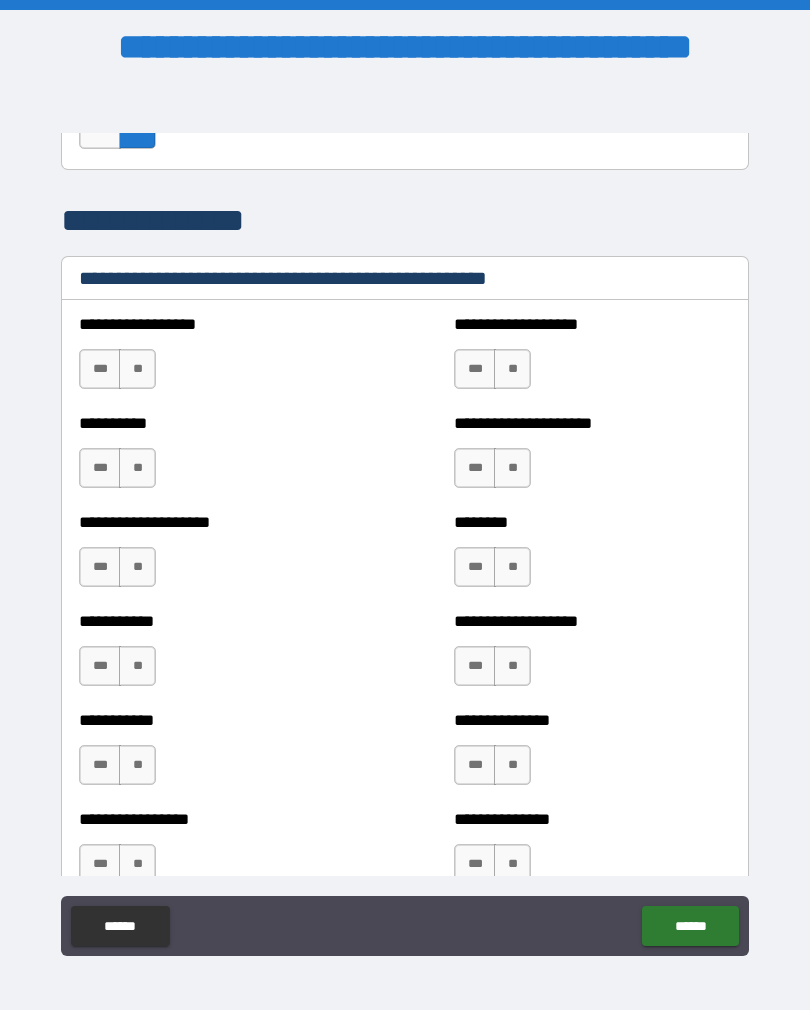 scroll, scrollTop: 2391, scrollLeft: 0, axis: vertical 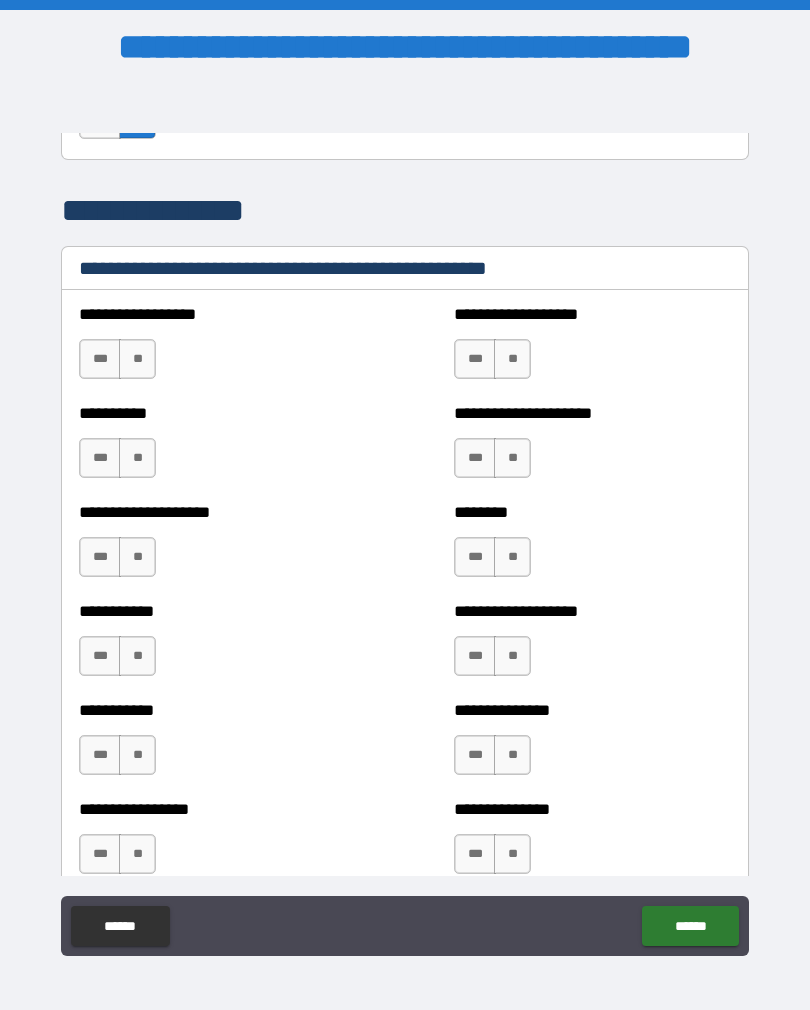 click on "**" at bounding box center [137, 359] 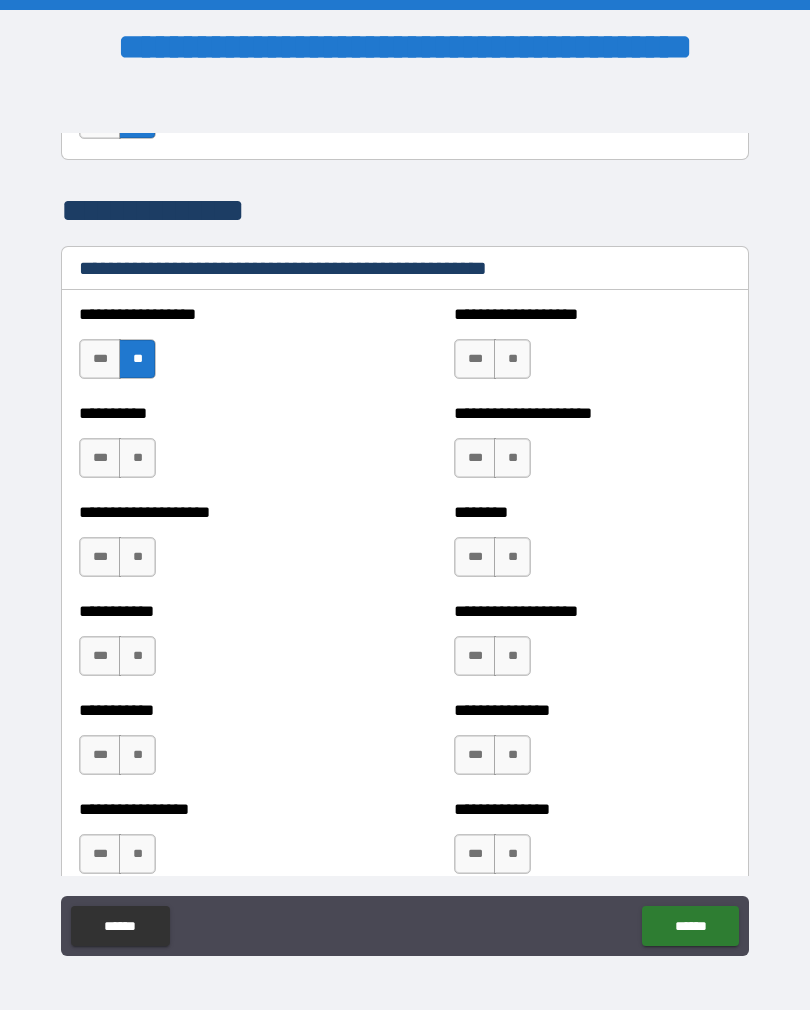 click on "**" at bounding box center (137, 458) 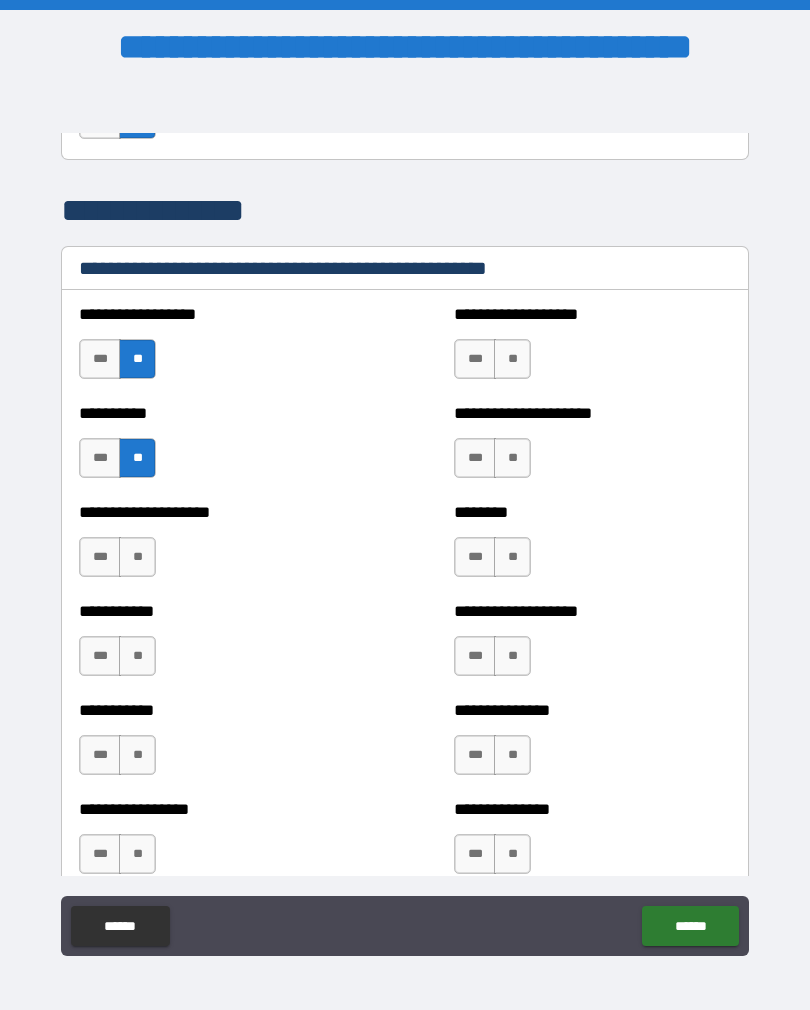 click on "**" at bounding box center [137, 557] 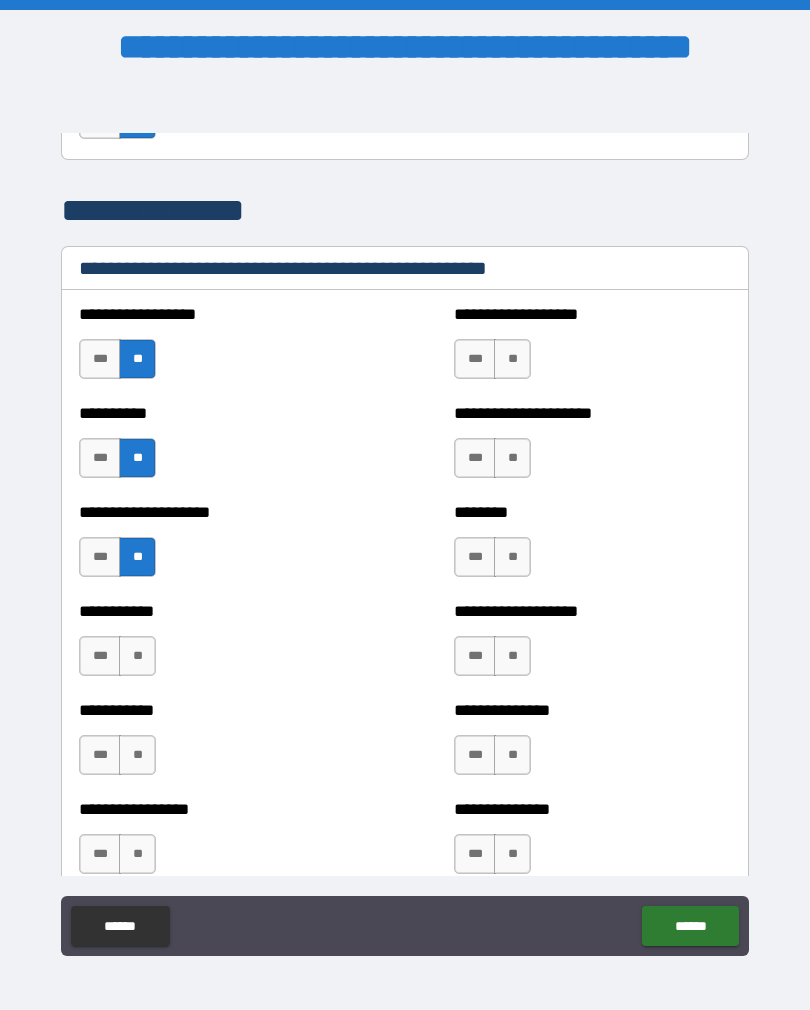 click on "**" at bounding box center (512, 359) 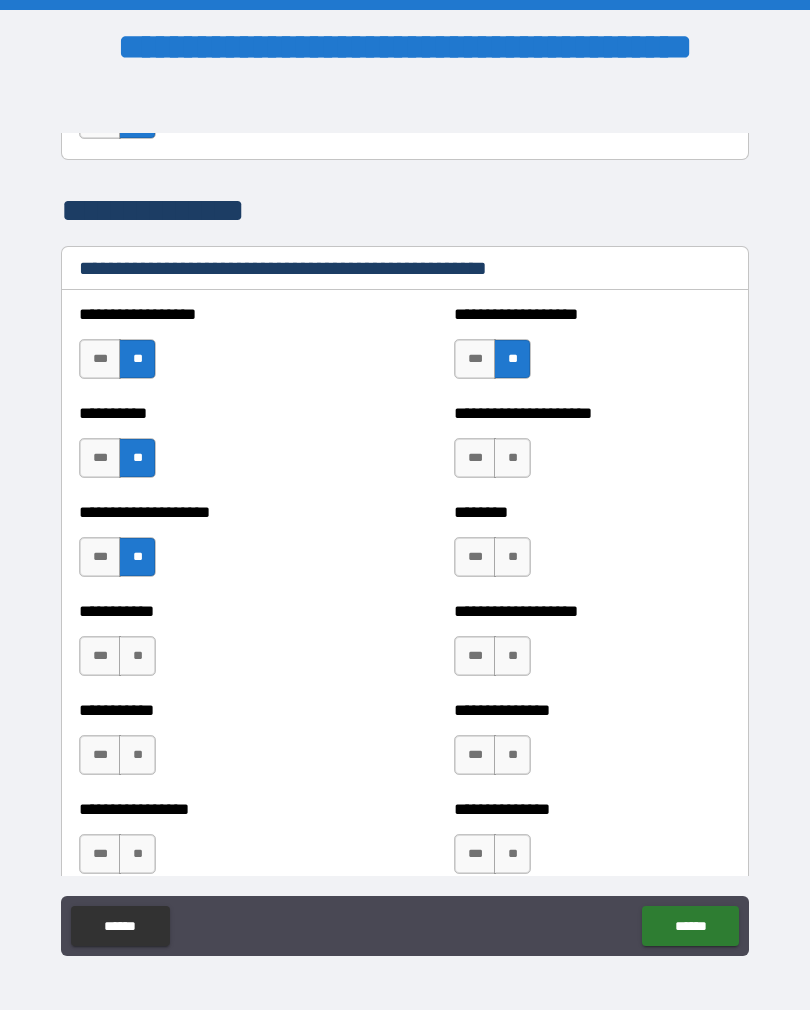 click on "**" at bounding box center [512, 458] 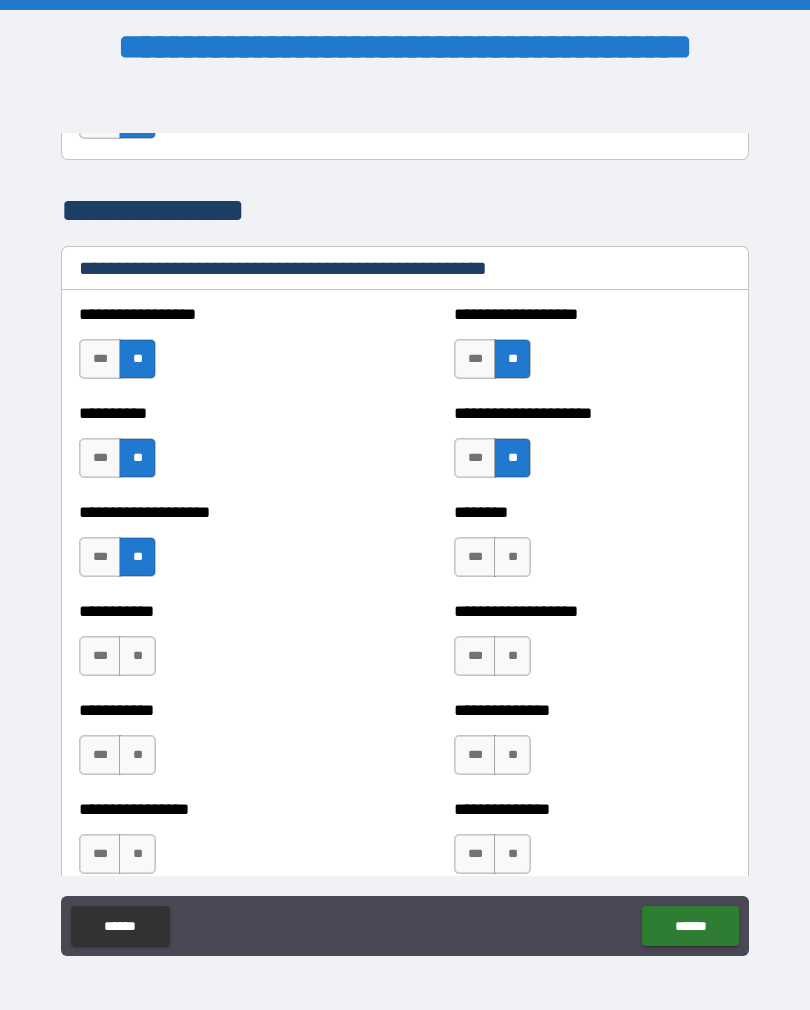 click on "**" at bounding box center [512, 557] 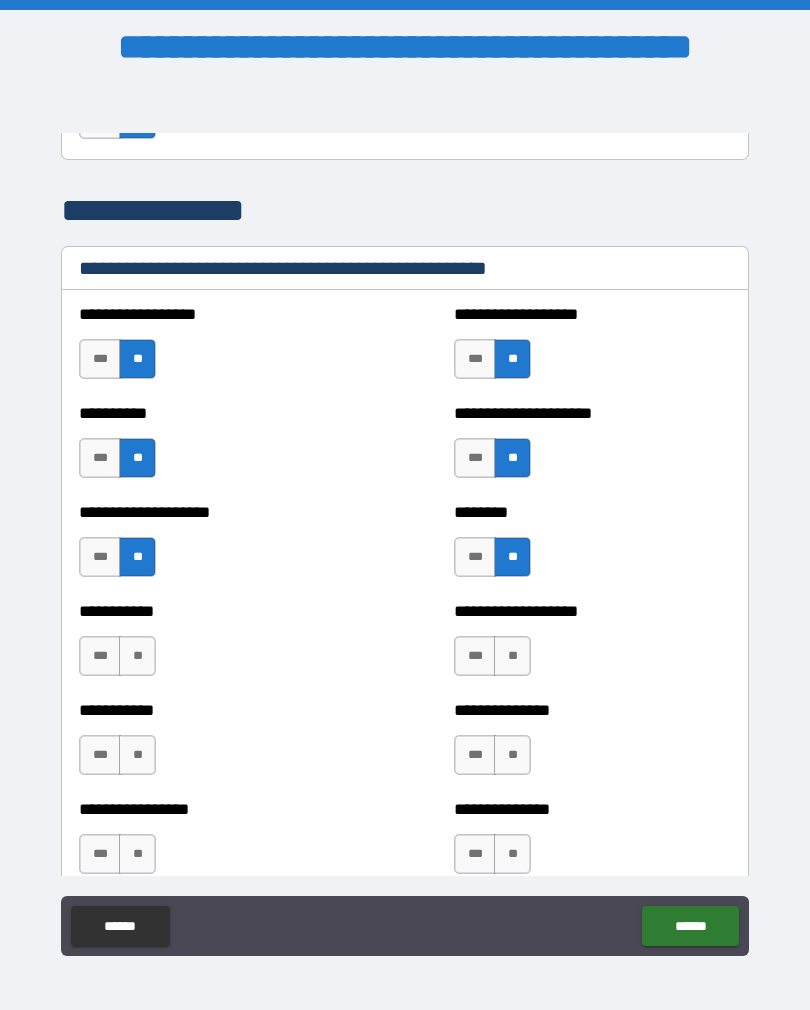 click on "**" at bounding box center (512, 656) 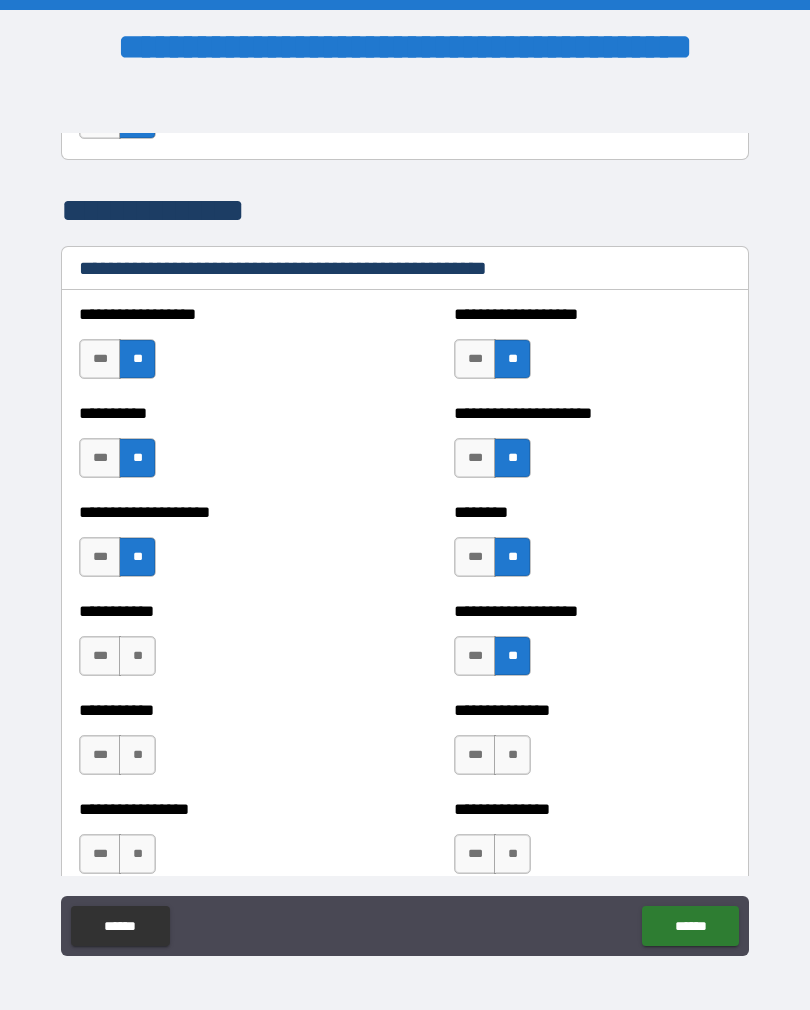 click on "**********" at bounding box center (217, 646) 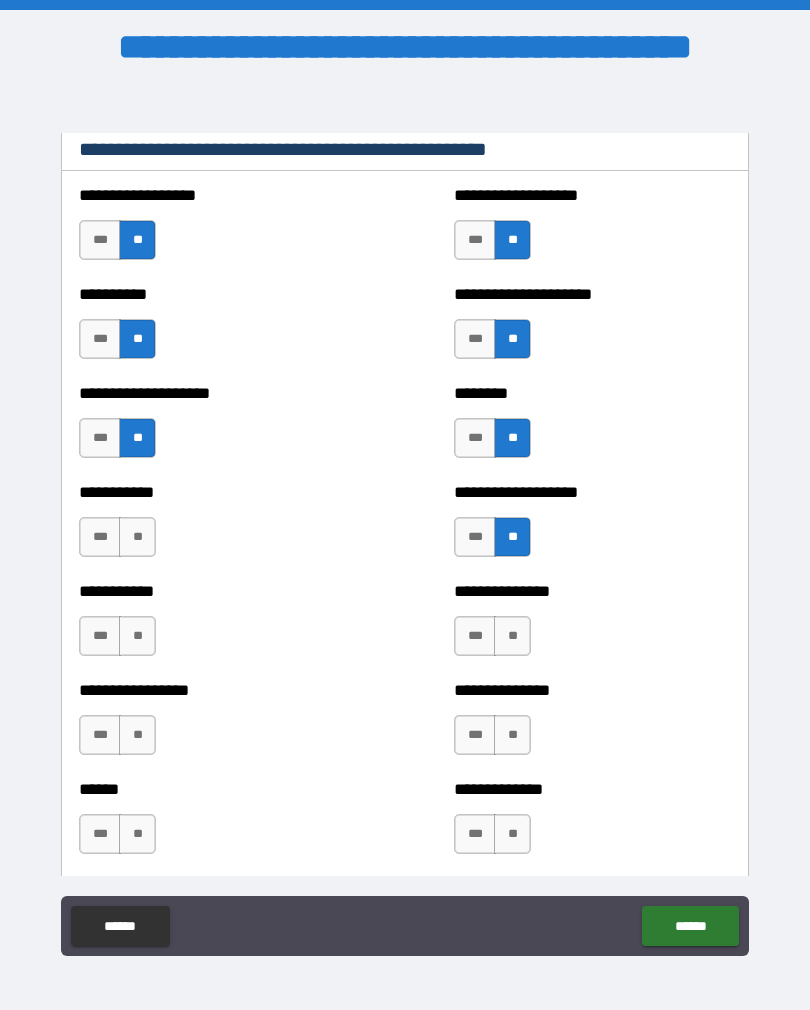scroll, scrollTop: 2520, scrollLeft: 0, axis: vertical 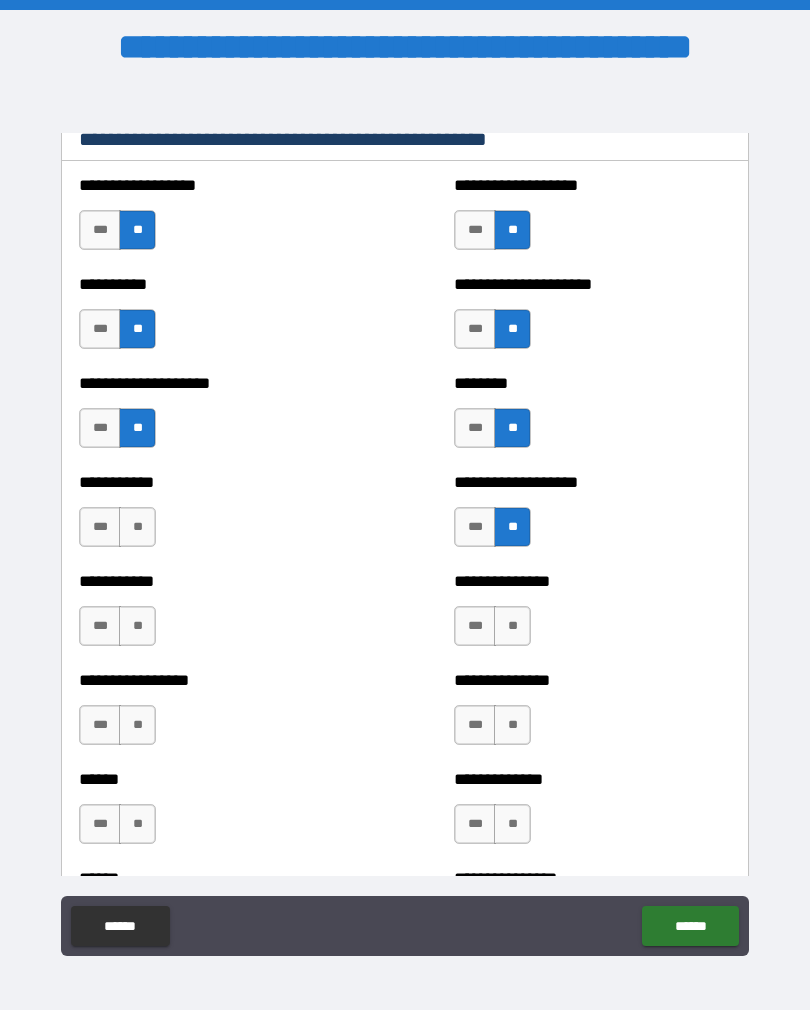 click on "**" at bounding box center [137, 527] 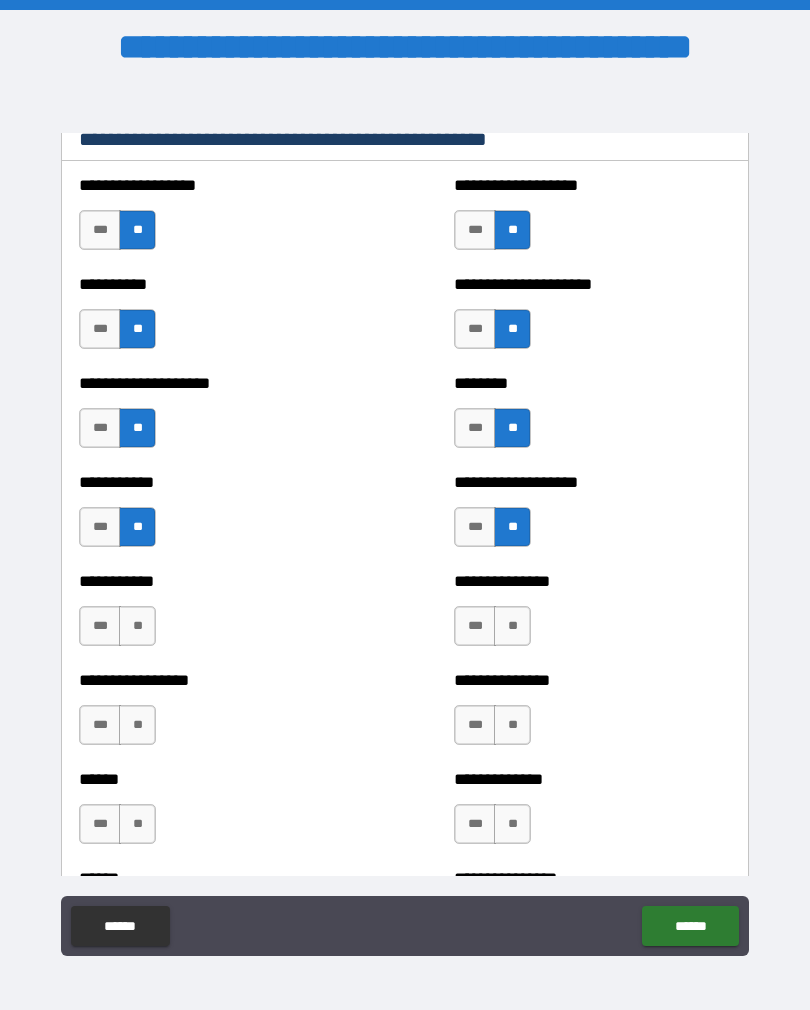 click on "***" at bounding box center [475, 527] 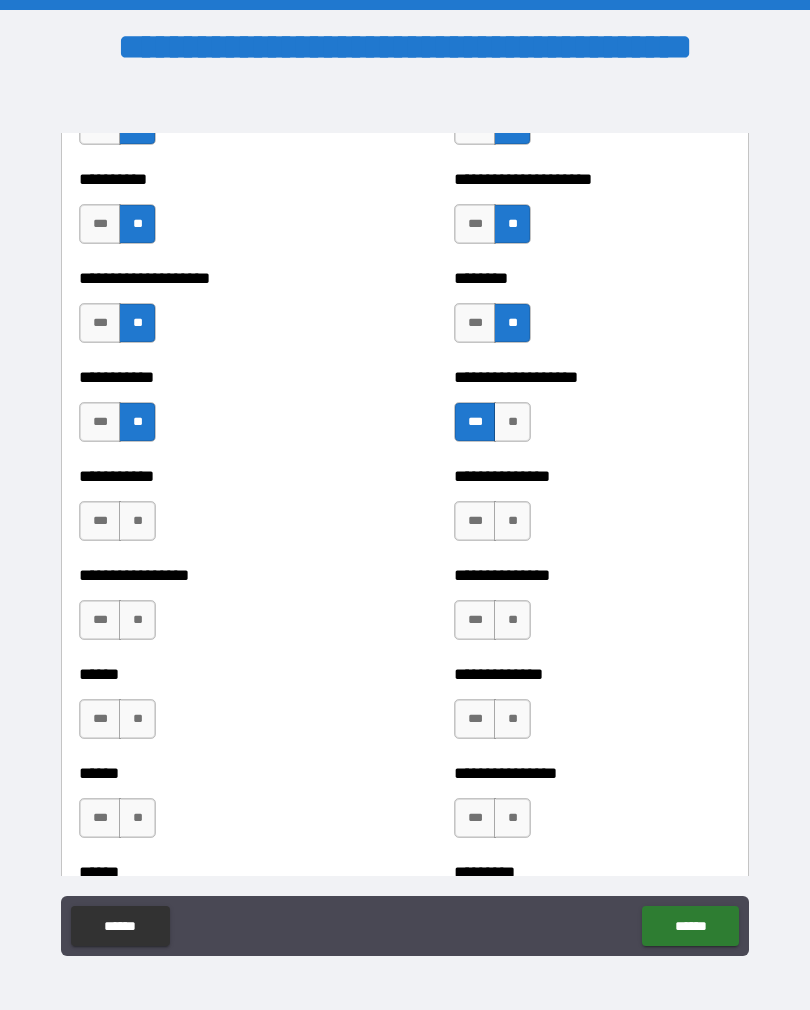 scroll, scrollTop: 2625, scrollLeft: 0, axis: vertical 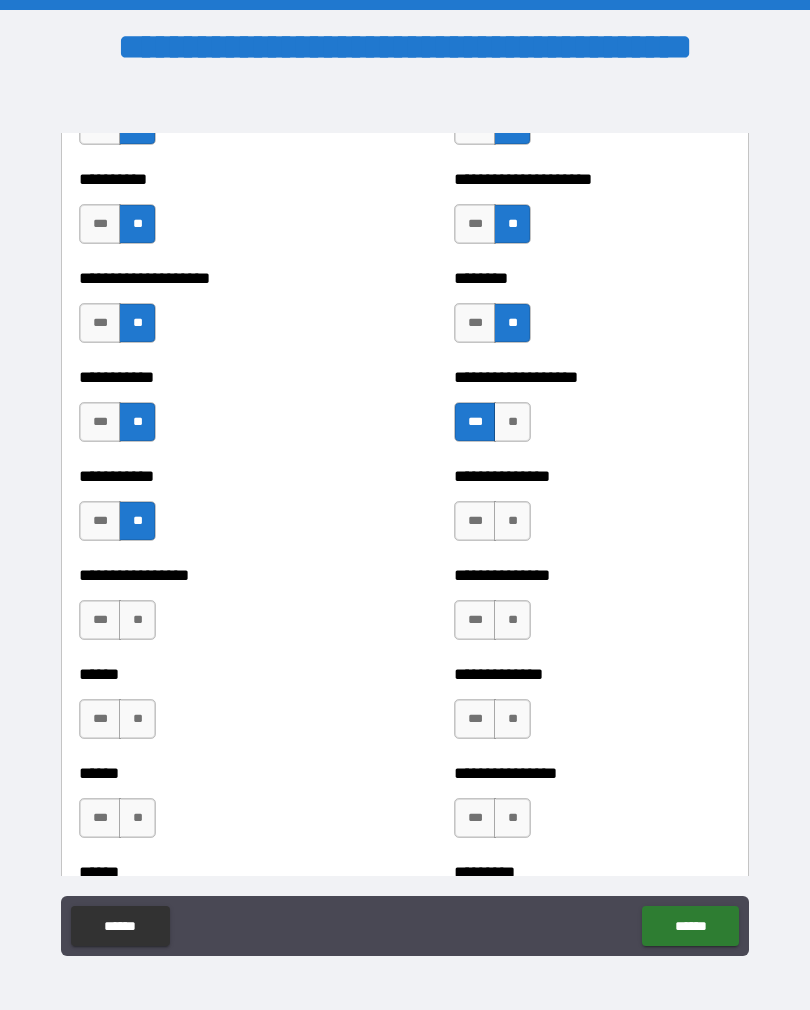click on "**" at bounding box center (137, 620) 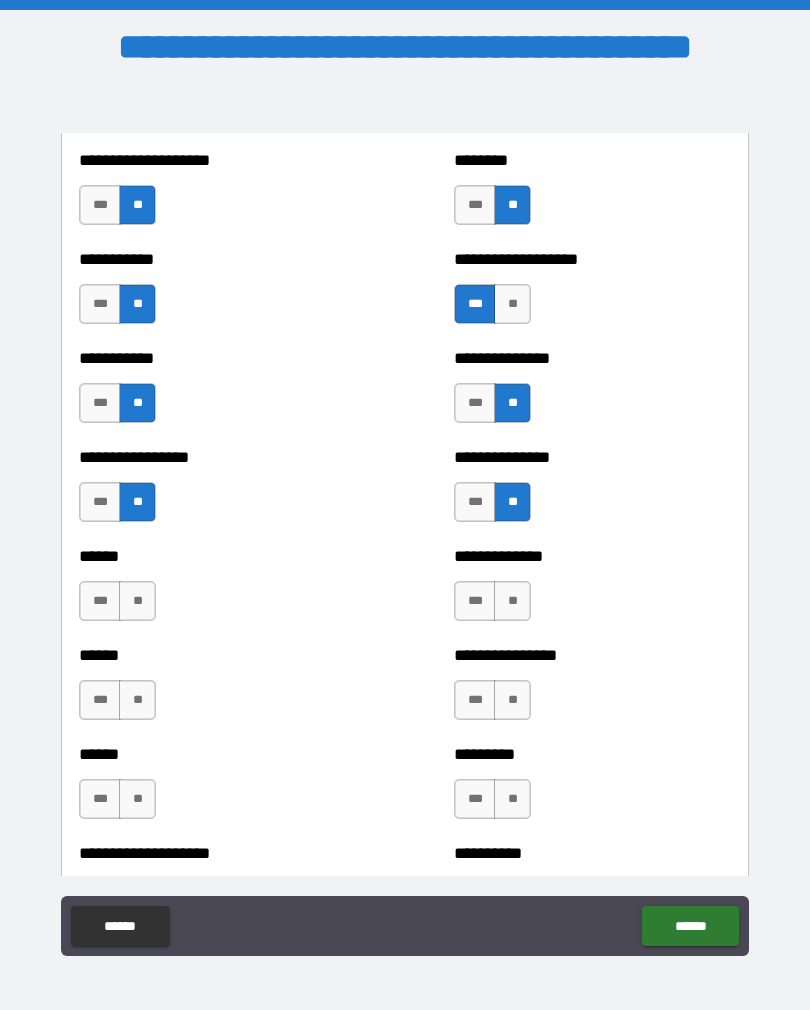 scroll, scrollTop: 2757, scrollLeft: 0, axis: vertical 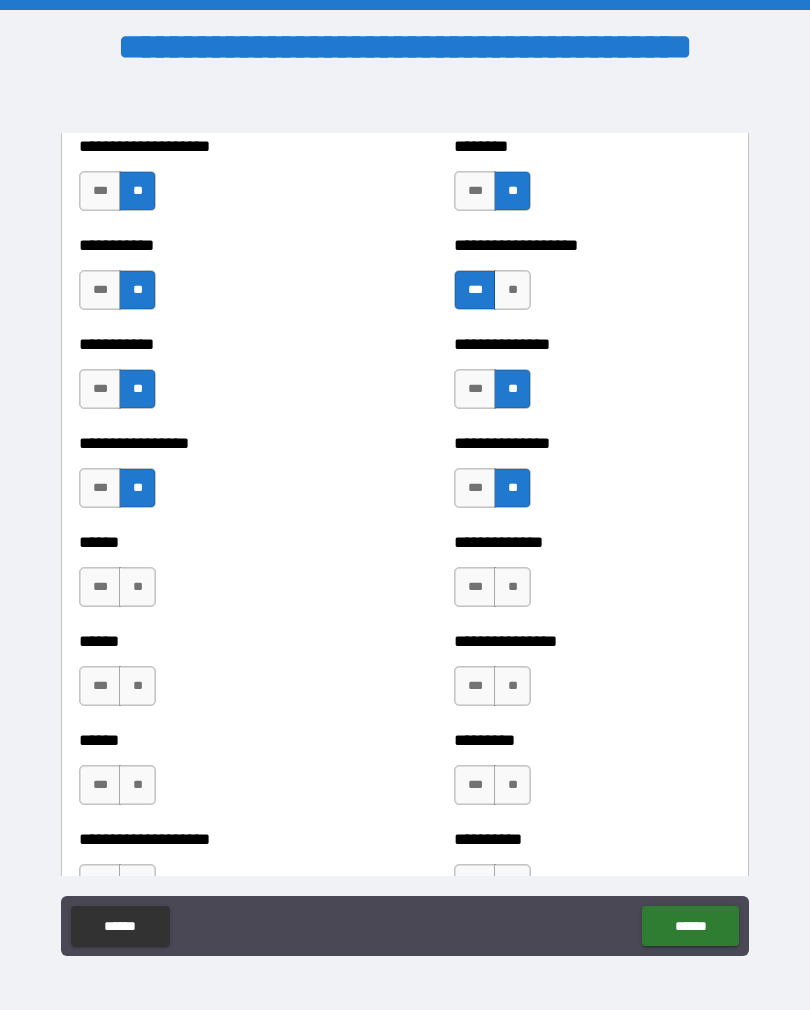 click on "****** *** **" at bounding box center [217, 577] 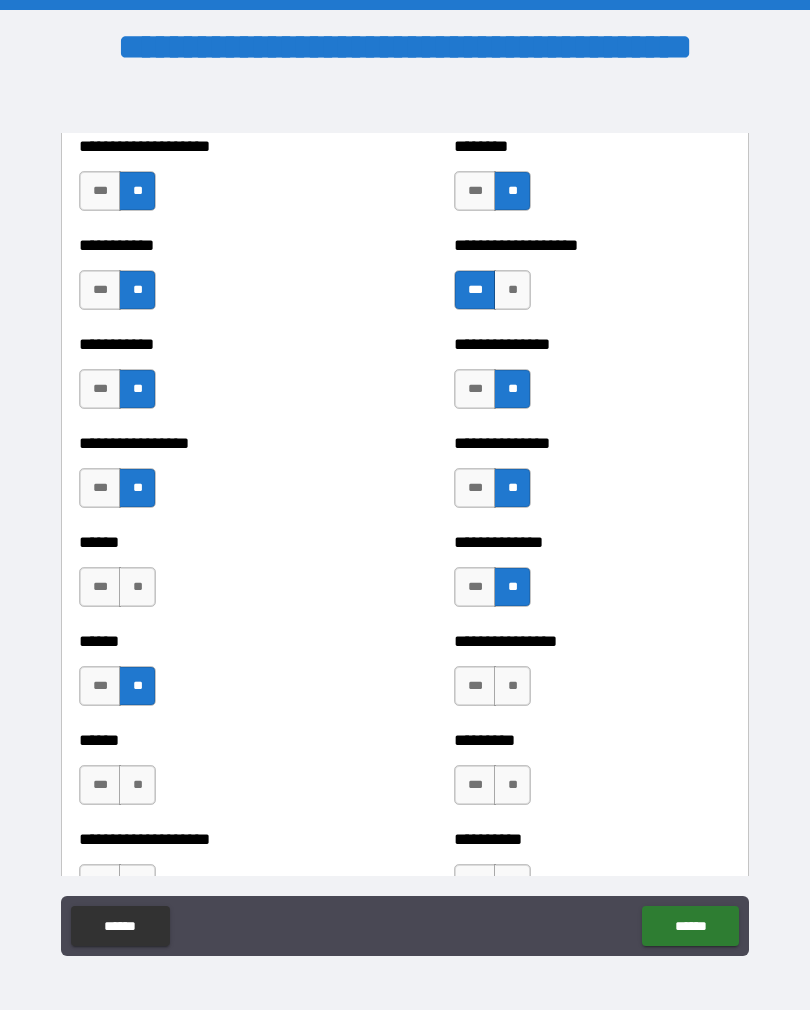 click on "**" at bounding box center (512, 686) 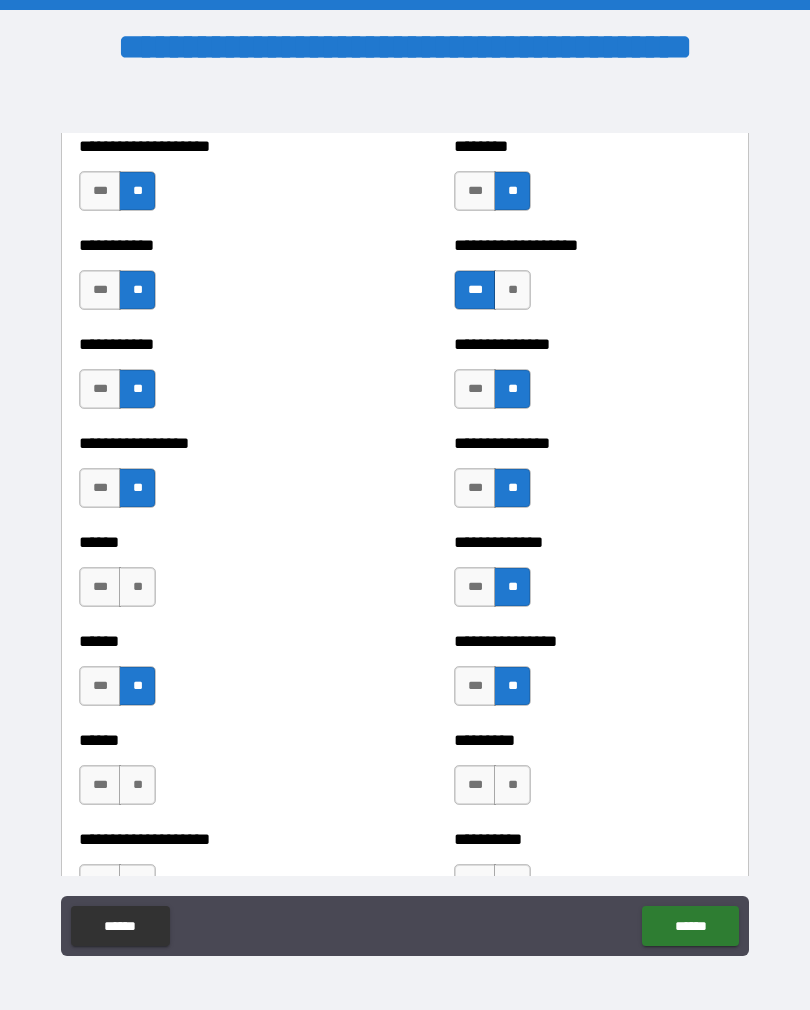 click on "**" at bounding box center (137, 587) 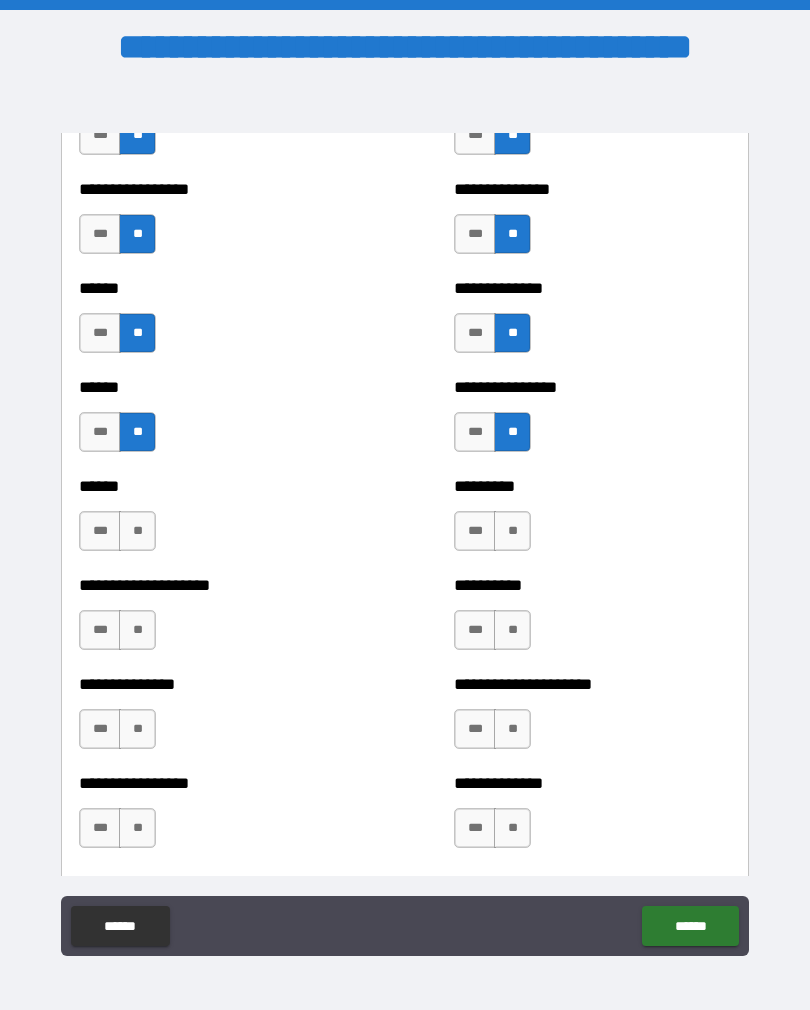 scroll, scrollTop: 3053, scrollLeft: 0, axis: vertical 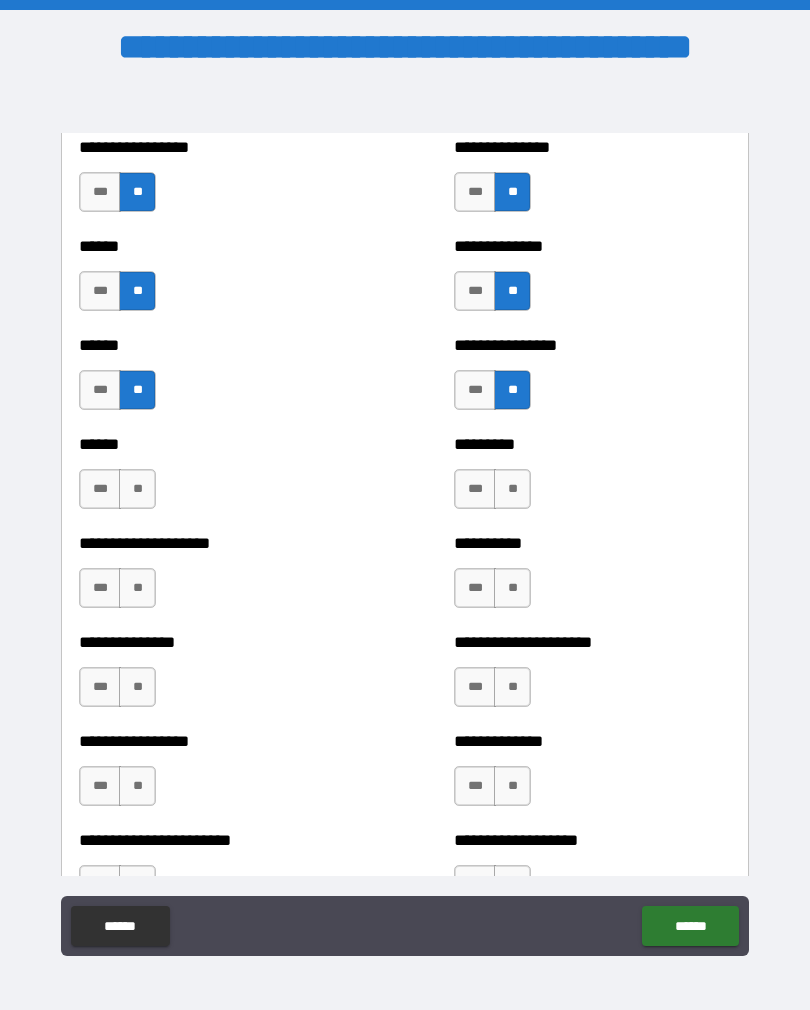click on "**" at bounding box center [137, 489] 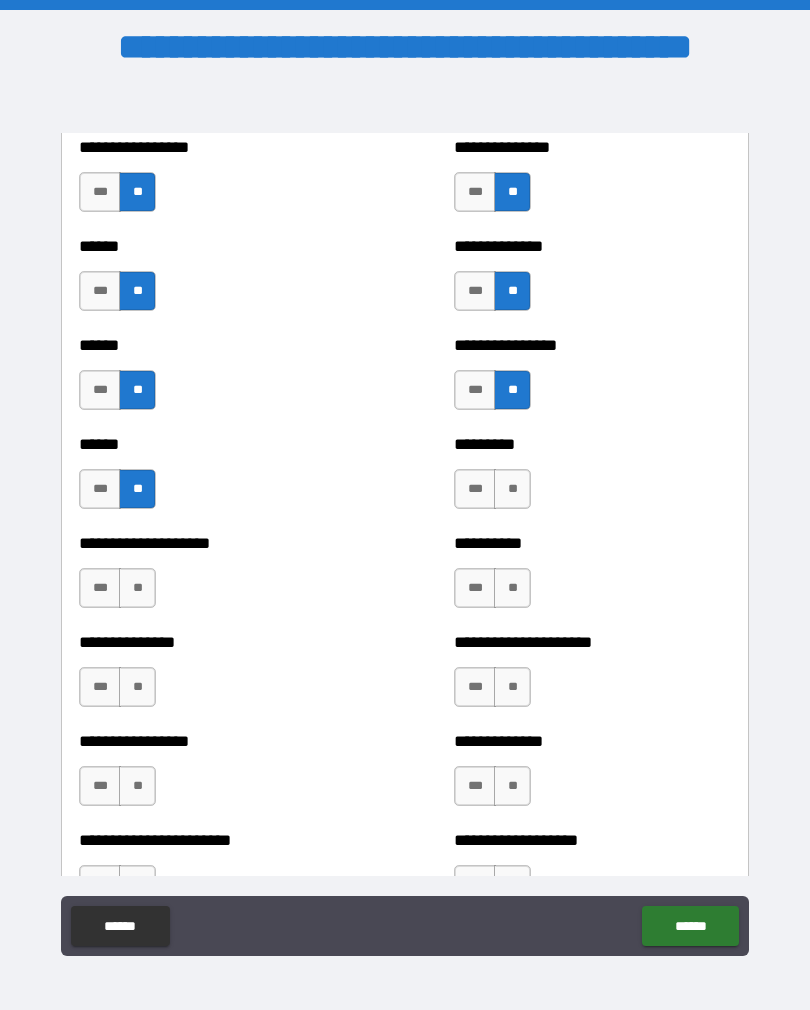 click on "**********" at bounding box center (217, 578) 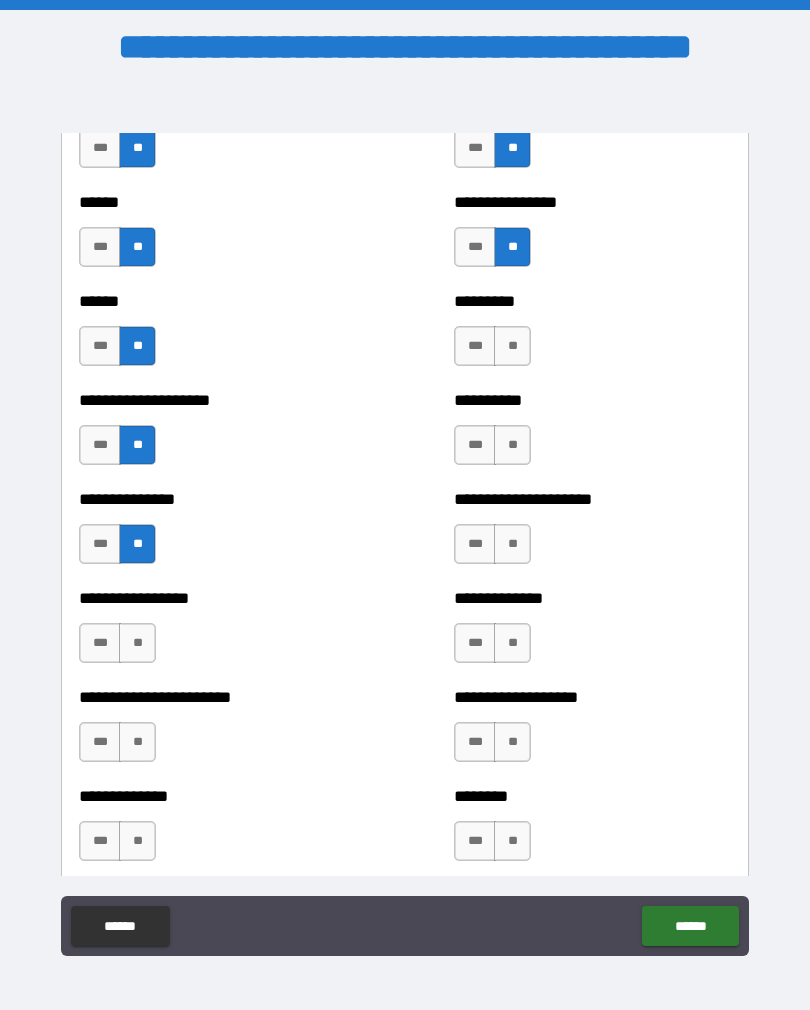 scroll, scrollTop: 3198, scrollLeft: 0, axis: vertical 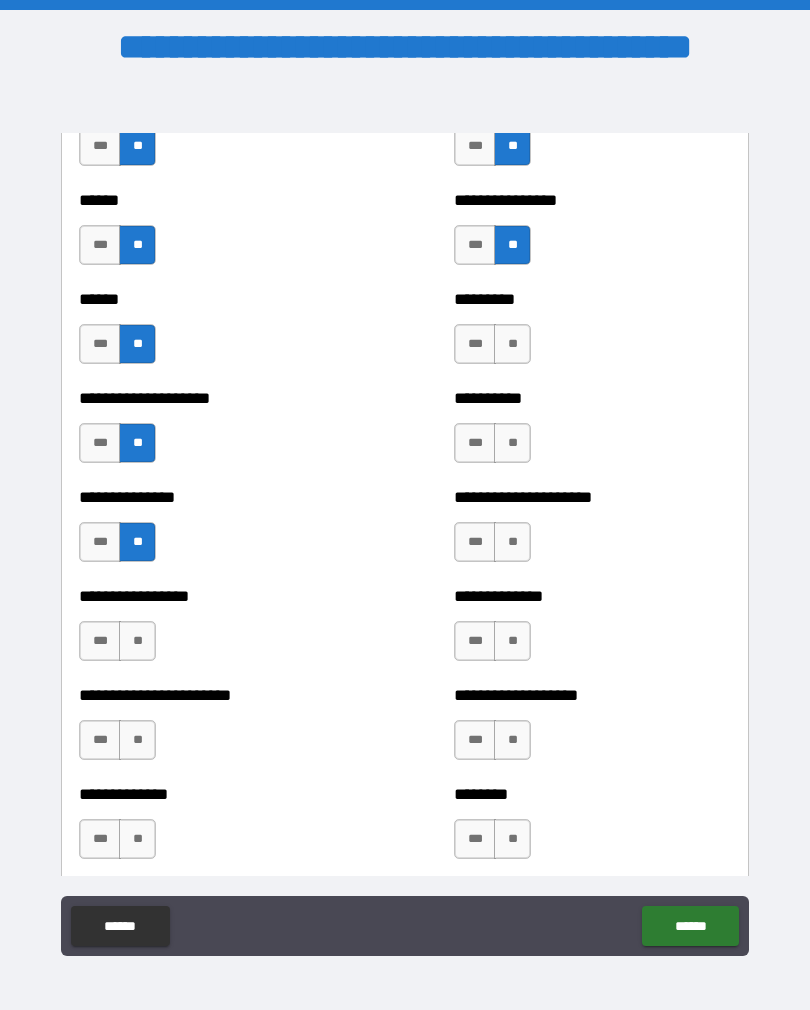 click on "**" at bounding box center [137, 641] 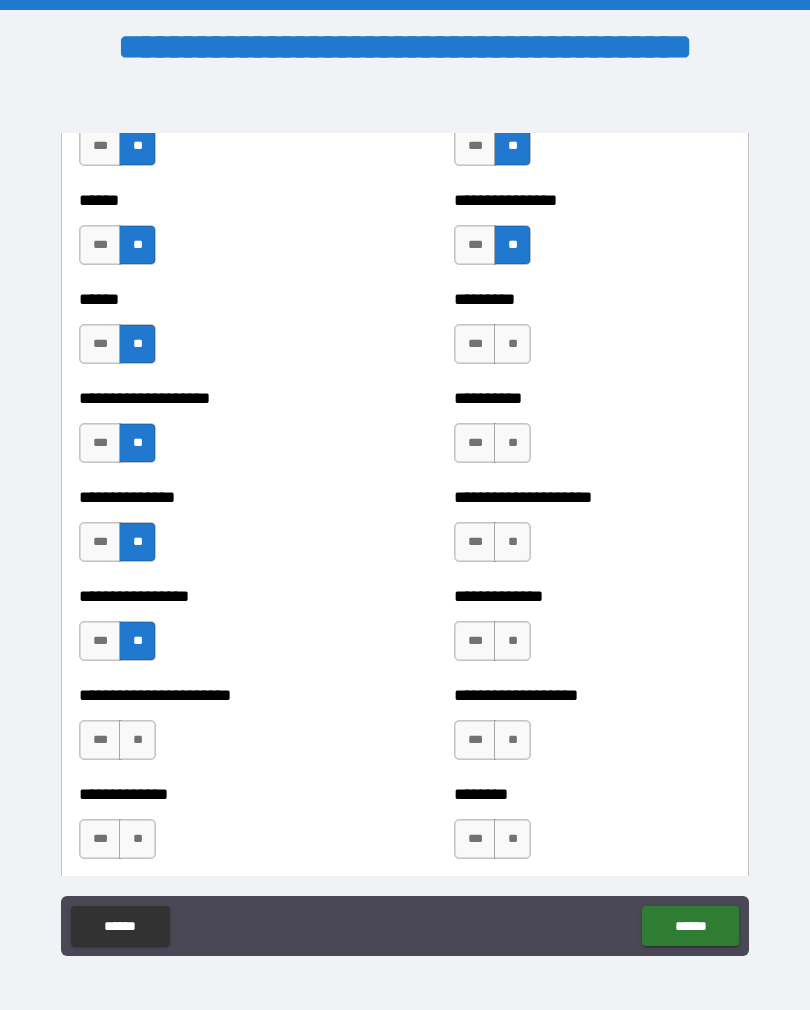 click on "**" at bounding box center (137, 740) 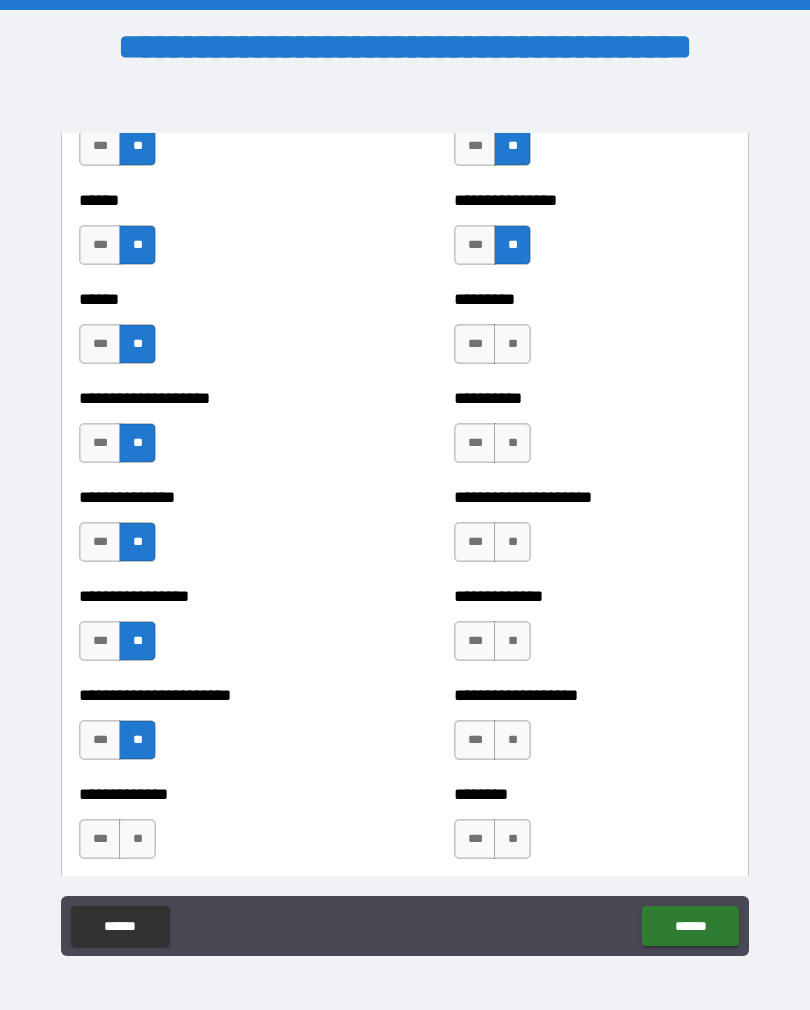 click on "**" at bounding box center (512, 344) 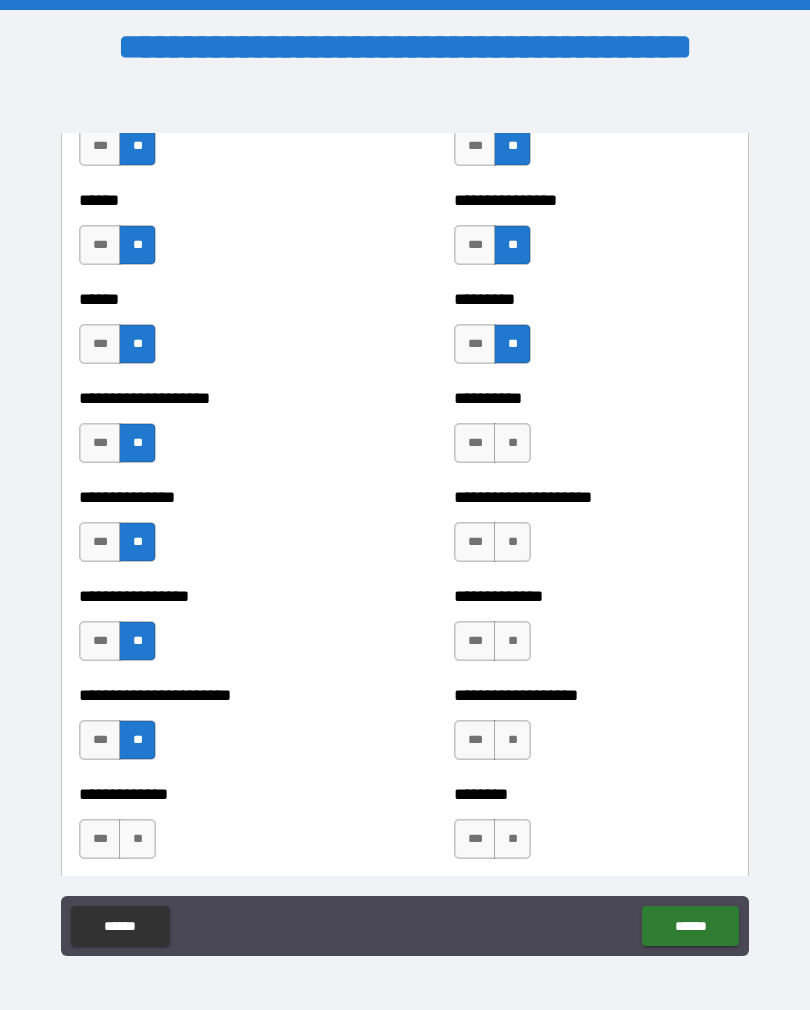 click on "**" at bounding box center [512, 443] 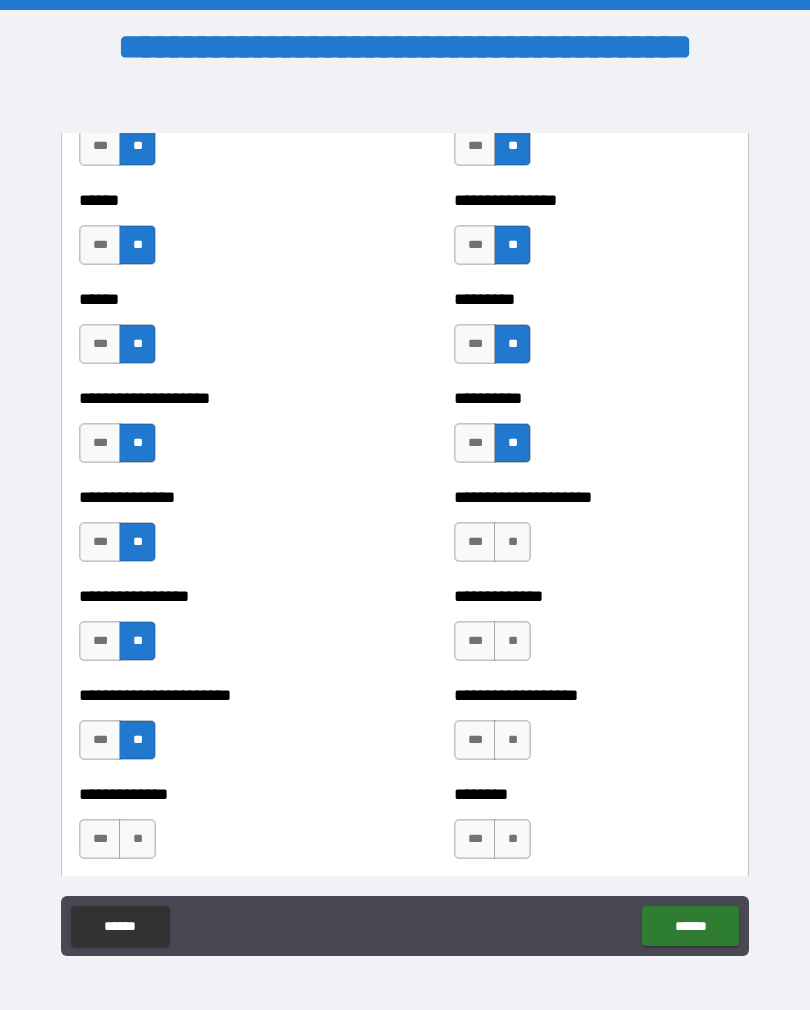 click on "**" at bounding box center (512, 542) 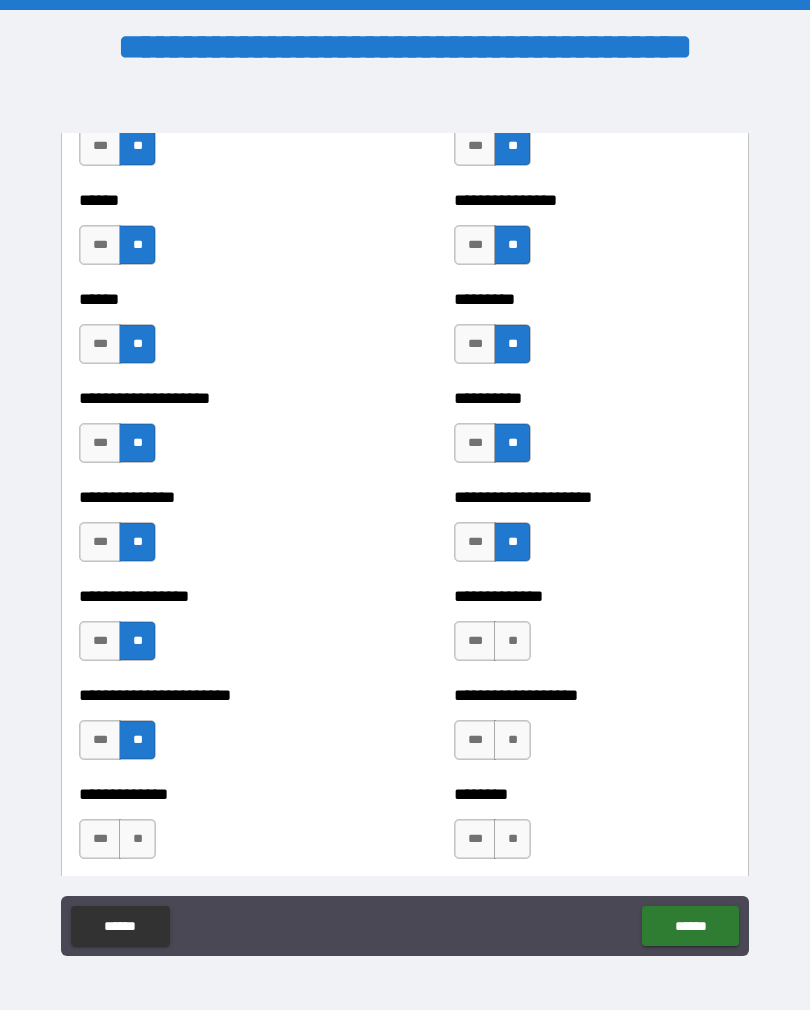 click on "**" at bounding box center (512, 641) 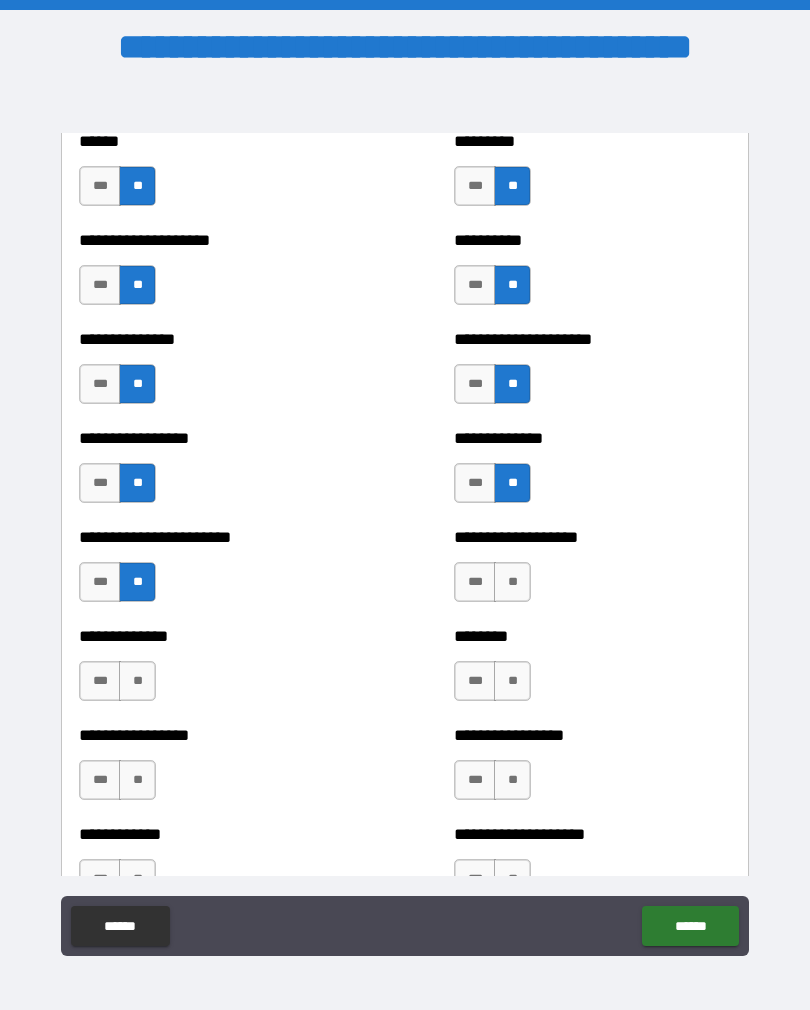 scroll, scrollTop: 3374, scrollLeft: 0, axis: vertical 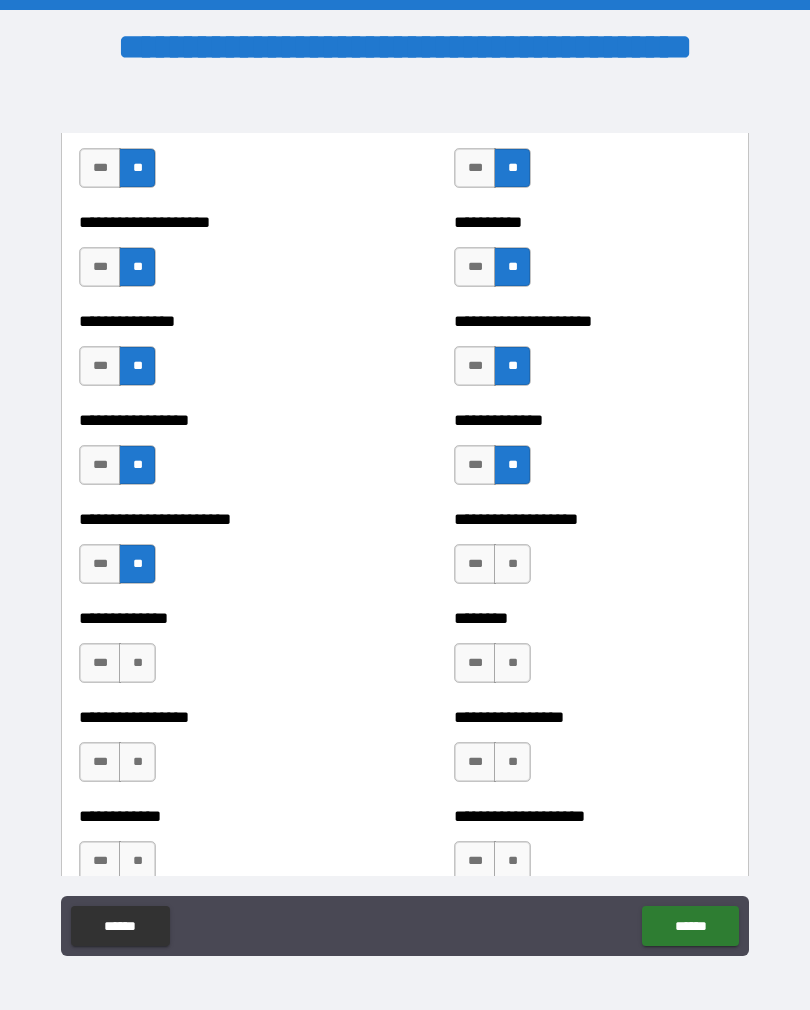 click on "**" at bounding box center (512, 564) 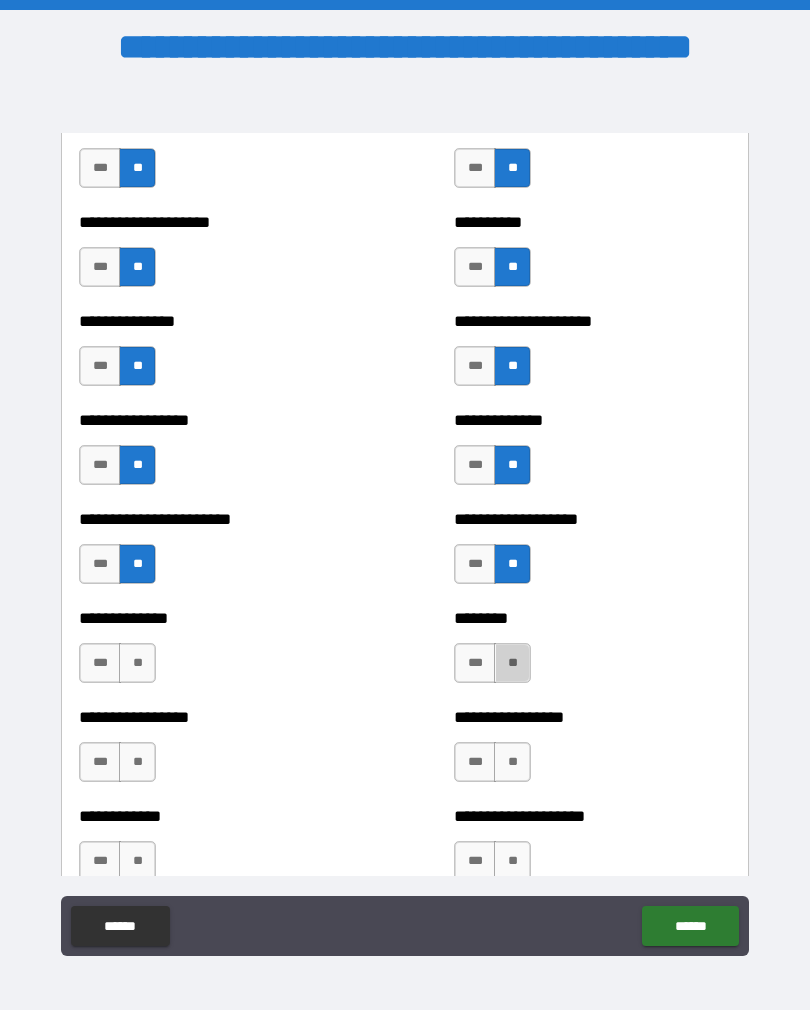 click on "**" at bounding box center (512, 663) 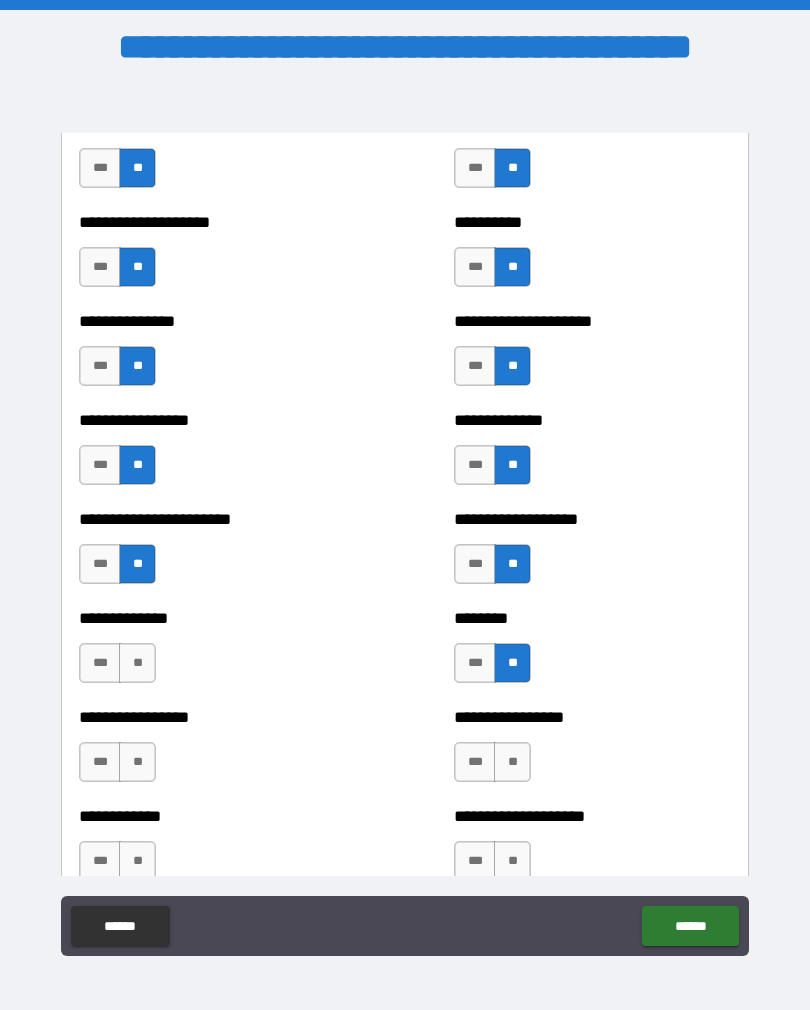 click on "**" at bounding box center (137, 663) 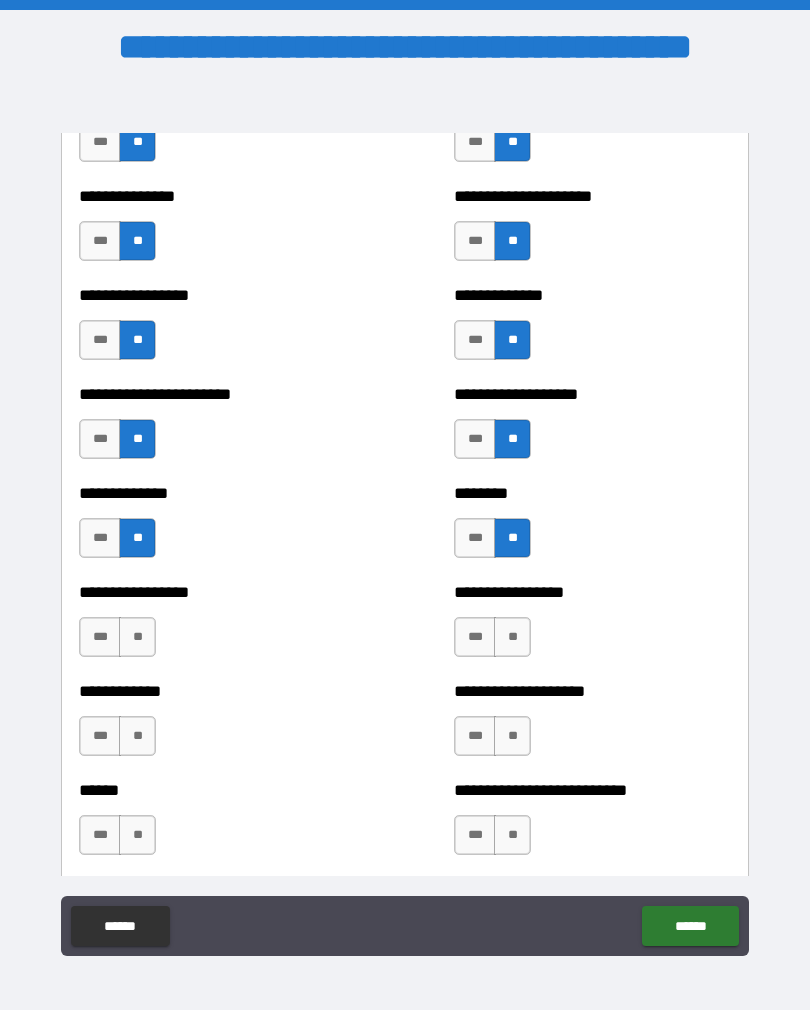 scroll, scrollTop: 3529, scrollLeft: 0, axis: vertical 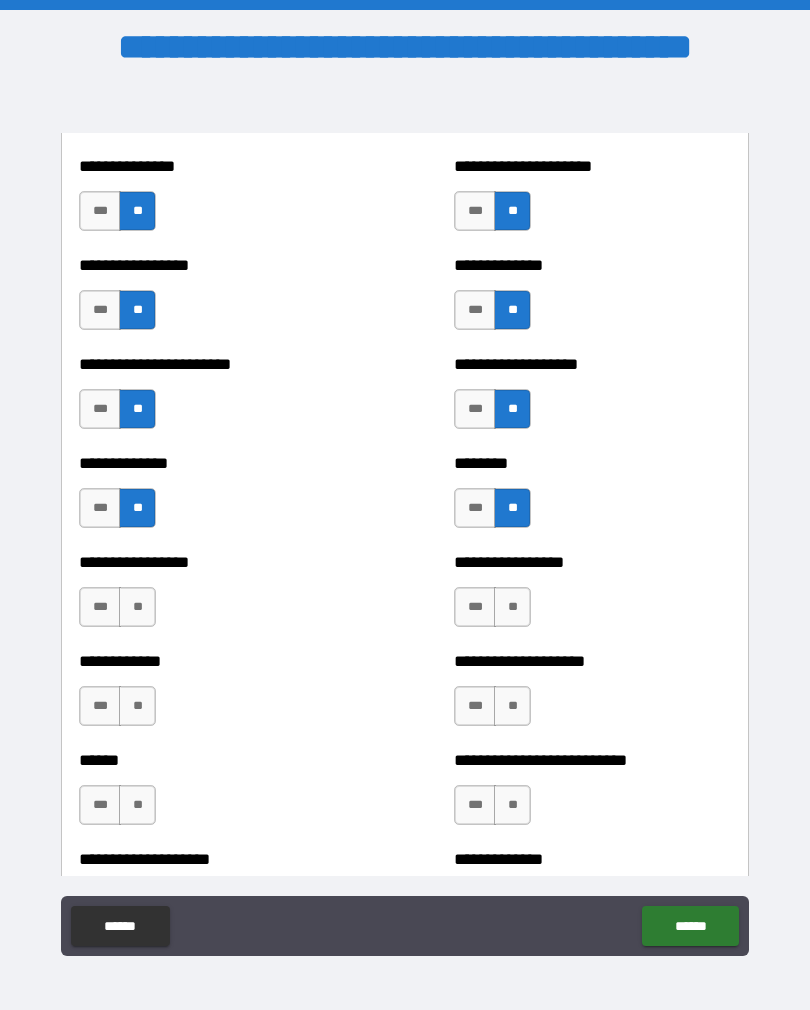 click on "**" at bounding box center [137, 607] 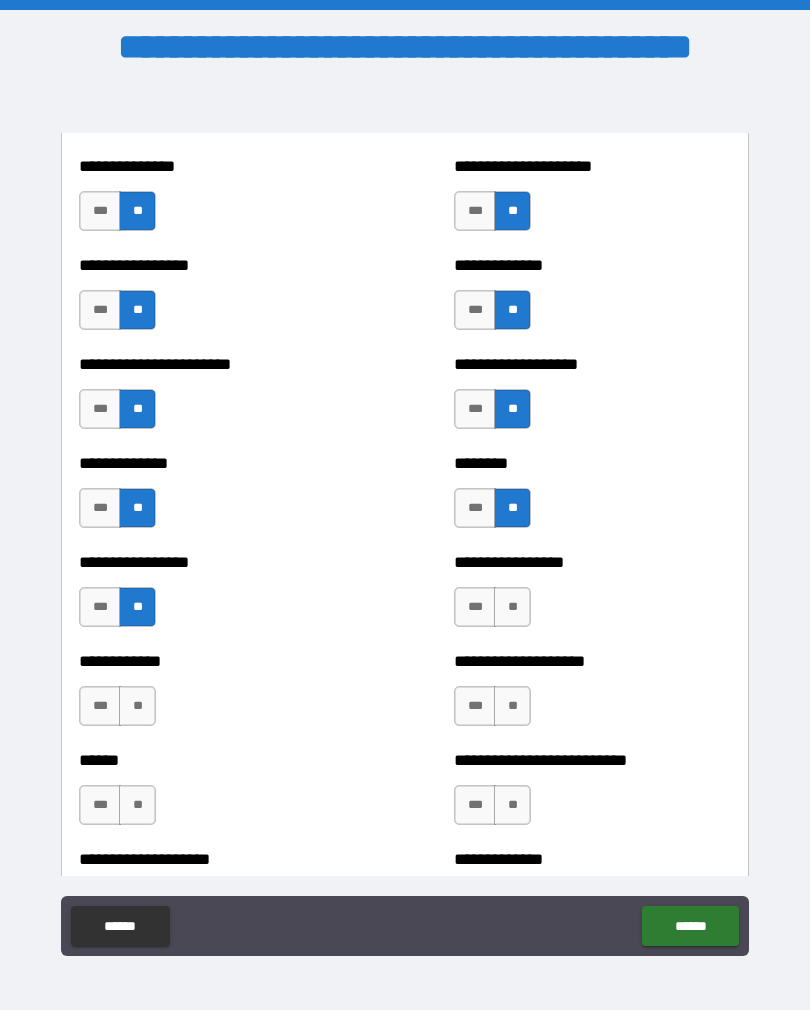 click on "**" at bounding box center [512, 607] 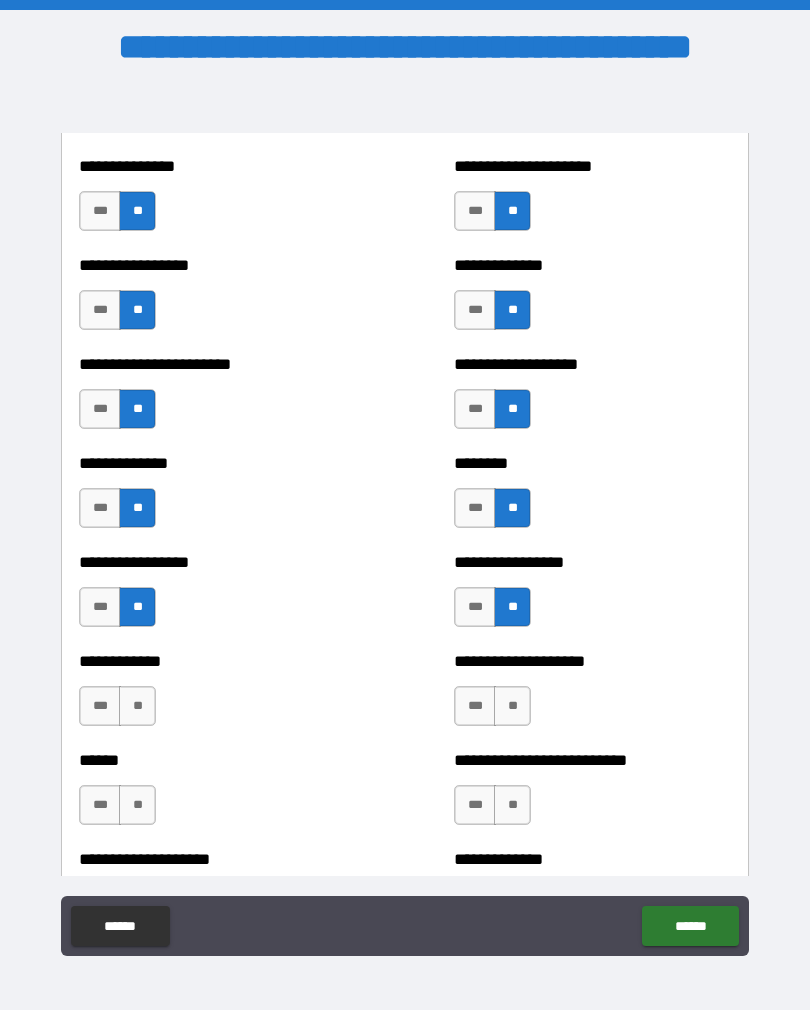 click on "**" at bounding box center (137, 706) 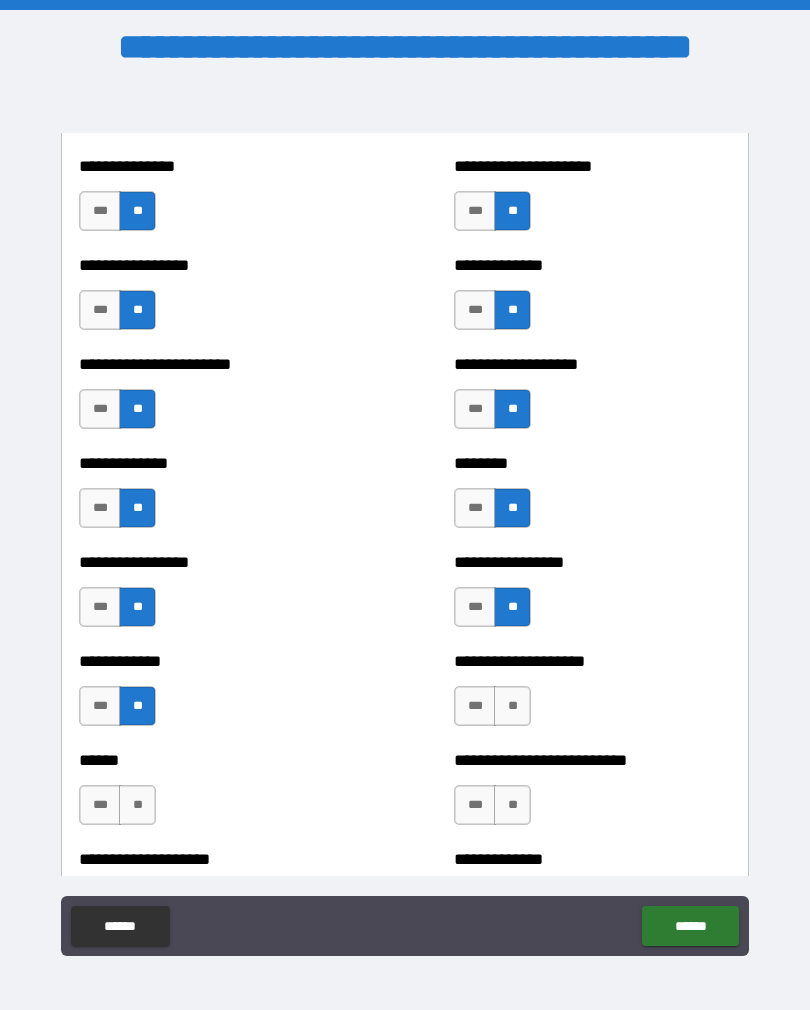 click on "**" at bounding box center (512, 706) 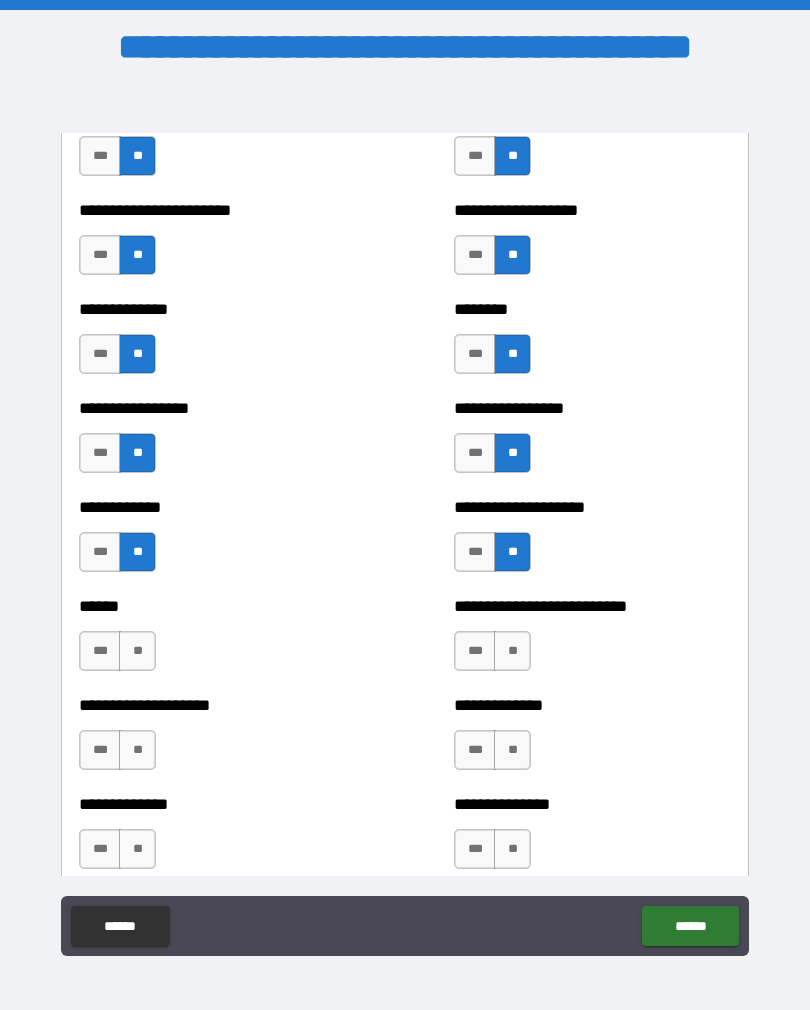 click on "**" at bounding box center [137, 651] 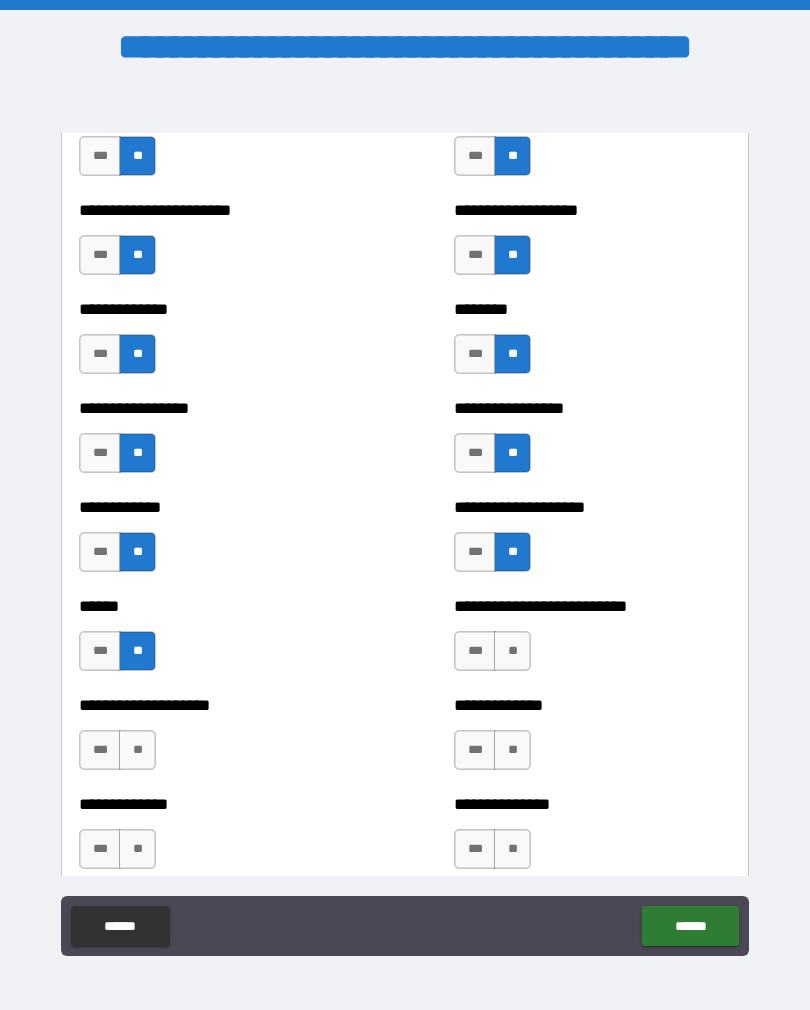 click on "**" at bounding box center [512, 651] 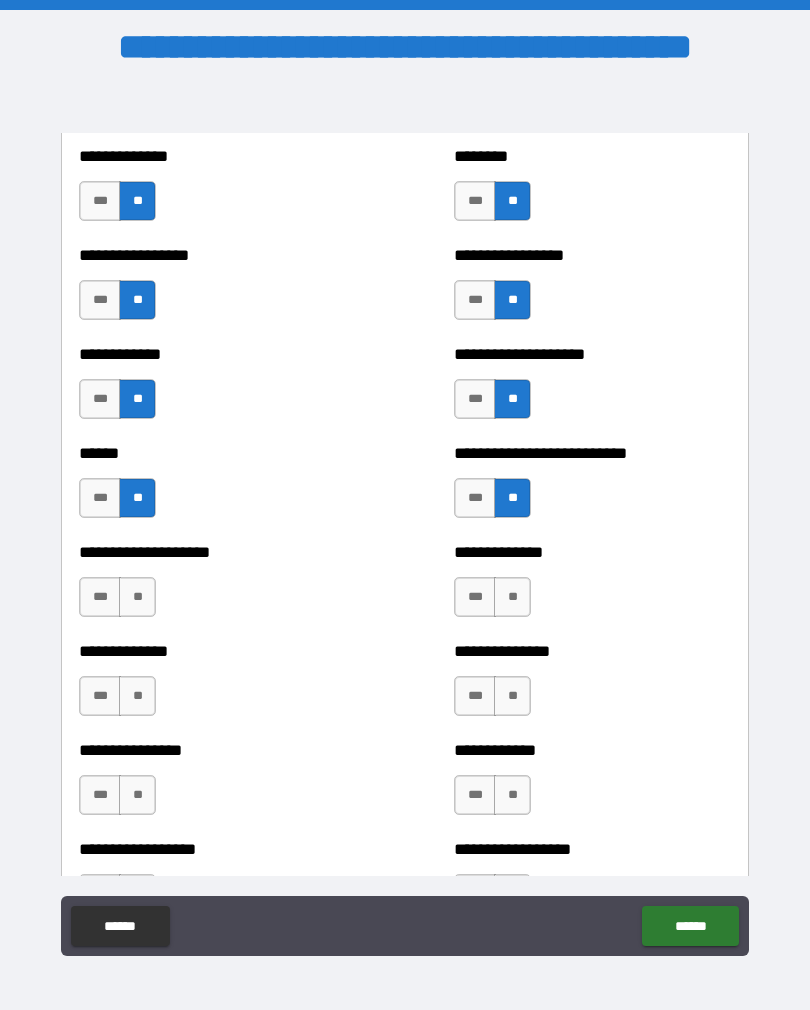 scroll, scrollTop: 3848, scrollLeft: 0, axis: vertical 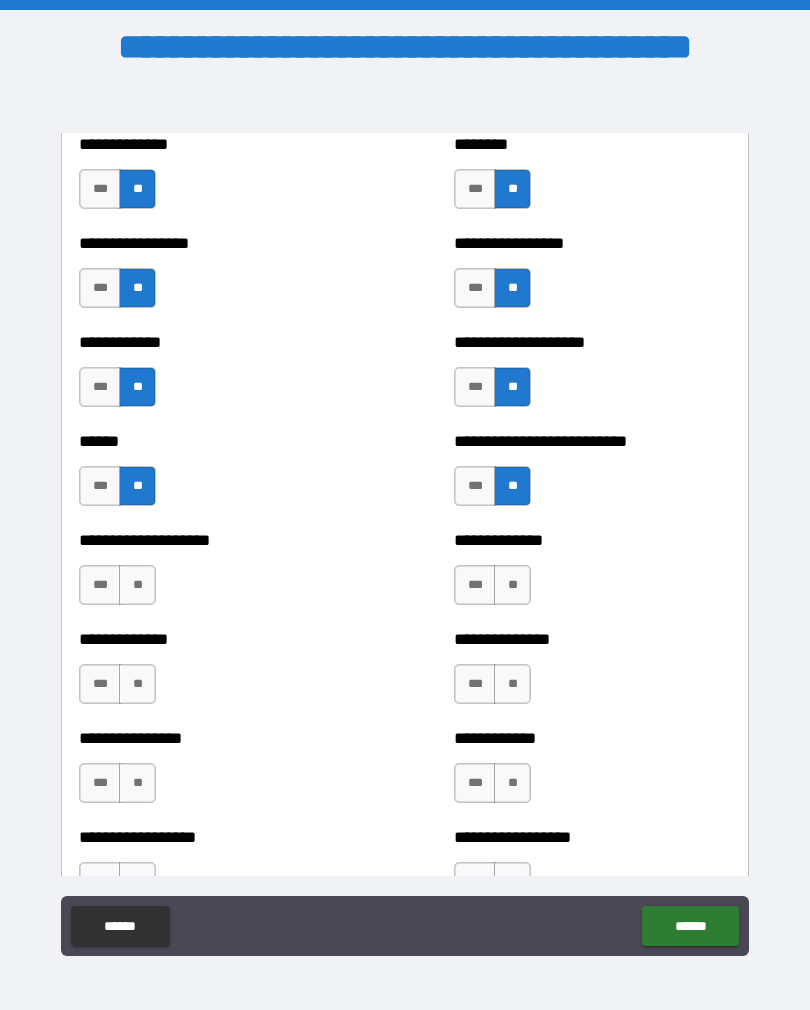 click on "**********" at bounding box center (217, 575) 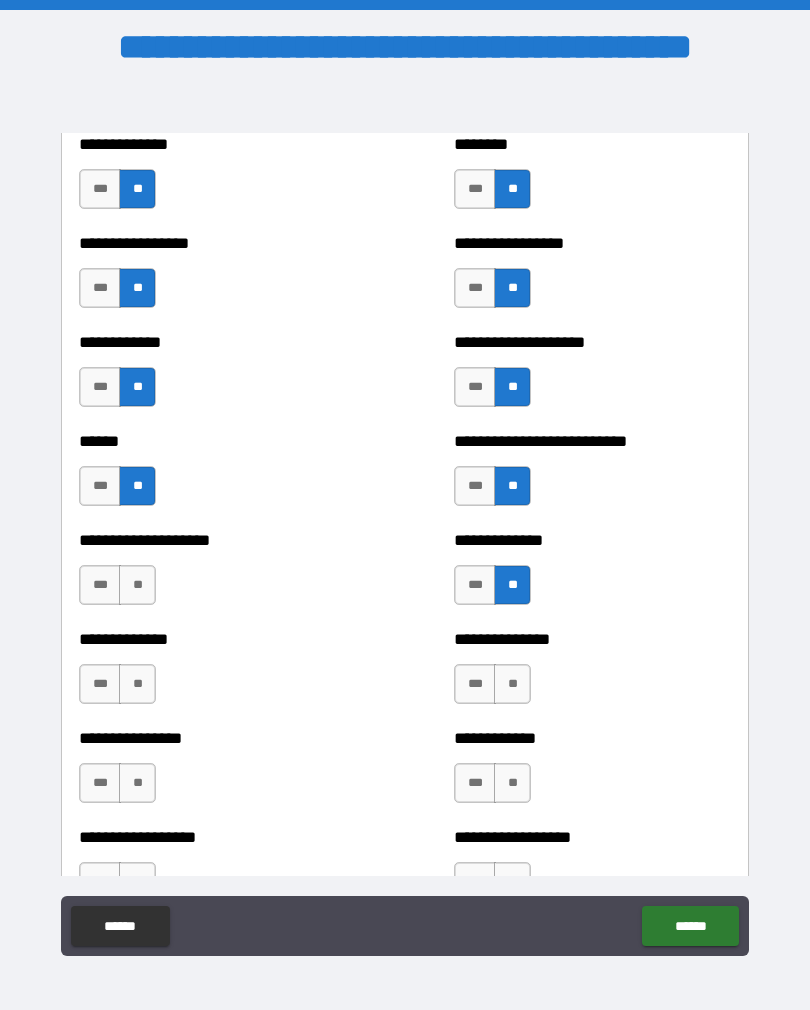 click on "**********" at bounding box center [217, 674] 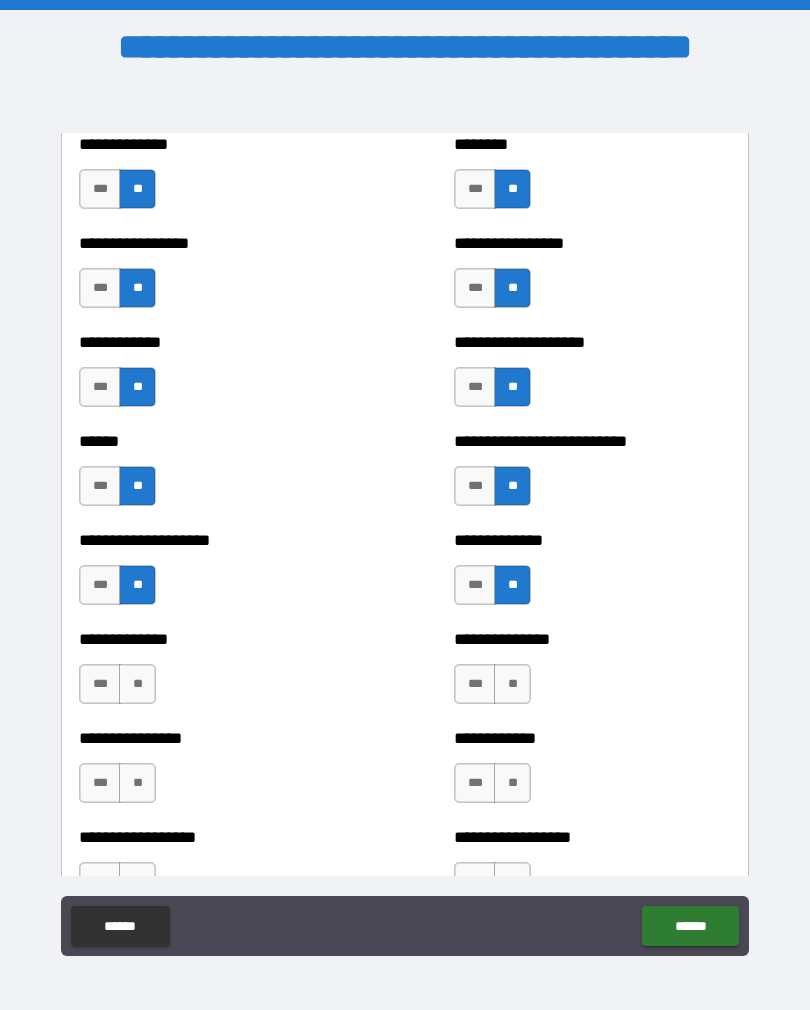 click on "**" at bounding box center [512, 684] 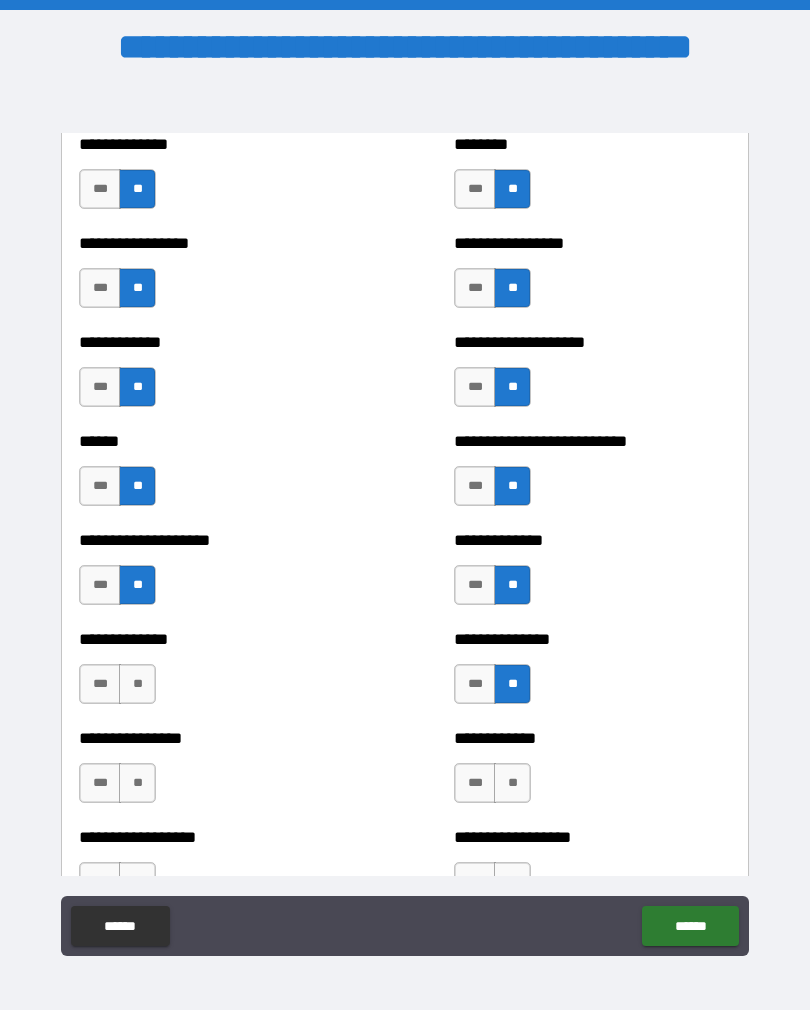 click on "**" at bounding box center (137, 684) 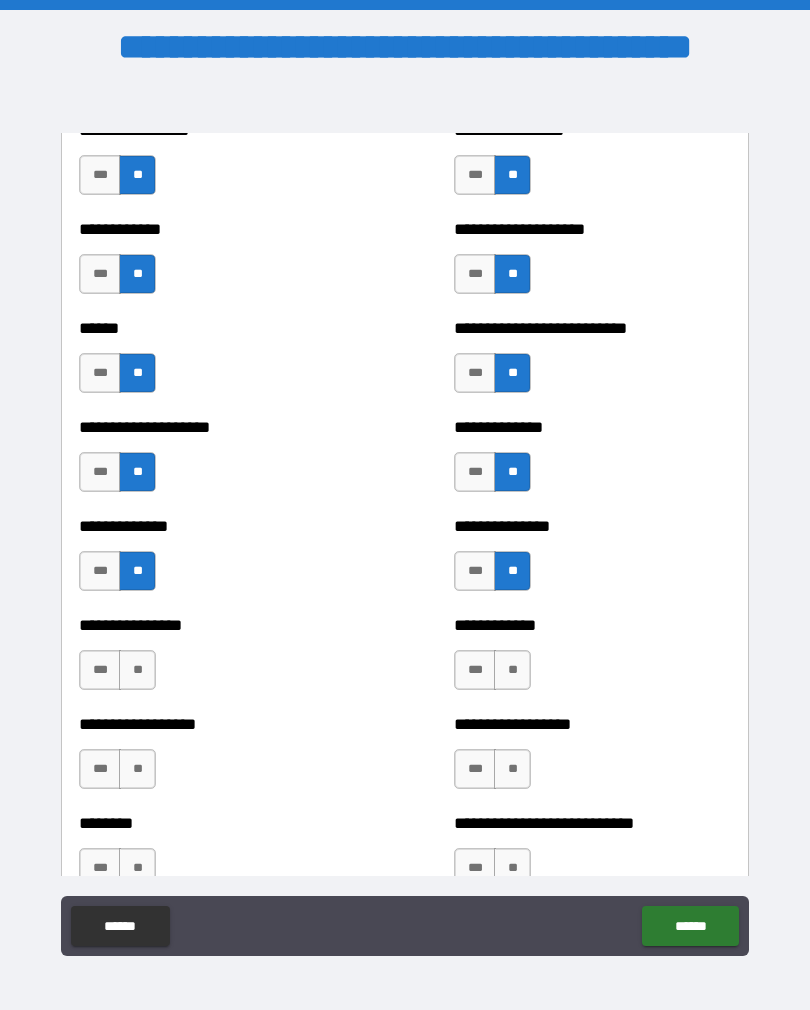 scroll, scrollTop: 4063, scrollLeft: 0, axis: vertical 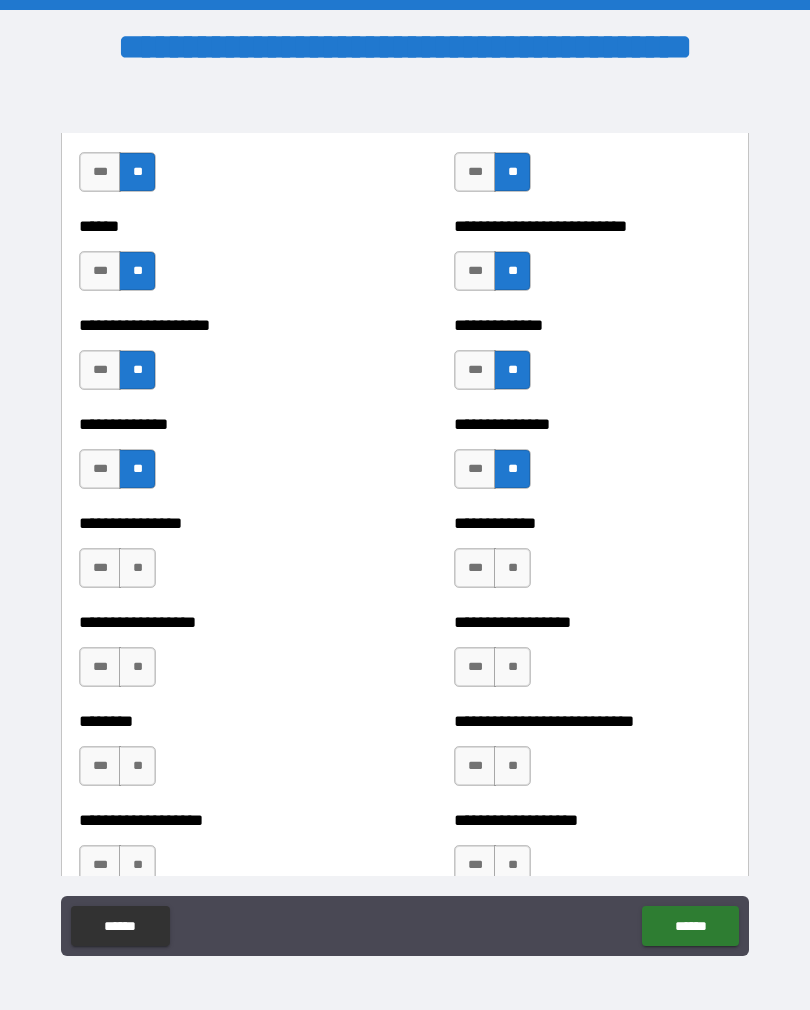 click on "**" at bounding box center [137, 568] 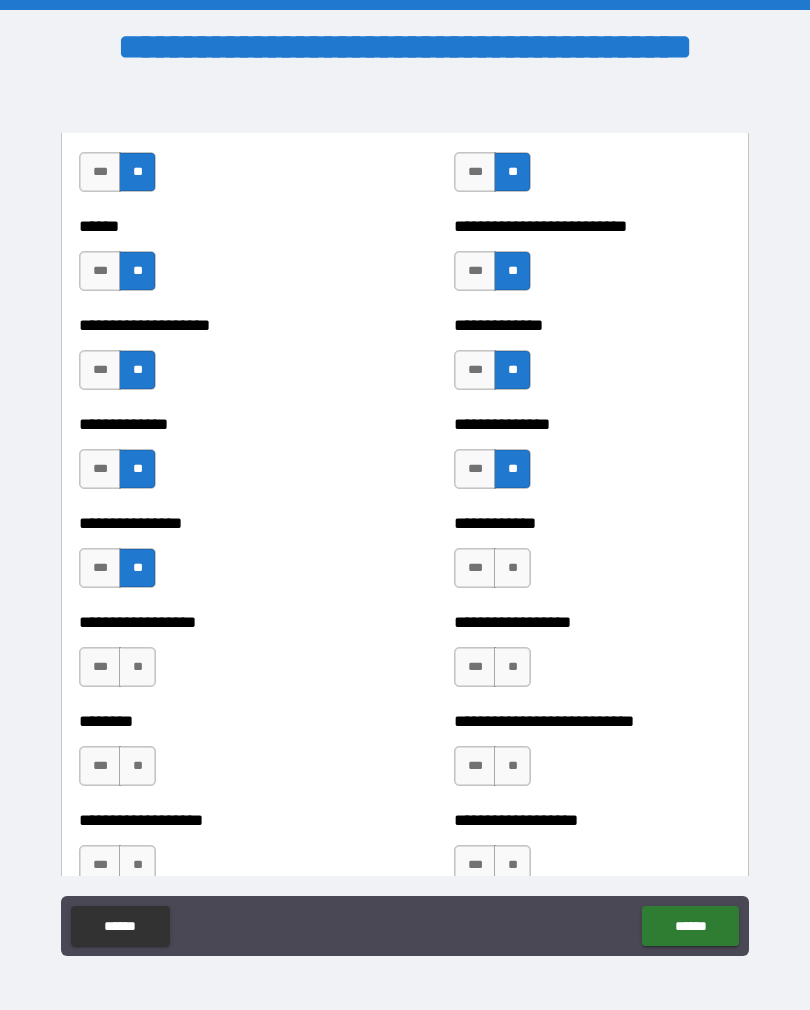 click on "**" at bounding box center (512, 568) 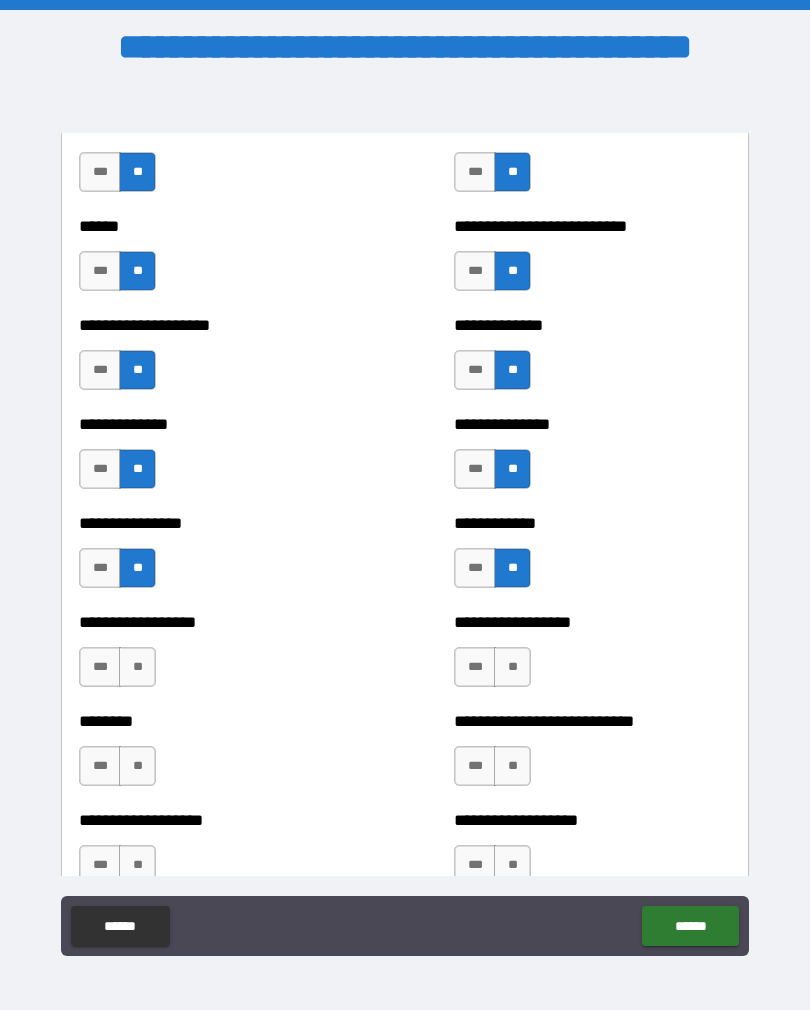 click on "**" at bounding box center (137, 667) 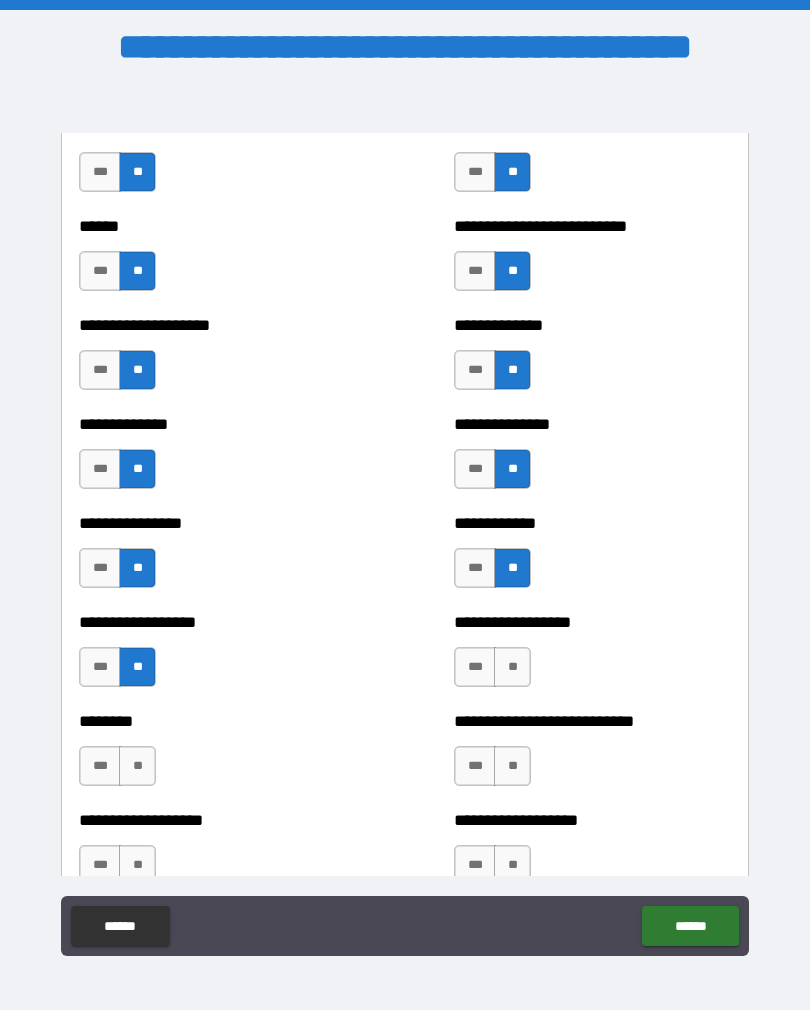 click on "**" at bounding box center [512, 667] 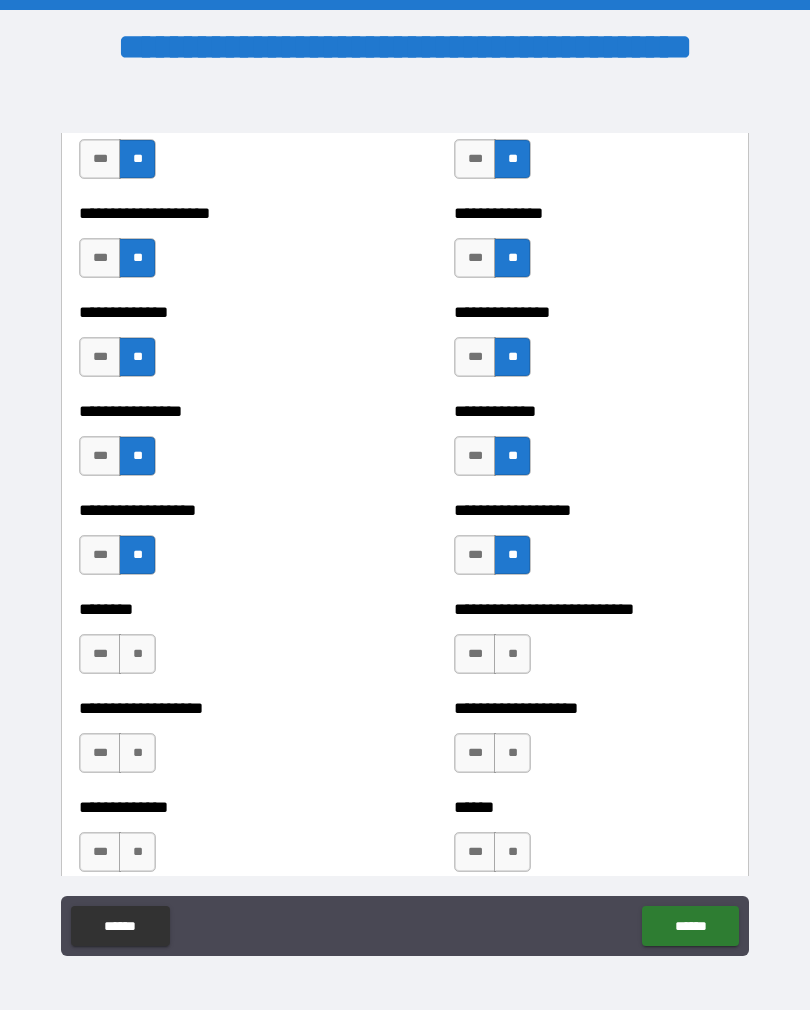 scroll, scrollTop: 4252, scrollLeft: 0, axis: vertical 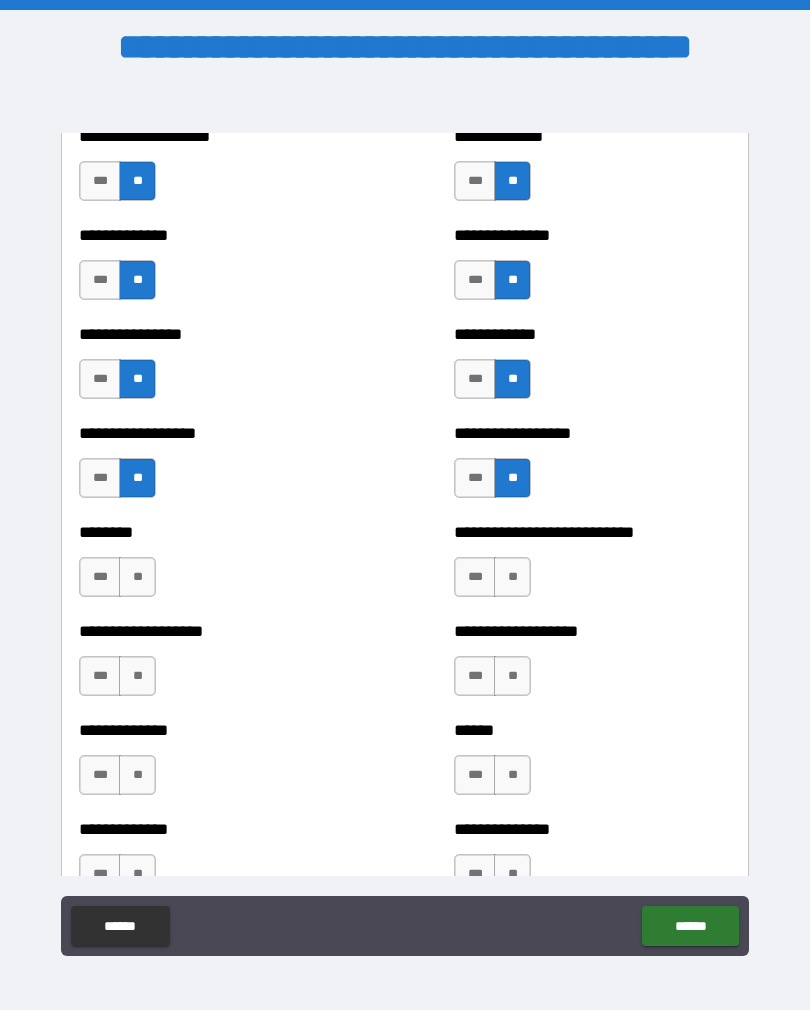 click on "**" at bounding box center (137, 577) 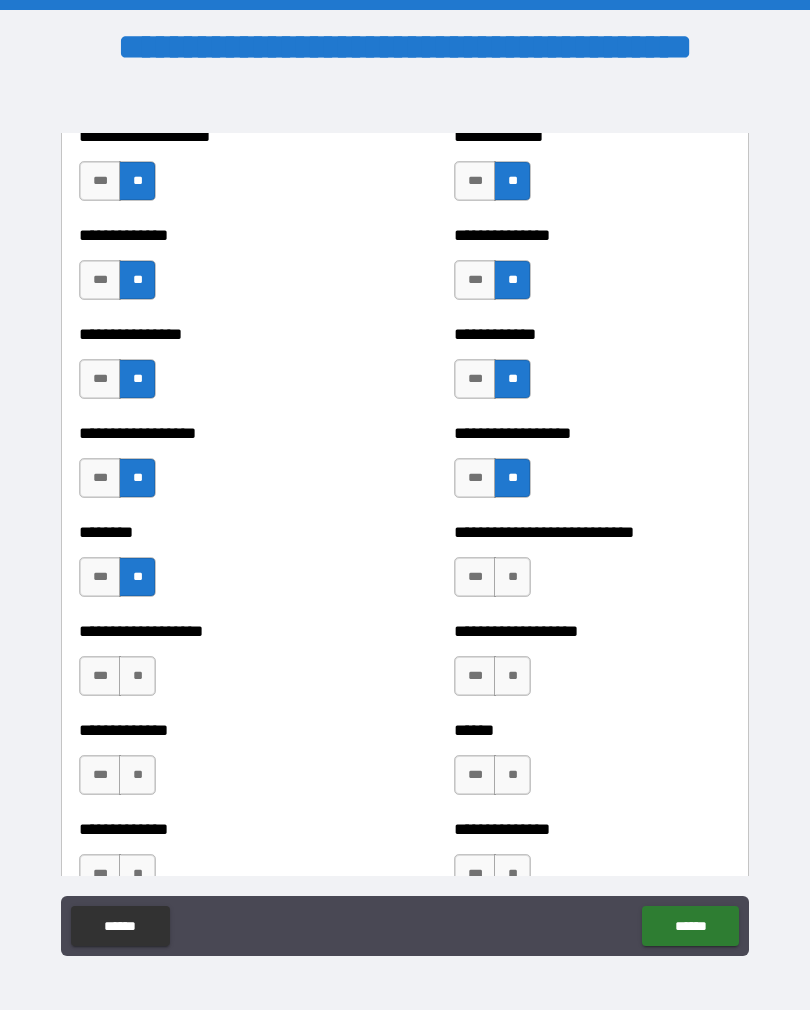 click on "**" at bounding box center (512, 577) 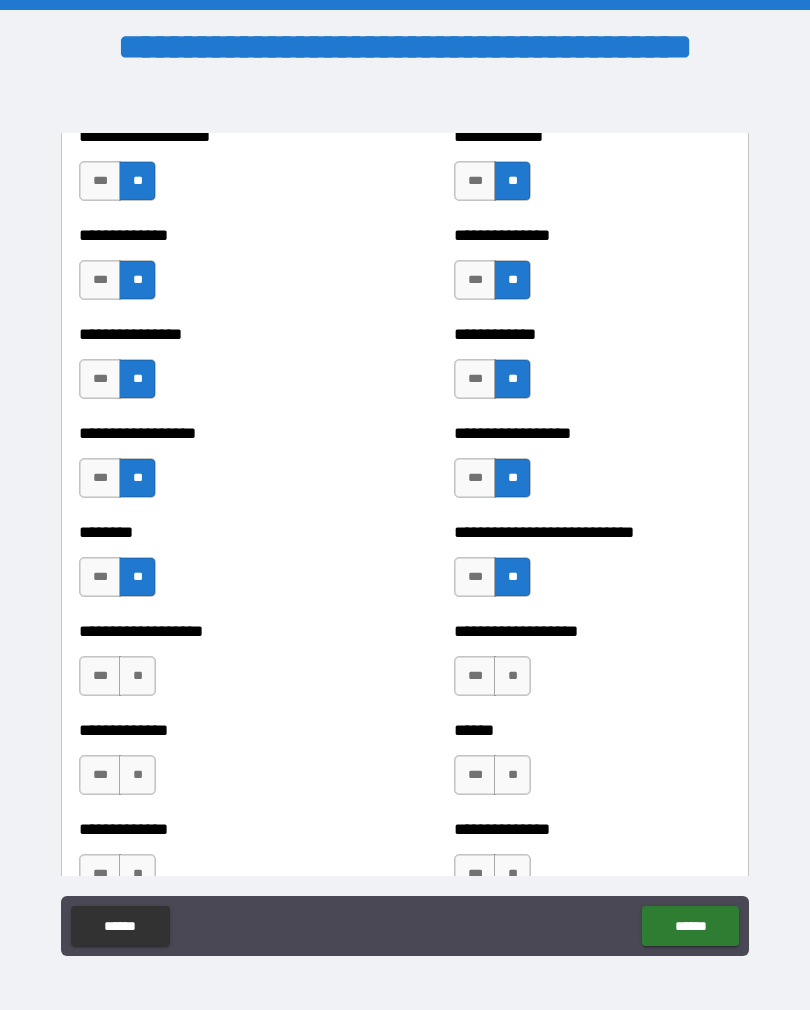 click on "**" at bounding box center [137, 676] 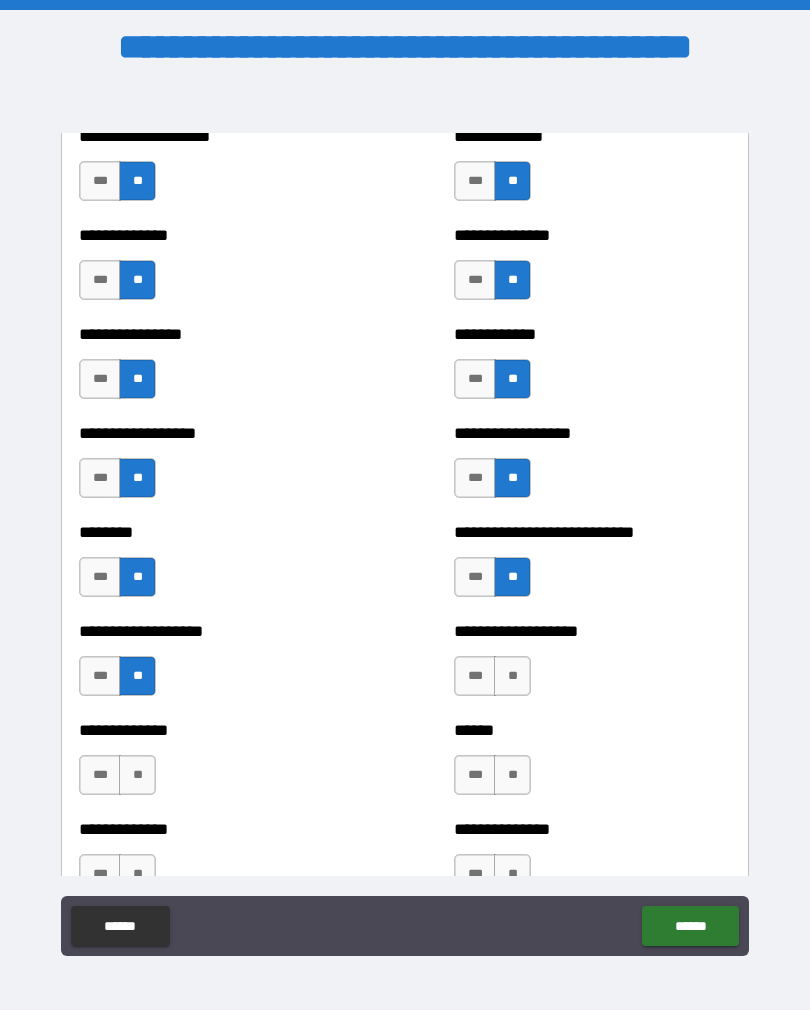click on "**" at bounding box center [512, 676] 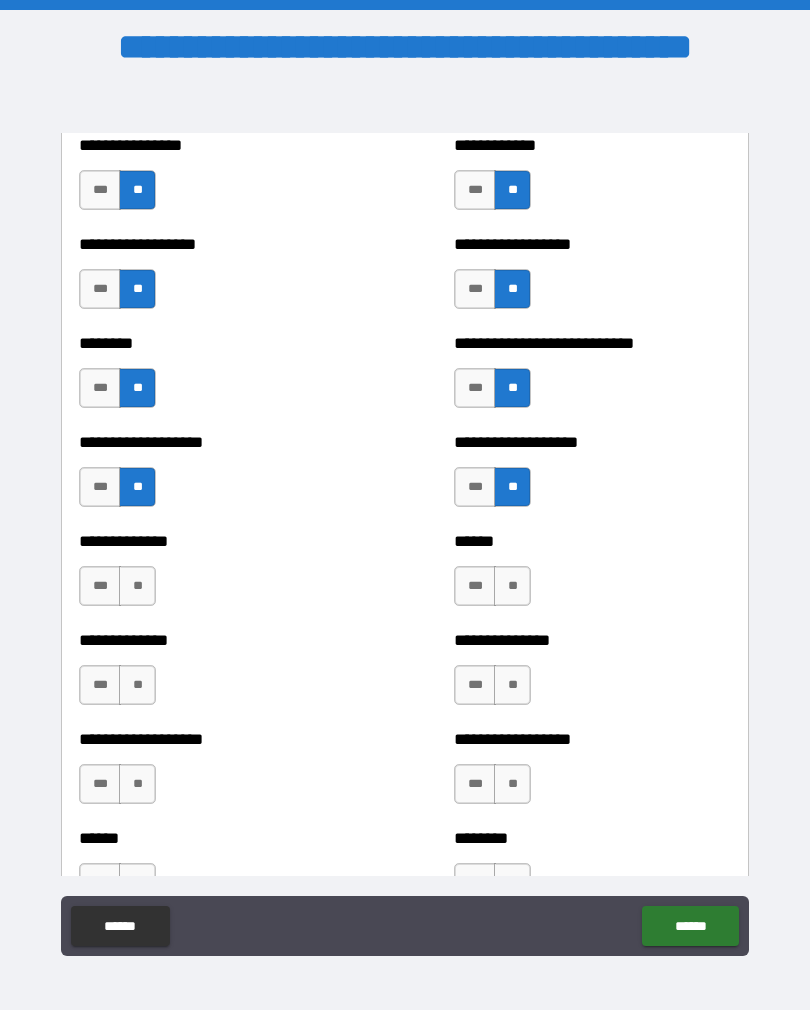 scroll, scrollTop: 4445, scrollLeft: 0, axis: vertical 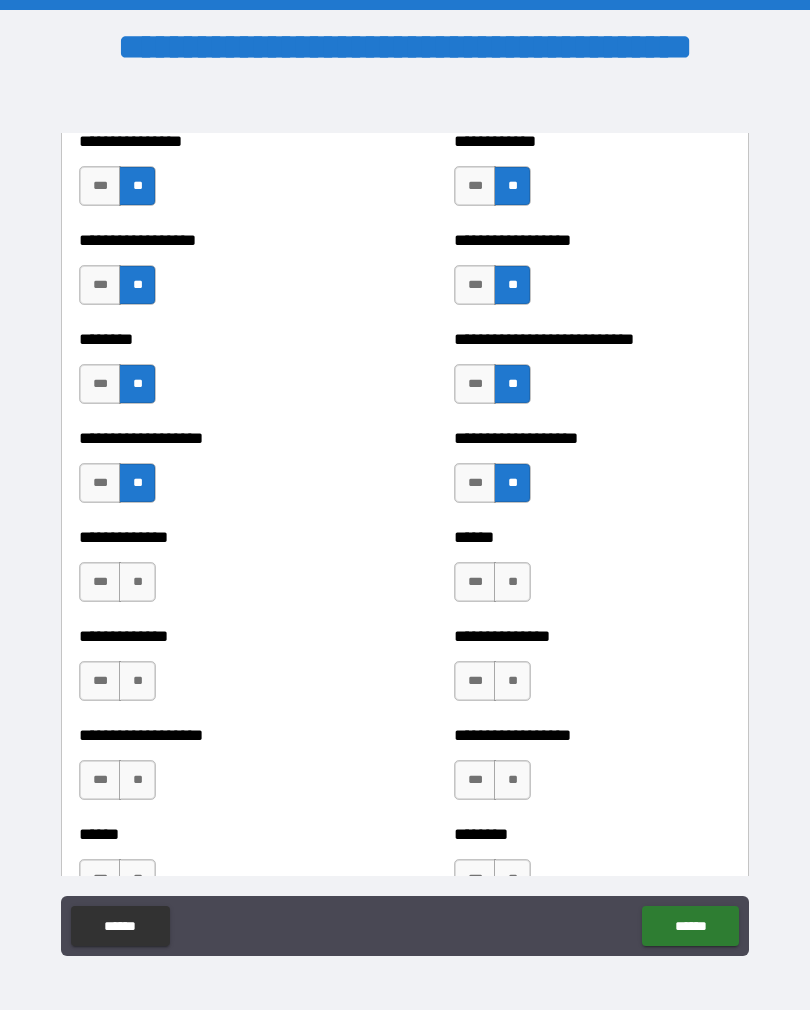 click on "**" at bounding box center (137, 582) 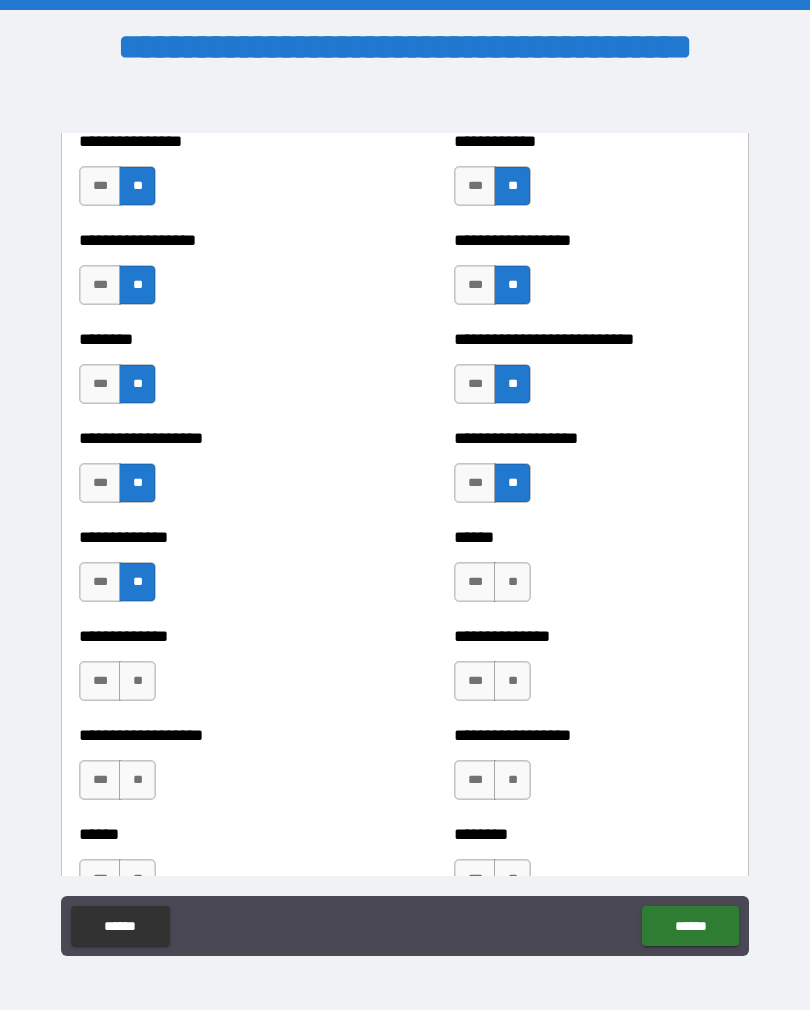 click on "**" at bounding box center [512, 582] 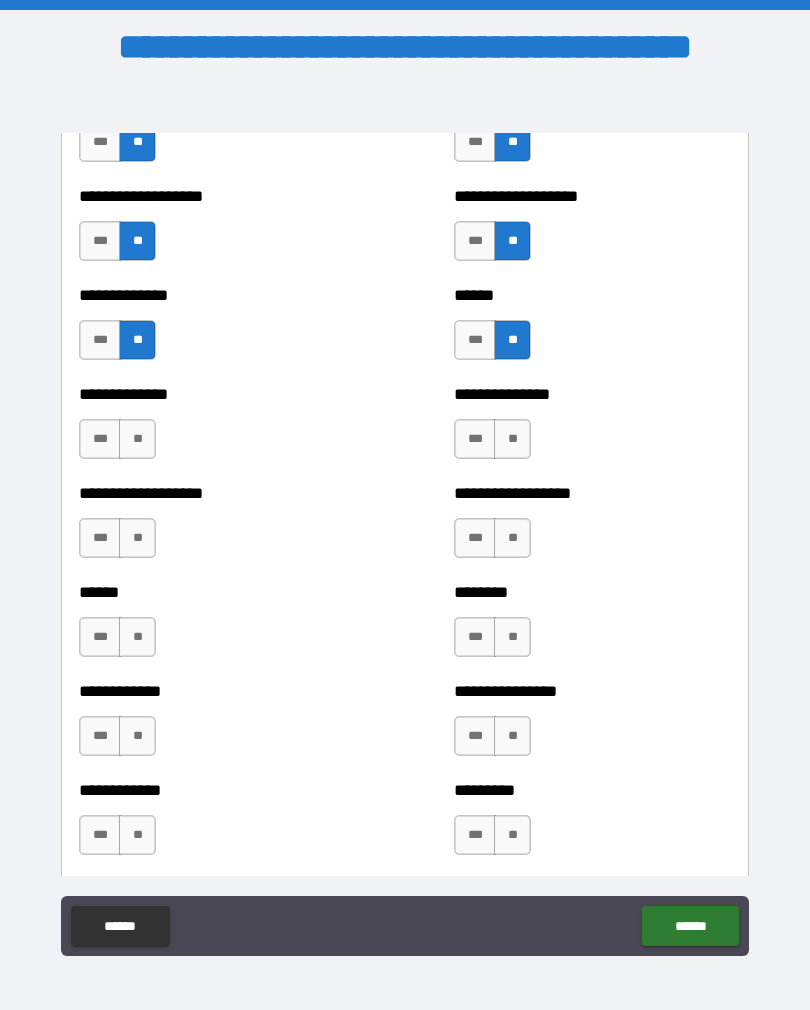 scroll, scrollTop: 4687, scrollLeft: 0, axis: vertical 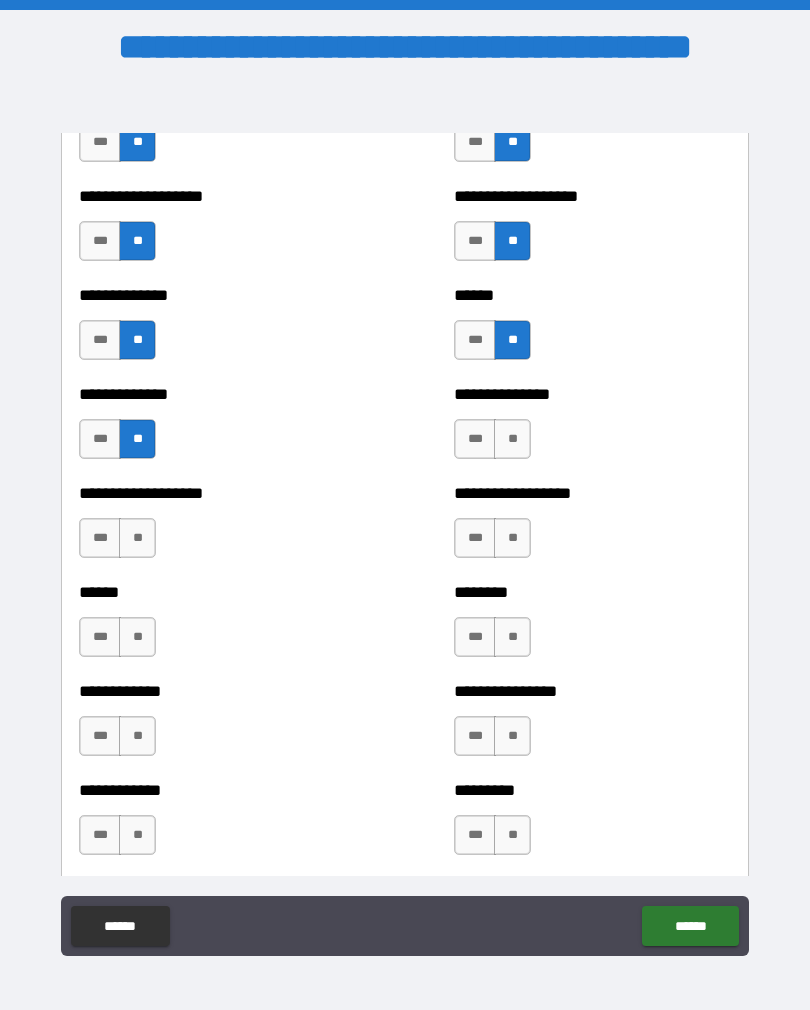 click on "**" at bounding box center (512, 439) 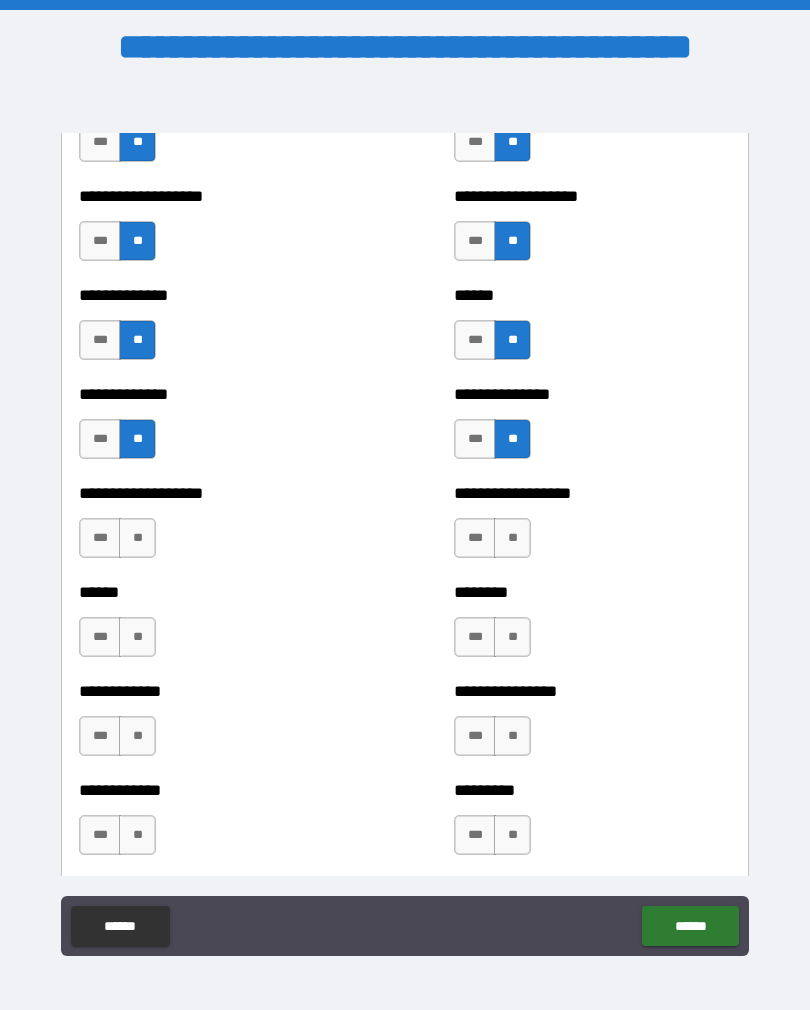 click on "**" at bounding box center [137, 538] 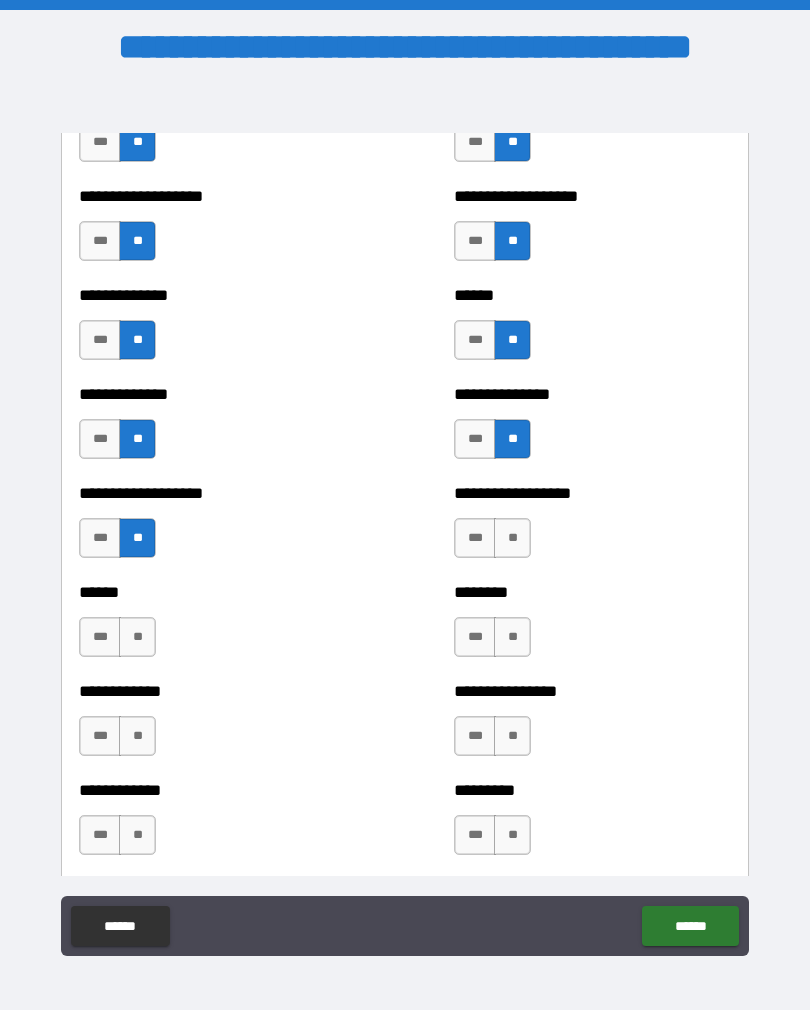 click on "**" at bounding box center [512, 538] 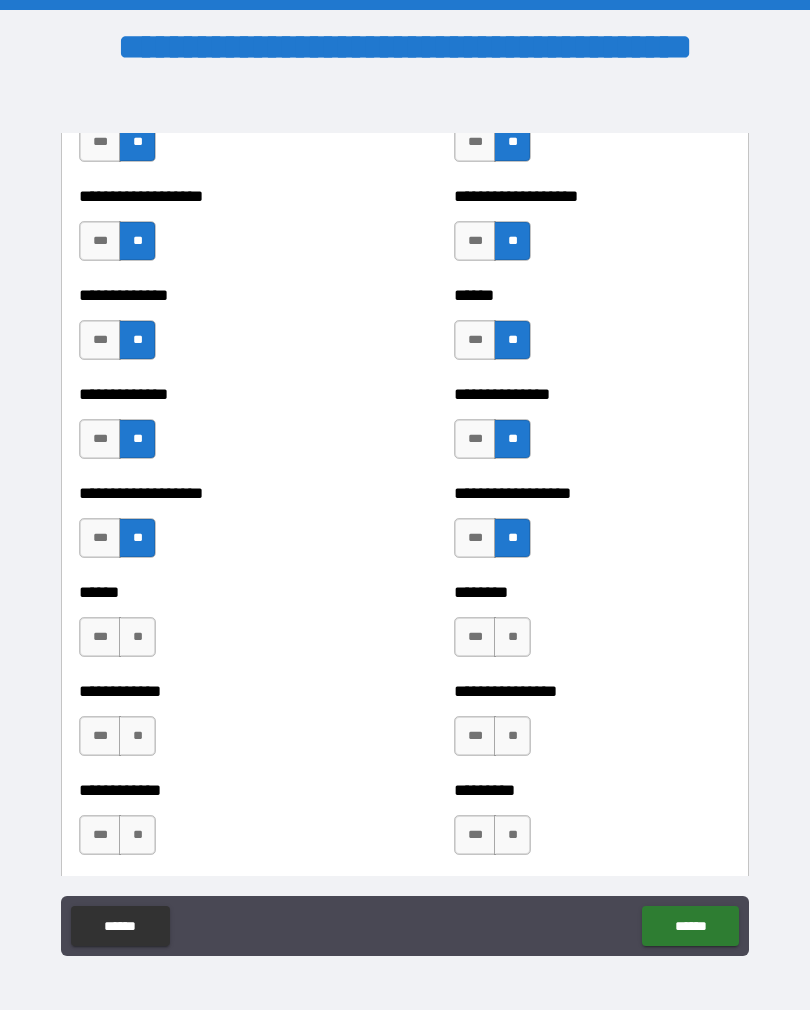 click on "**" at bounding box center [137, 637] 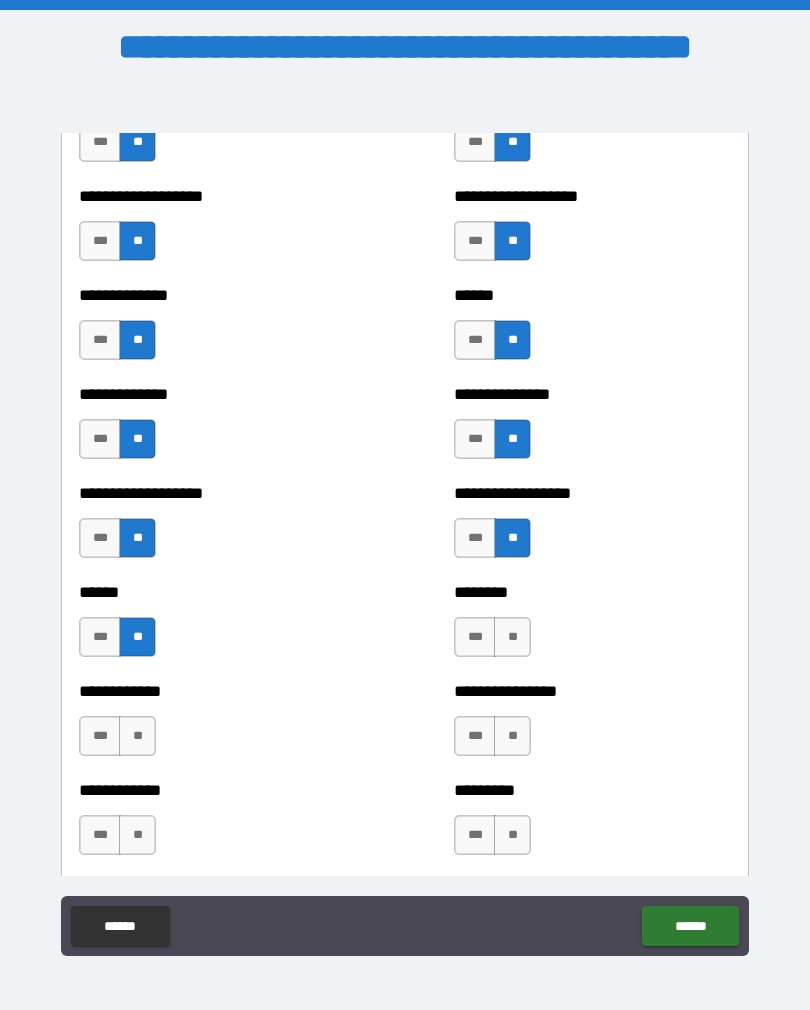 click on "**" at bounding box center [512, 637] 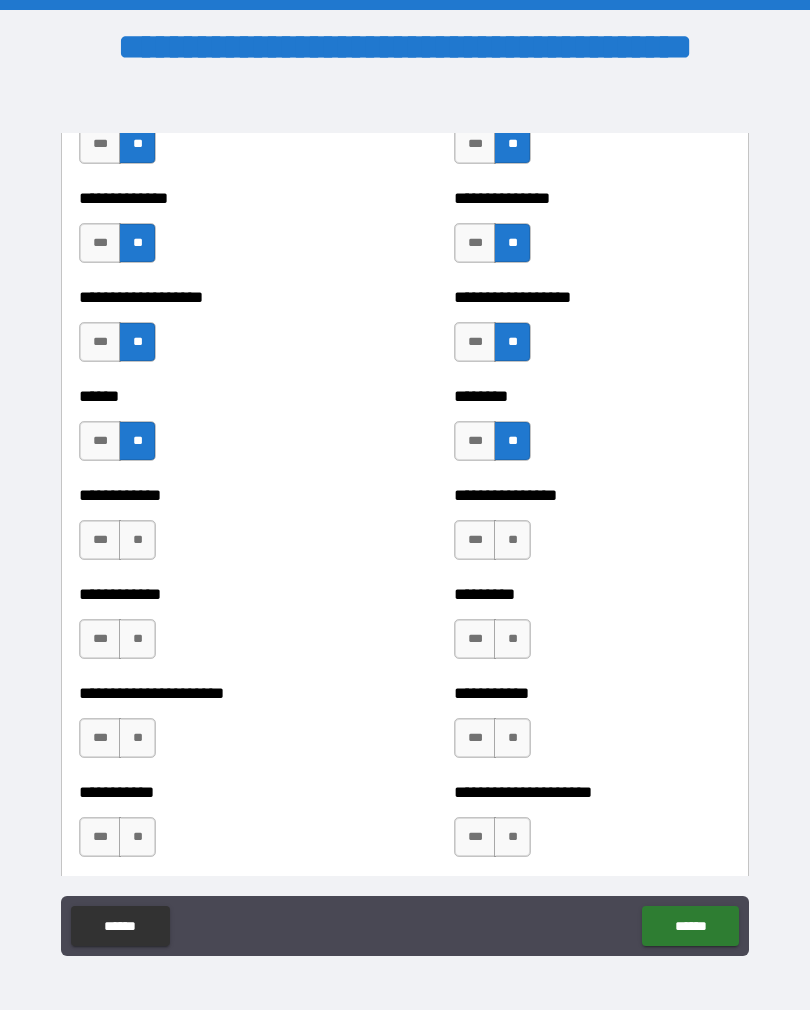 scroll, scrollTop: 4892, scrollLeft: 0, axis: vertical 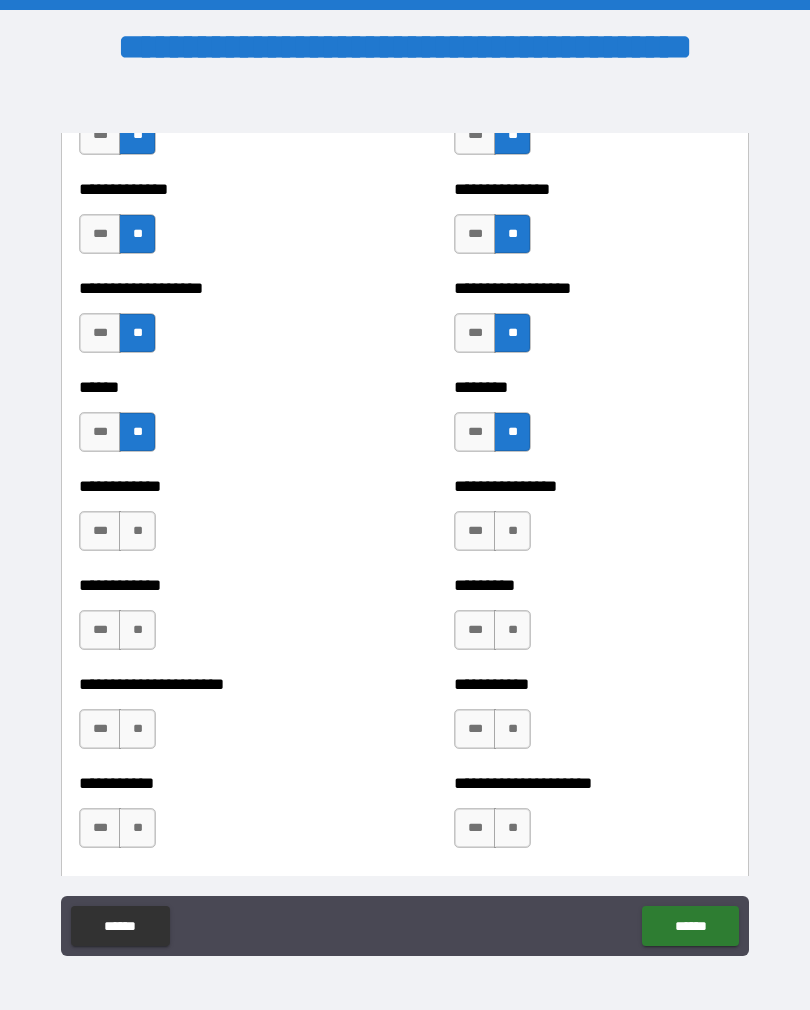 click on "**" at bounding box center (137, 531) 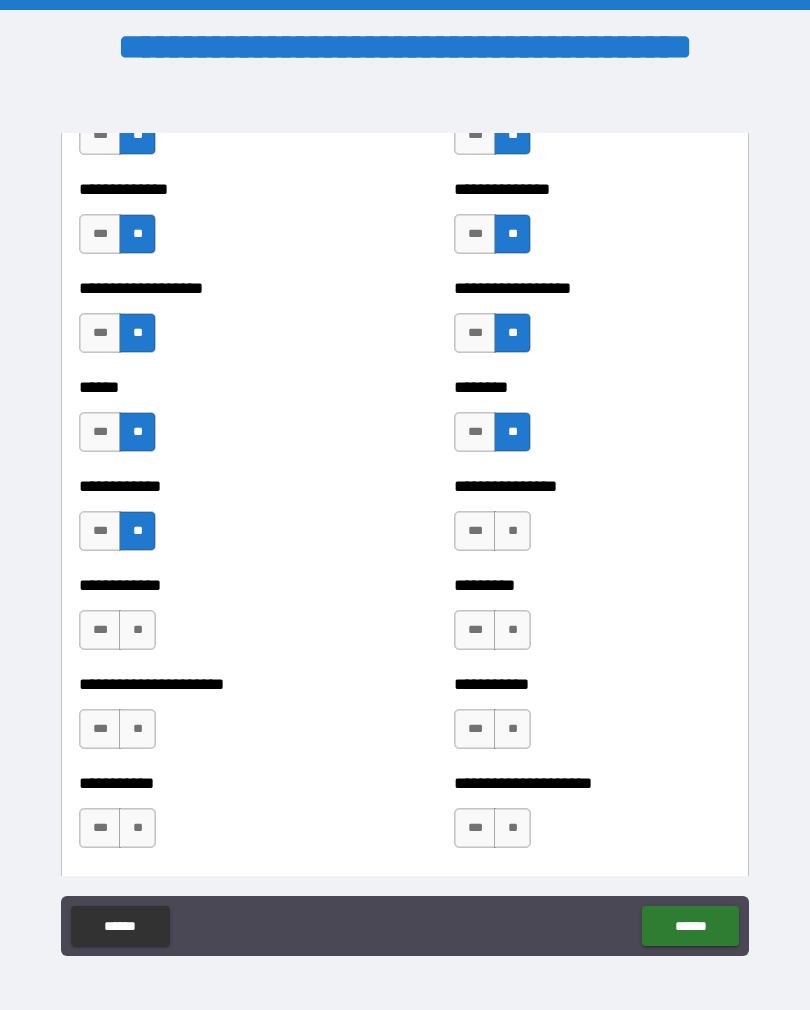 click on "**" at bounding box center [512, 531] 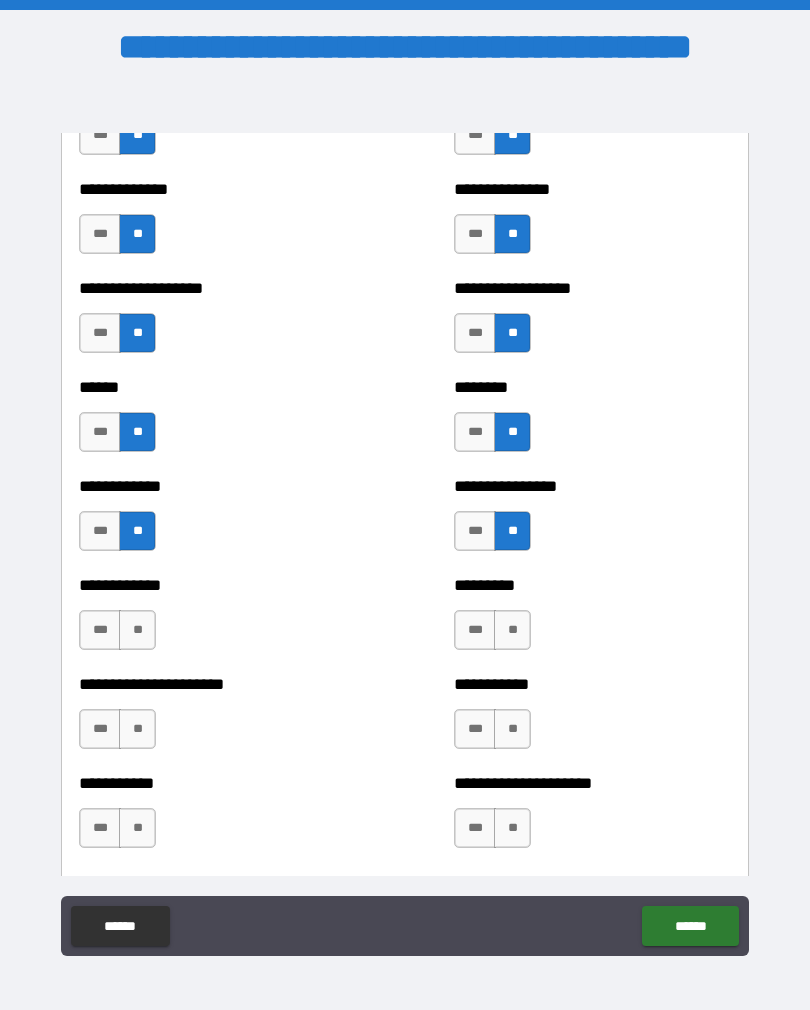 click on "**" at bounding box center [137, 630] 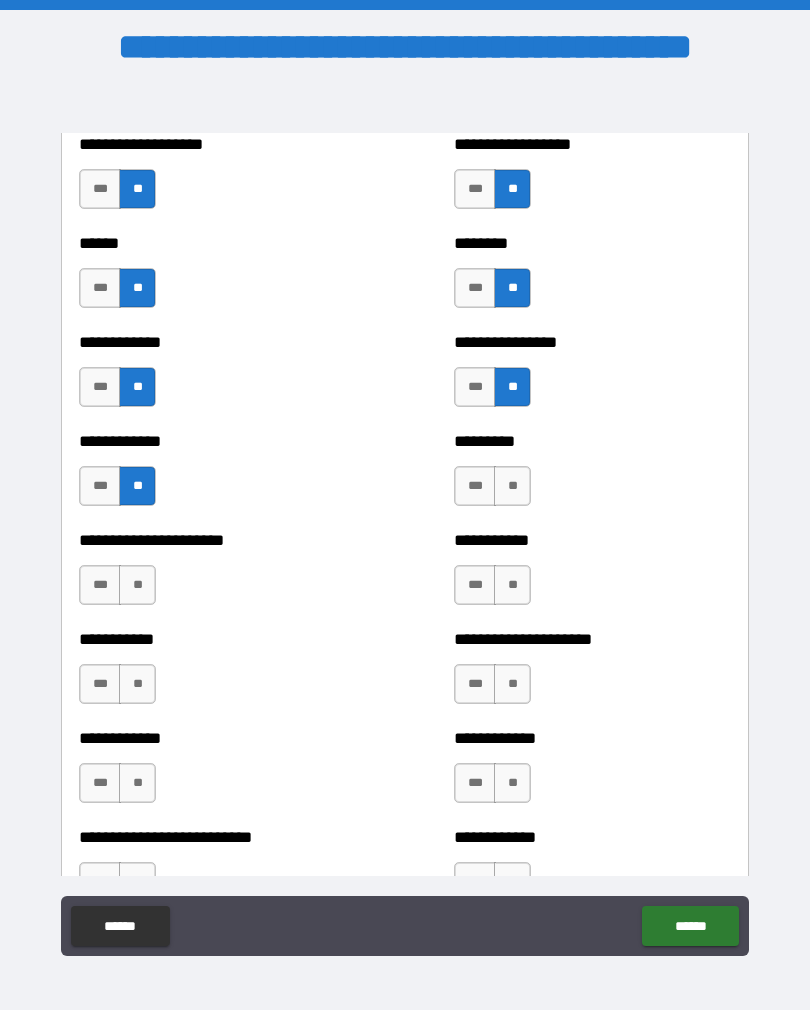 scroll, scrollTop: 5035, scrollLeft: 0, axis: vertical 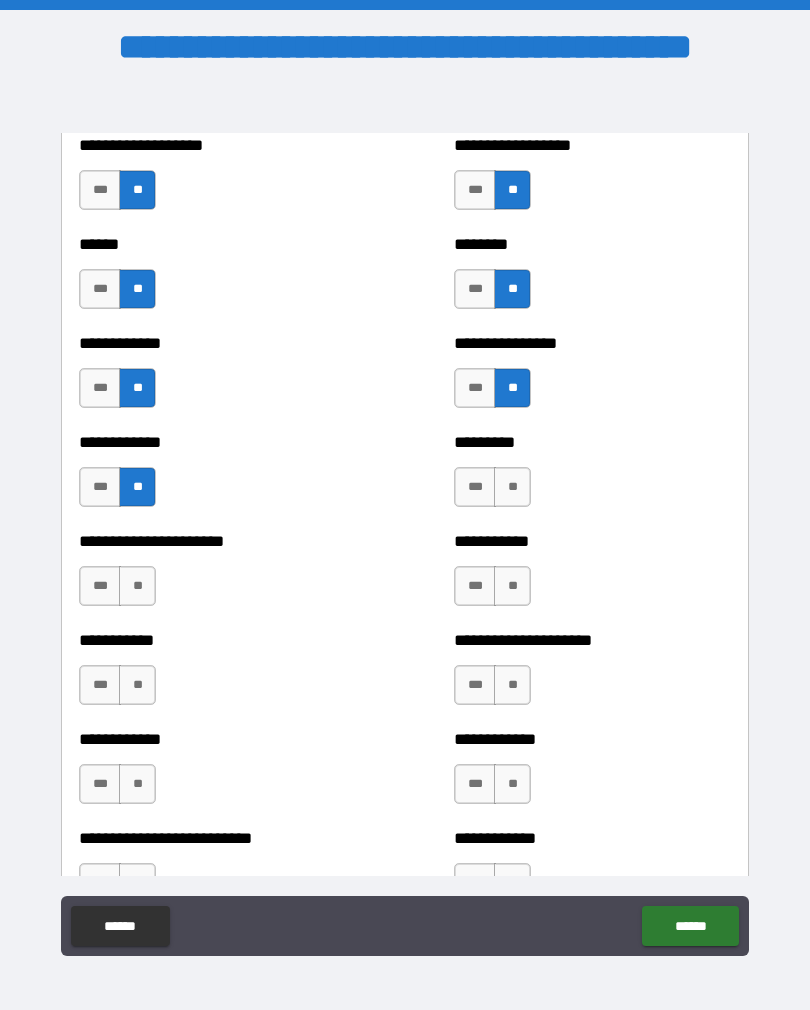 click on "**" at bounding box center (512, 487) 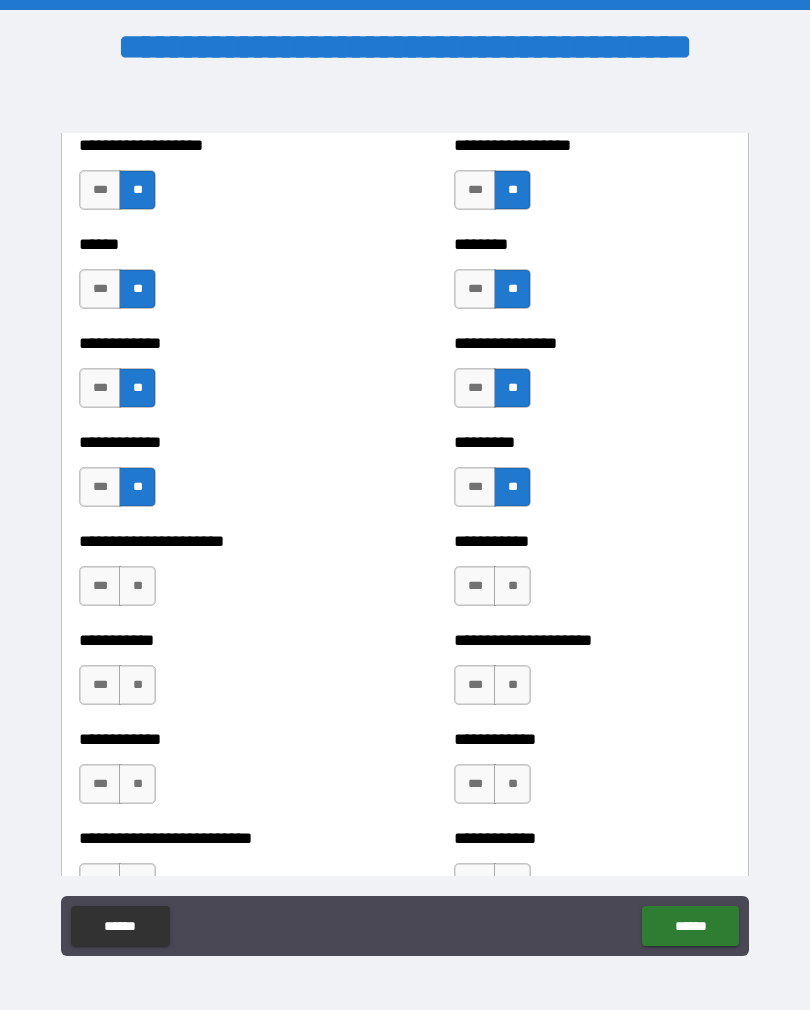 click on "**" at bounding box center [137, 586] 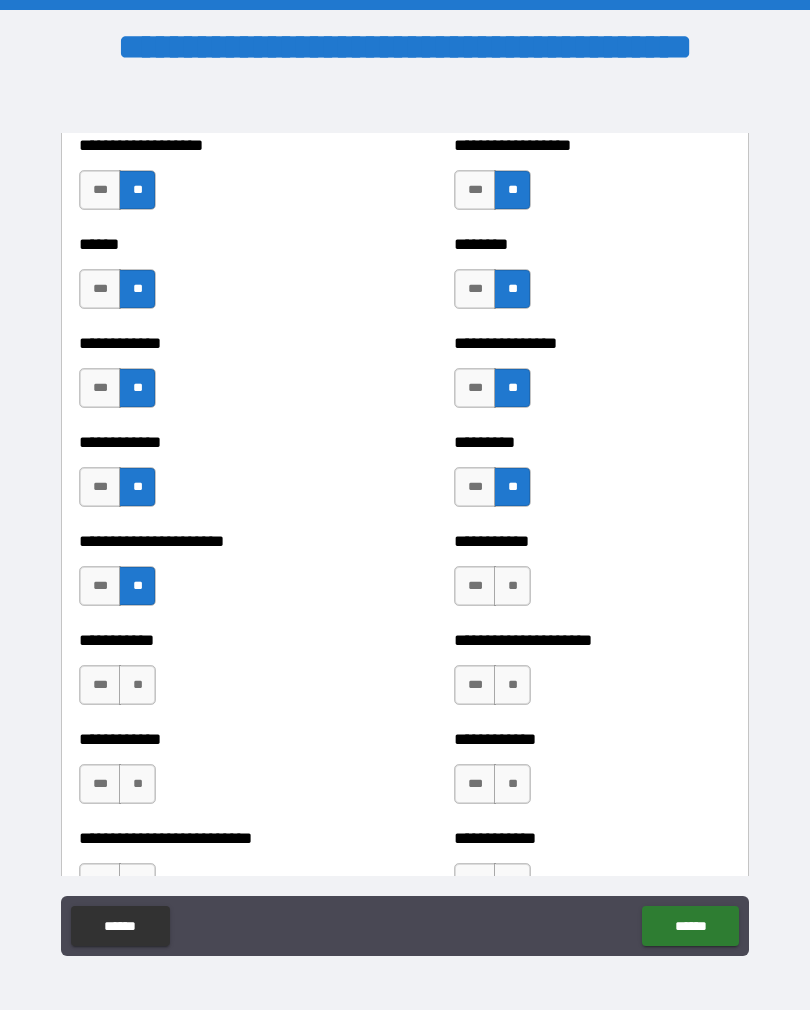 click on "**" at bounding box center [512, 586] 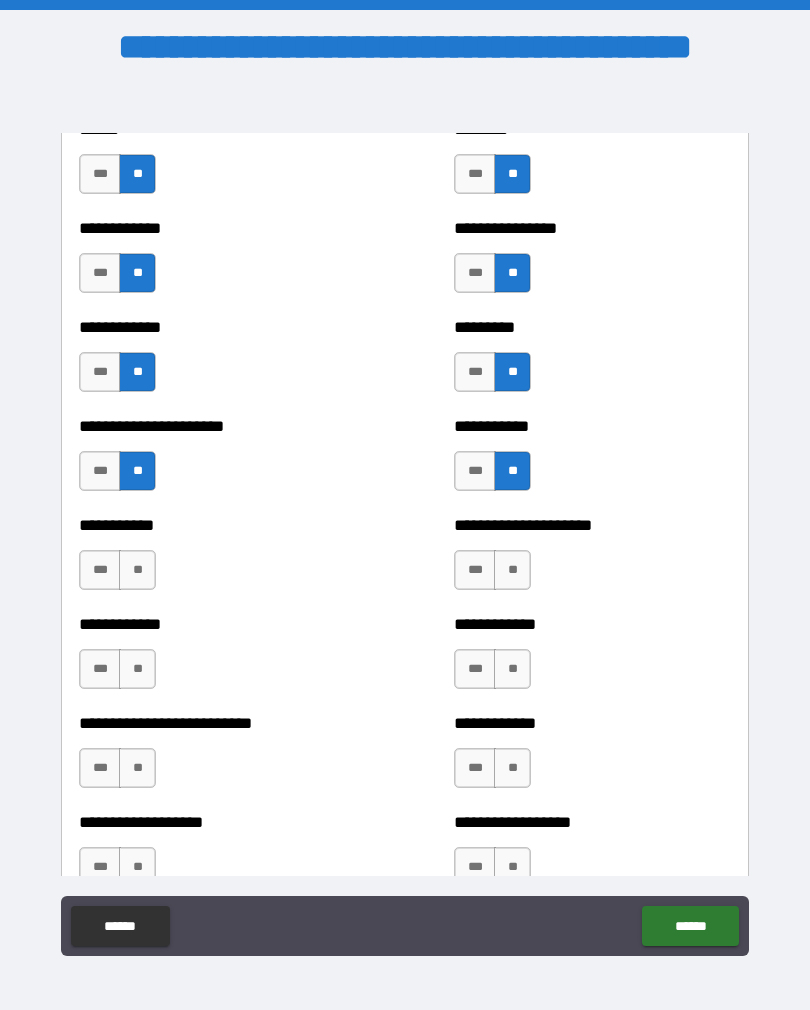 scroll, scrollTop: 5174, scrollLeft: 0, axis: vertical 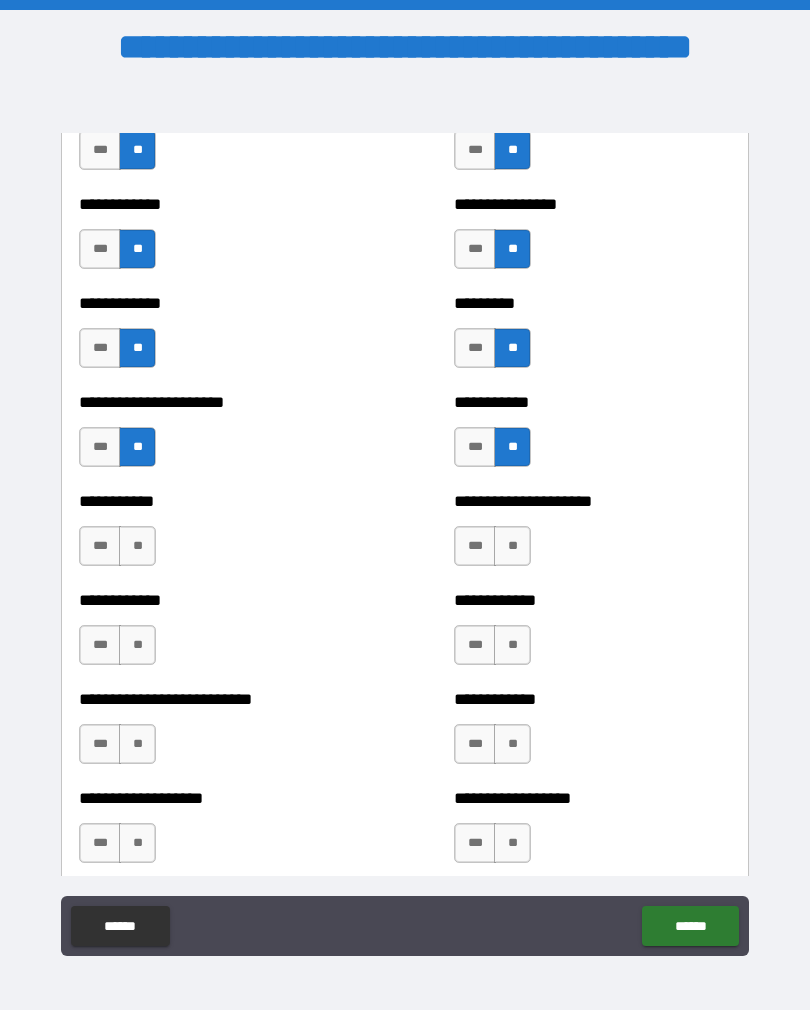 click on "**" at bounding box center (137, 546) 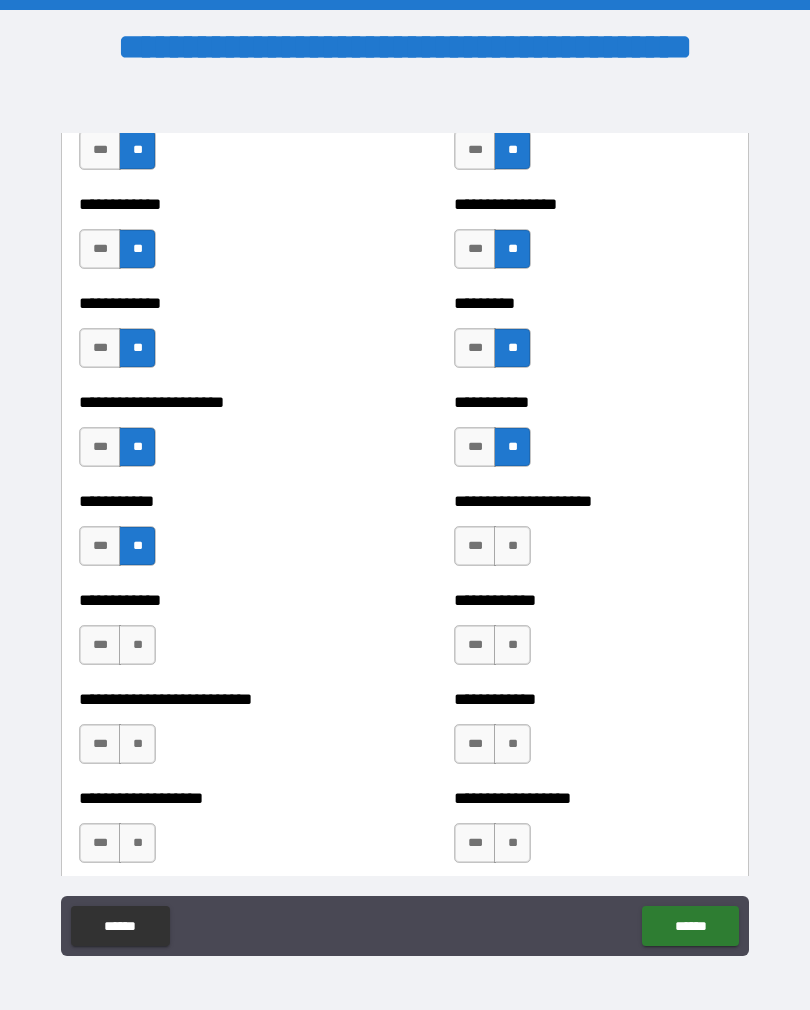 click on "**" at bounding box center [512, 546] 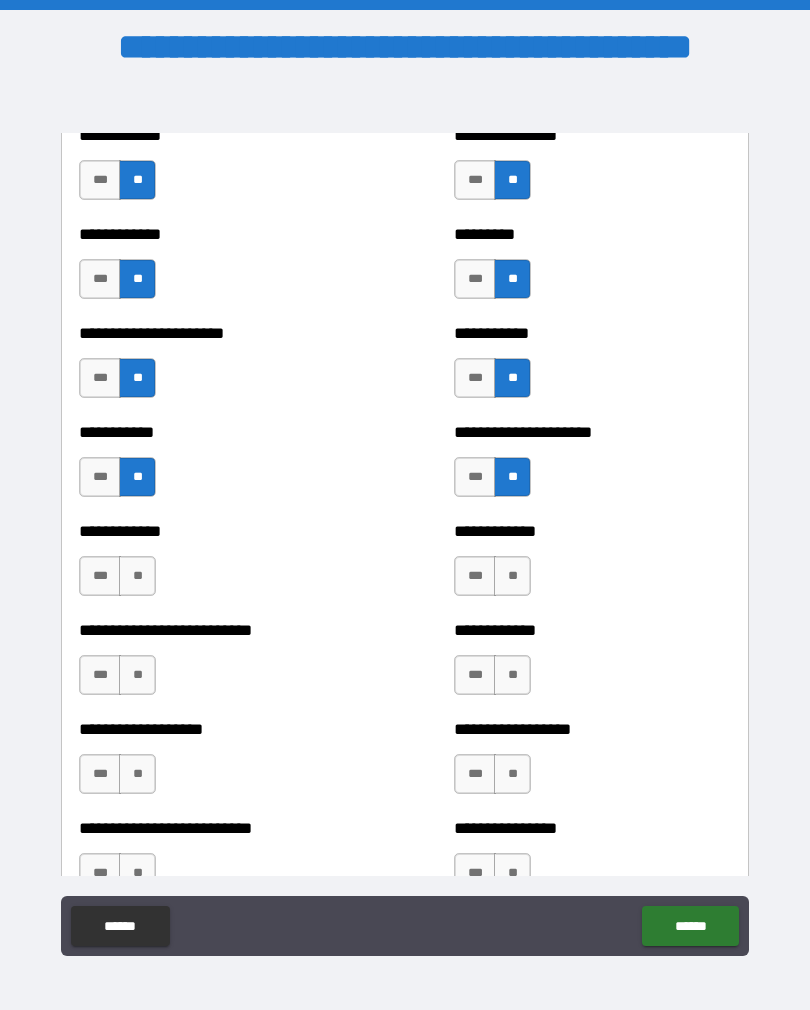 click on "**" at bounding box center (137, 576) 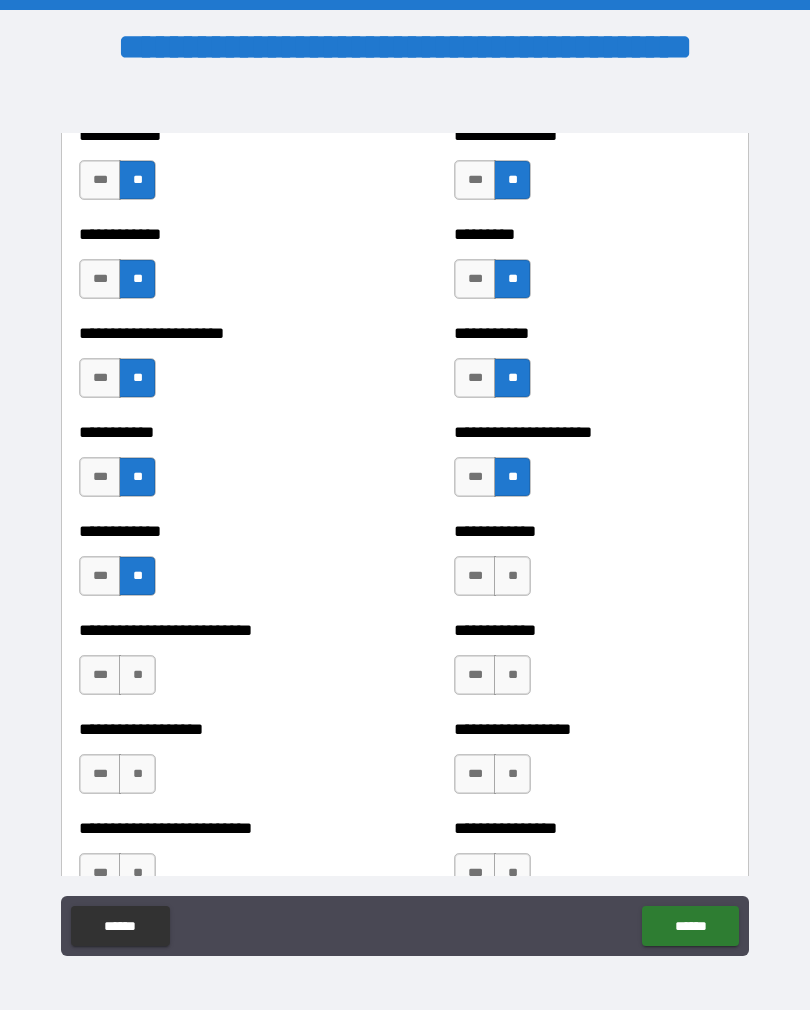 click on "**" at bounding box center [512, 576] 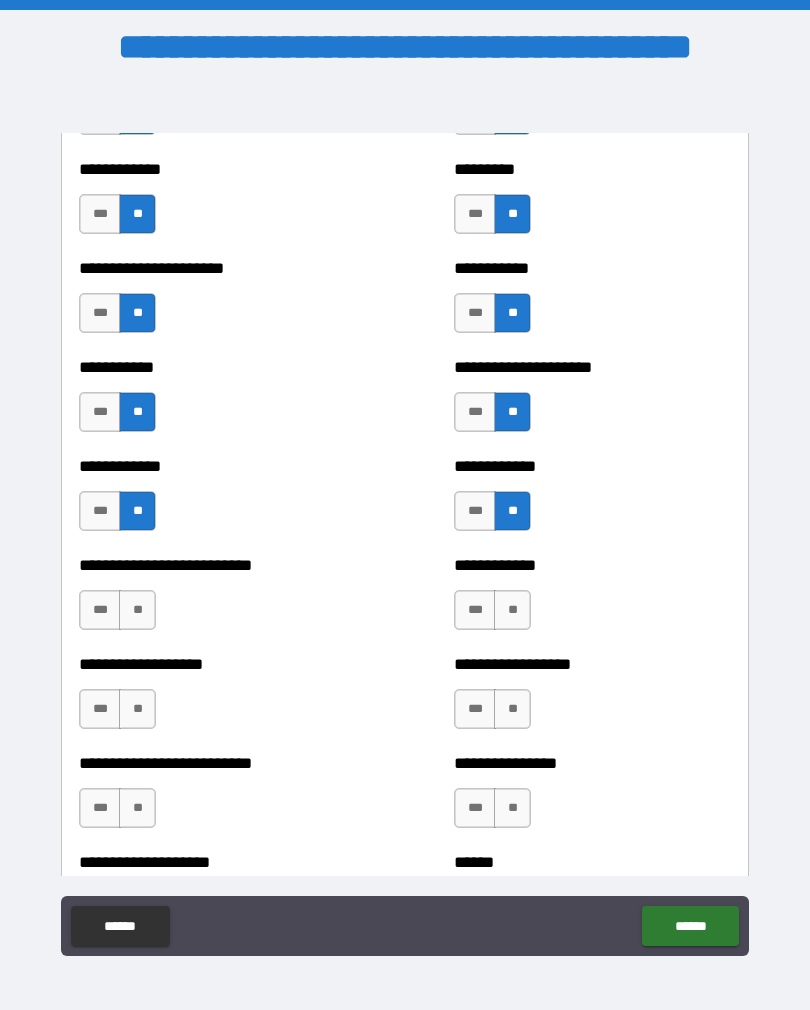 scroll, scrollTop: 5357, scrollLeft: 0, axis: vertical 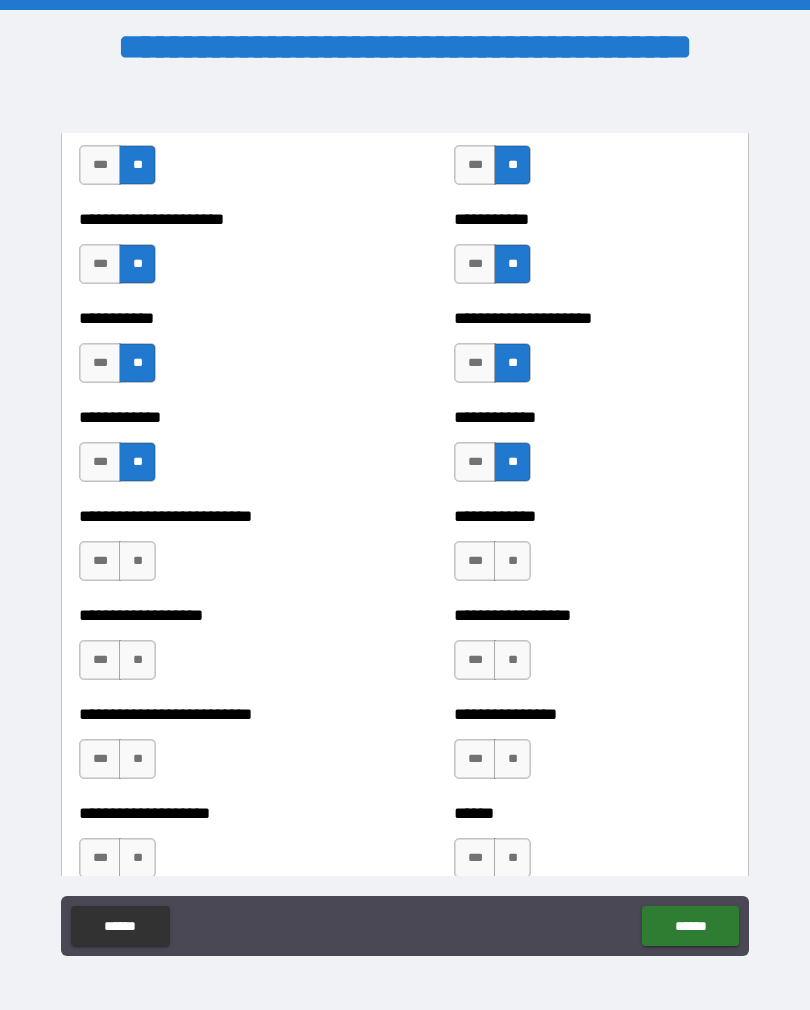 click on "**" at bounding box center (137, 561) 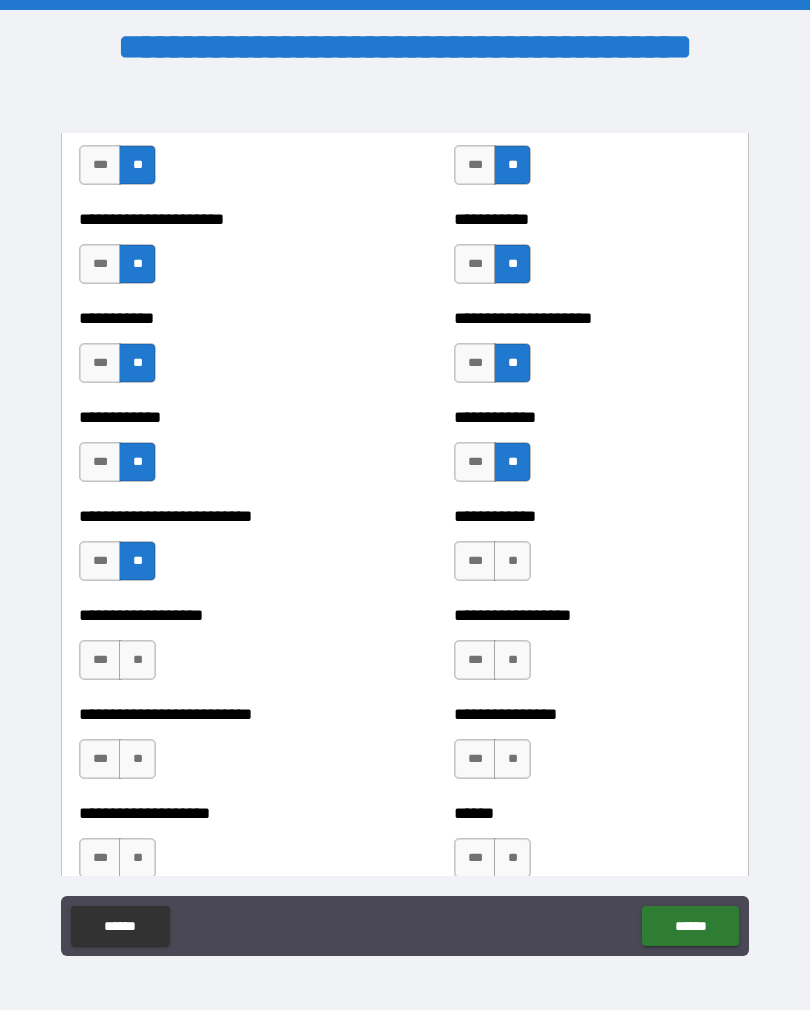 click on "**" at bounding box center (512, 561) 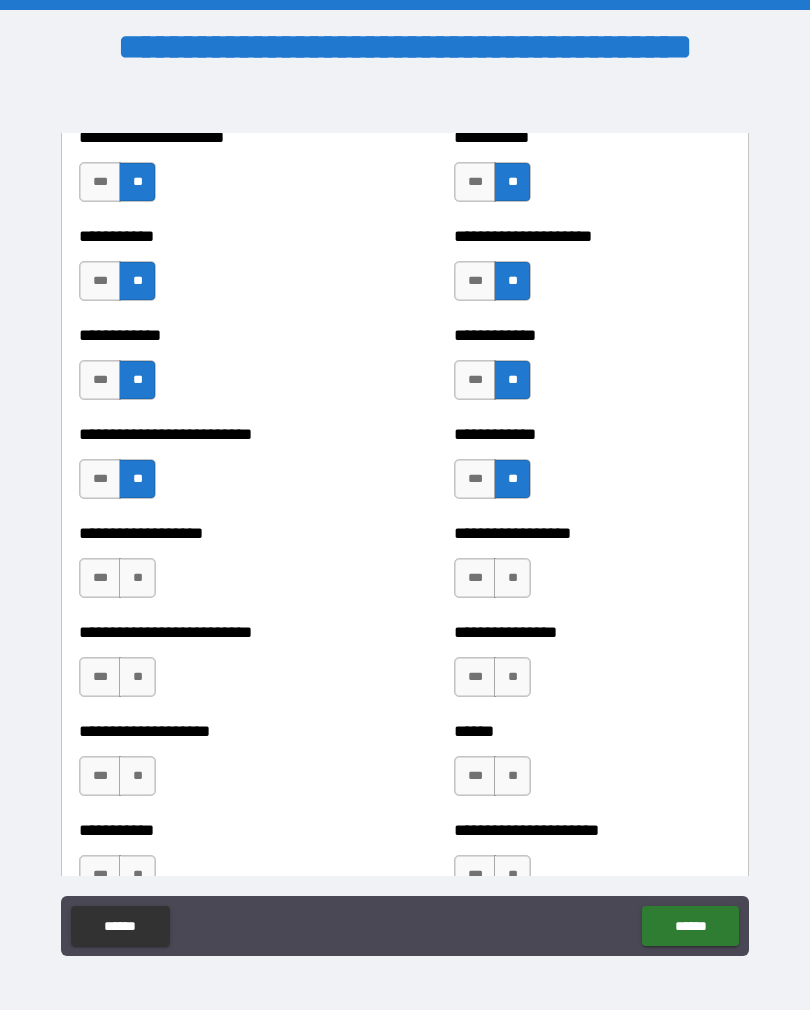 scroll, scrollTop: 5463, scrollLeft: 0, axis: vertical 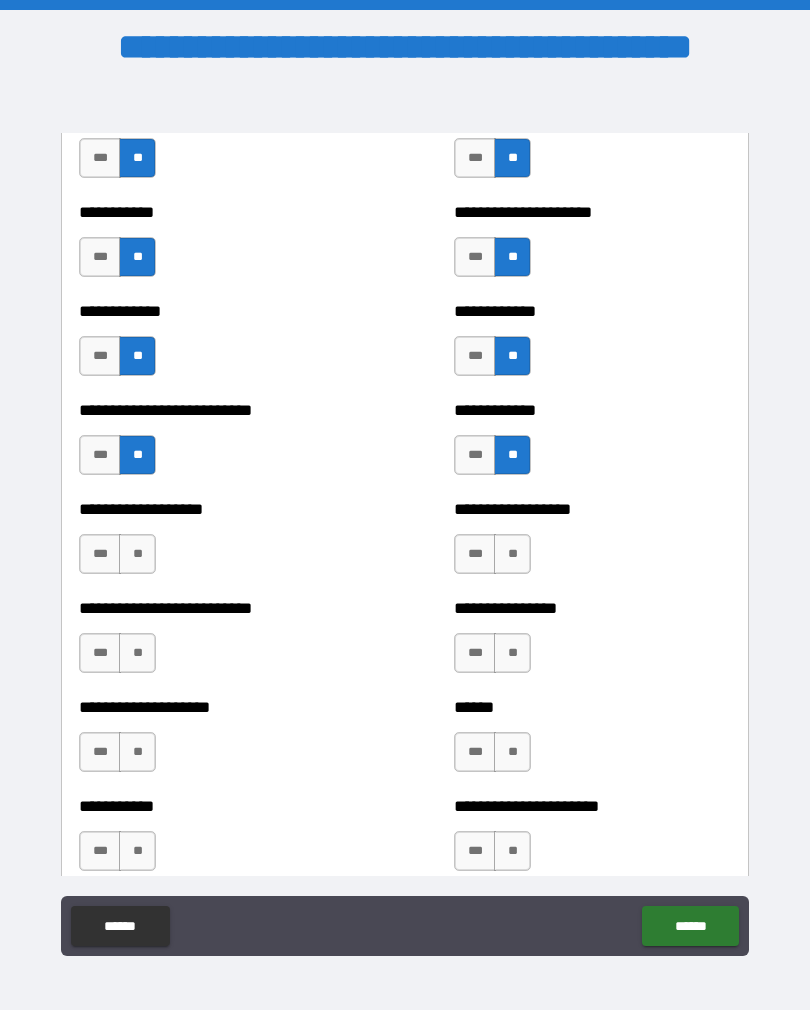 click on "**" at bounding box center (137, 554) 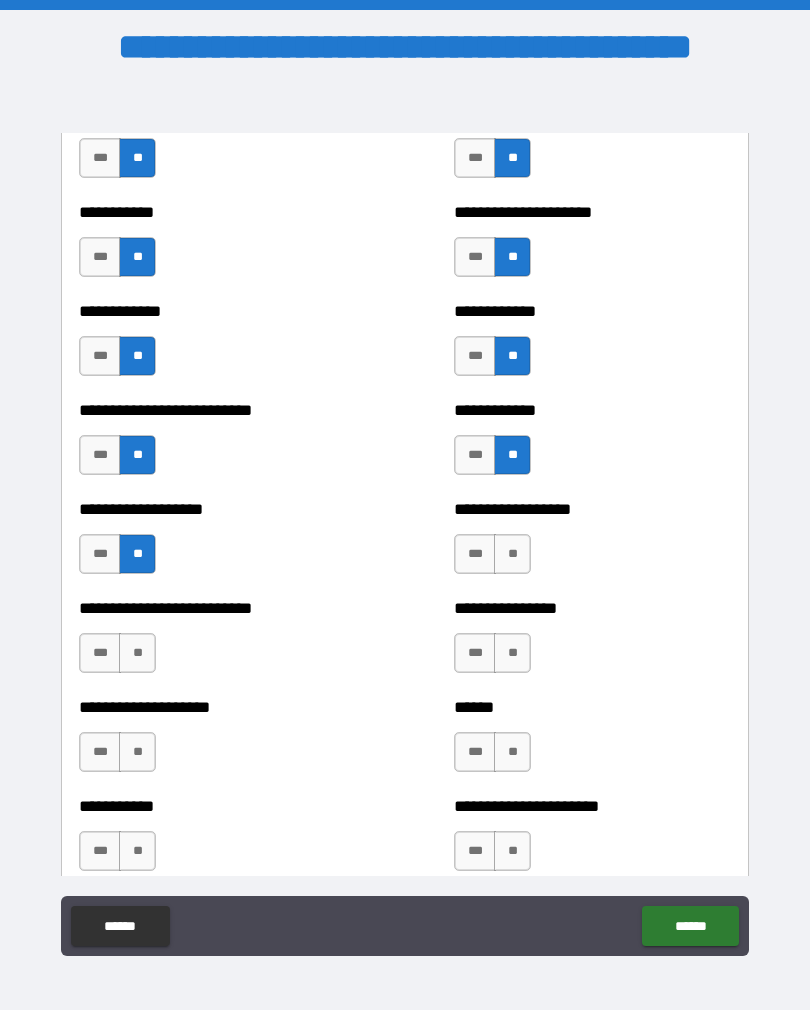 click on "**" at bounding box center (512, 554) 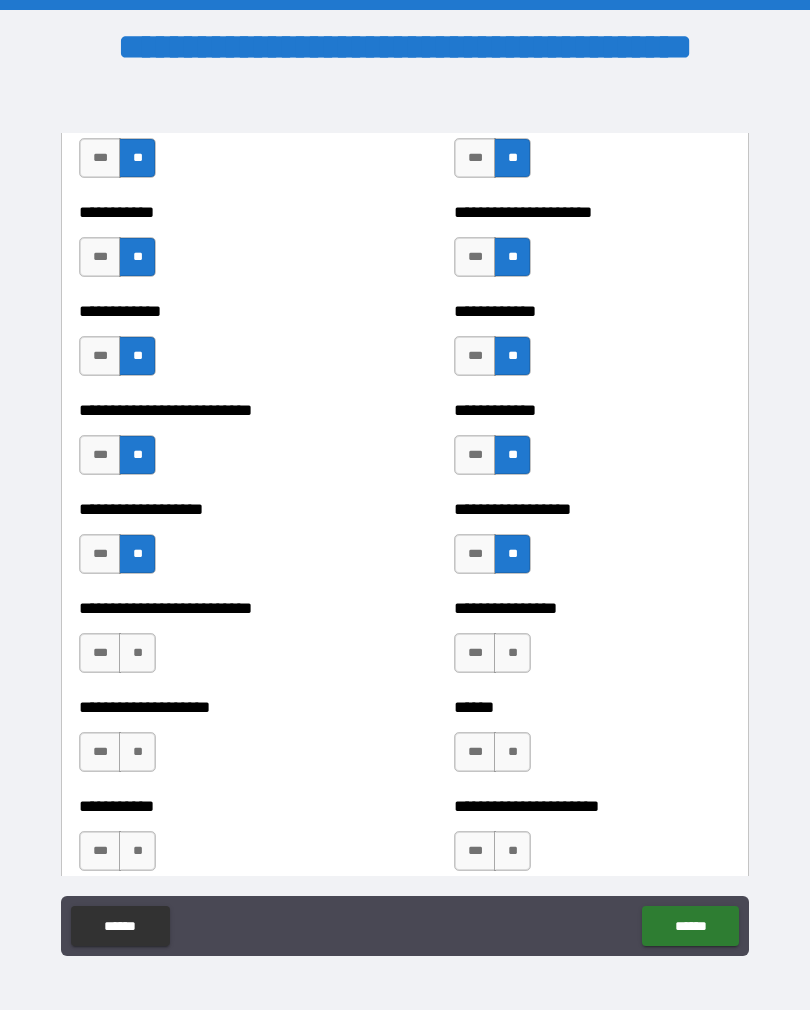 scroll, scrollTop: 5532, scrollLeft: 0, axis: vertical 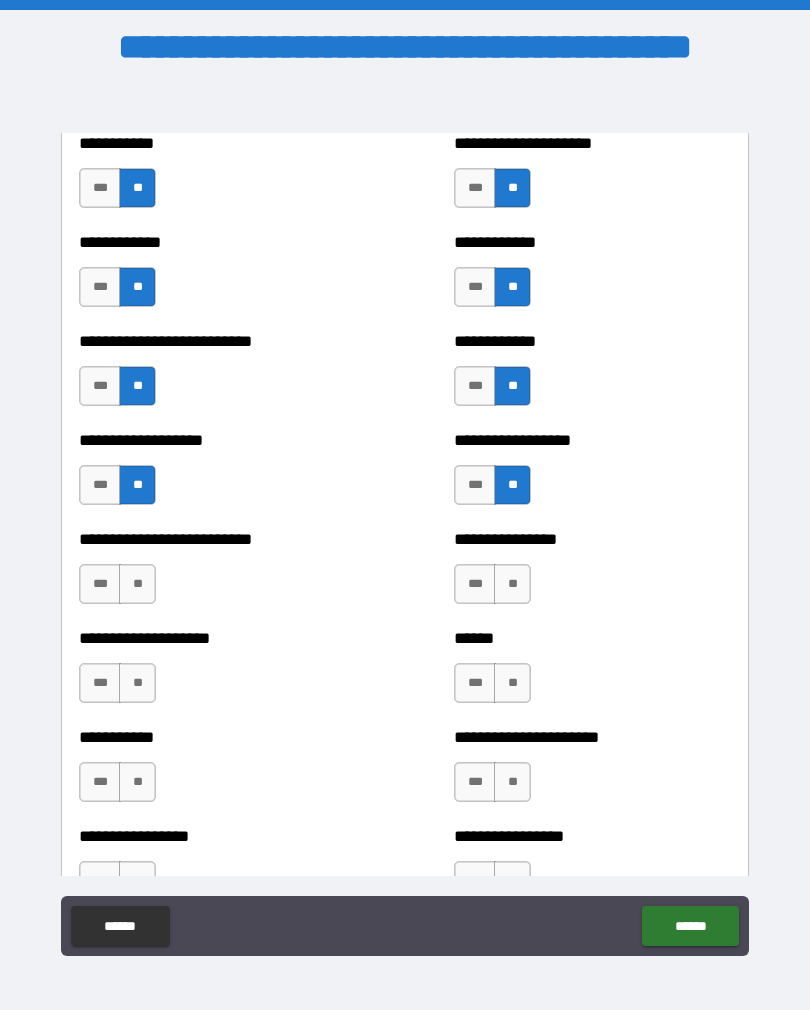 click on "**" at bounding box center (137, 584) 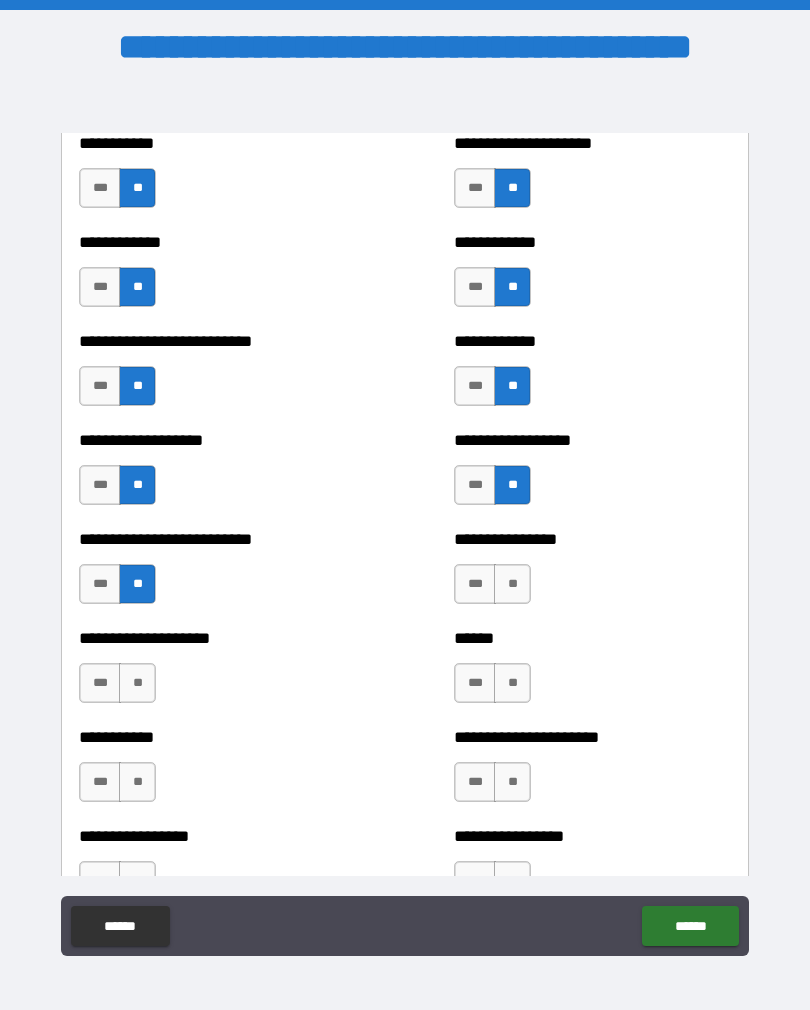 click on "**" at bounding box center (512, 584) 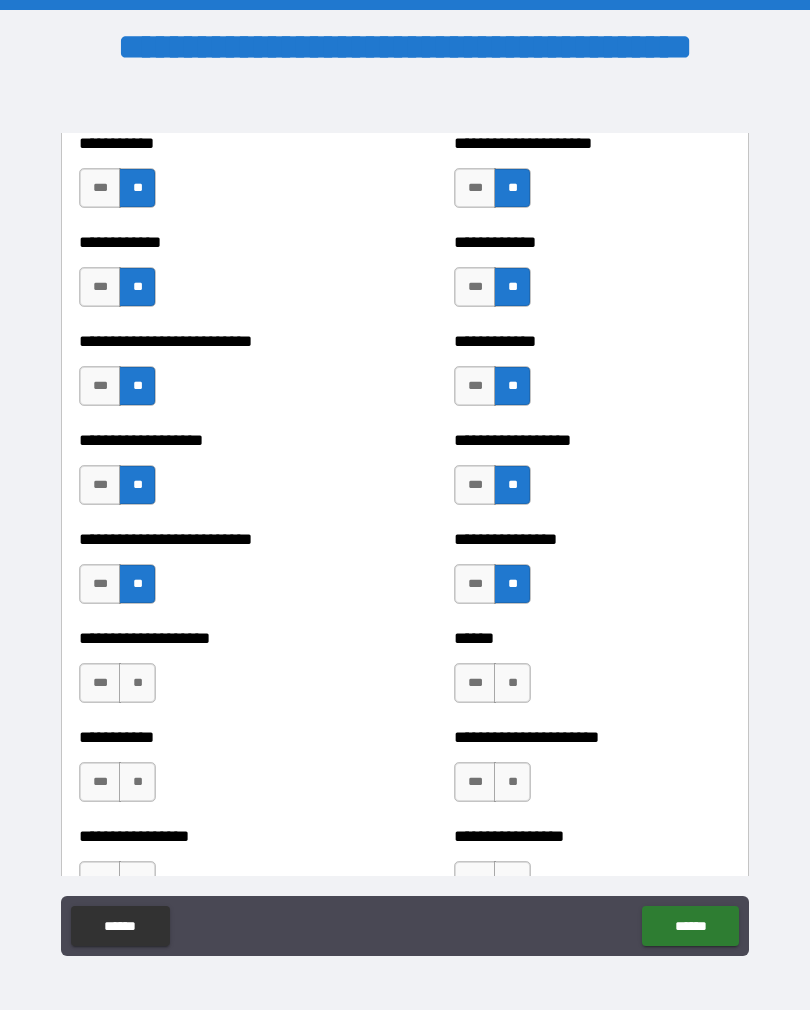 click on "**" at bounding box center [137, 683] 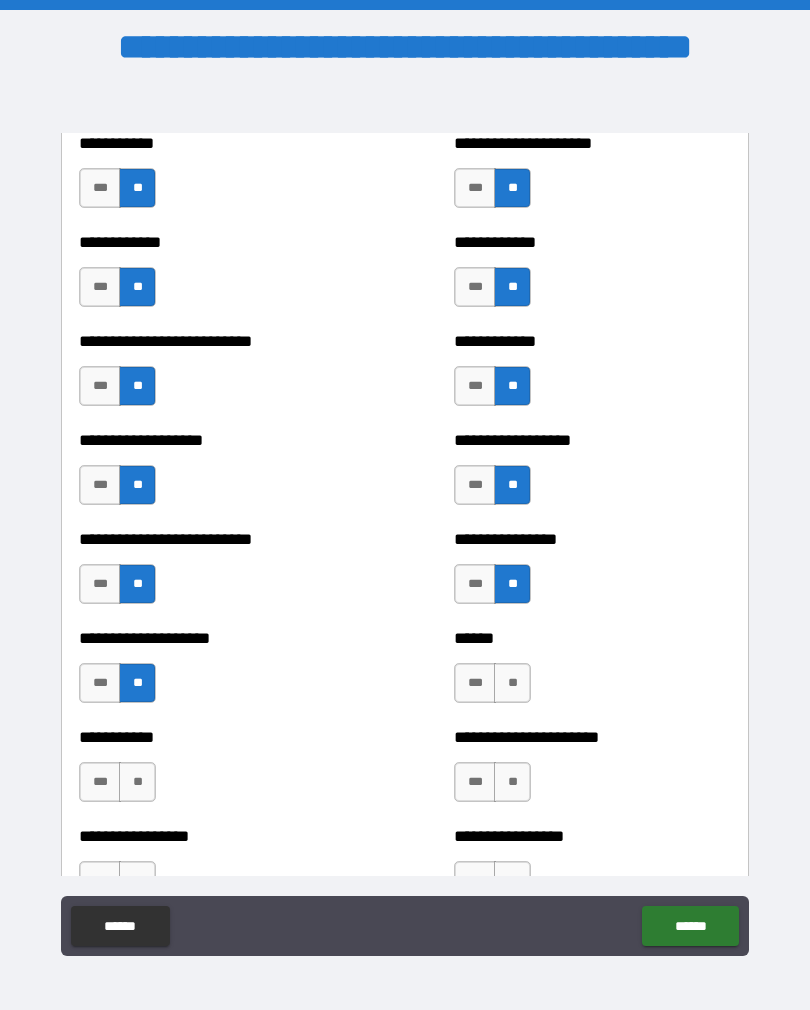 click on "**" at bounding box center [512, 683] 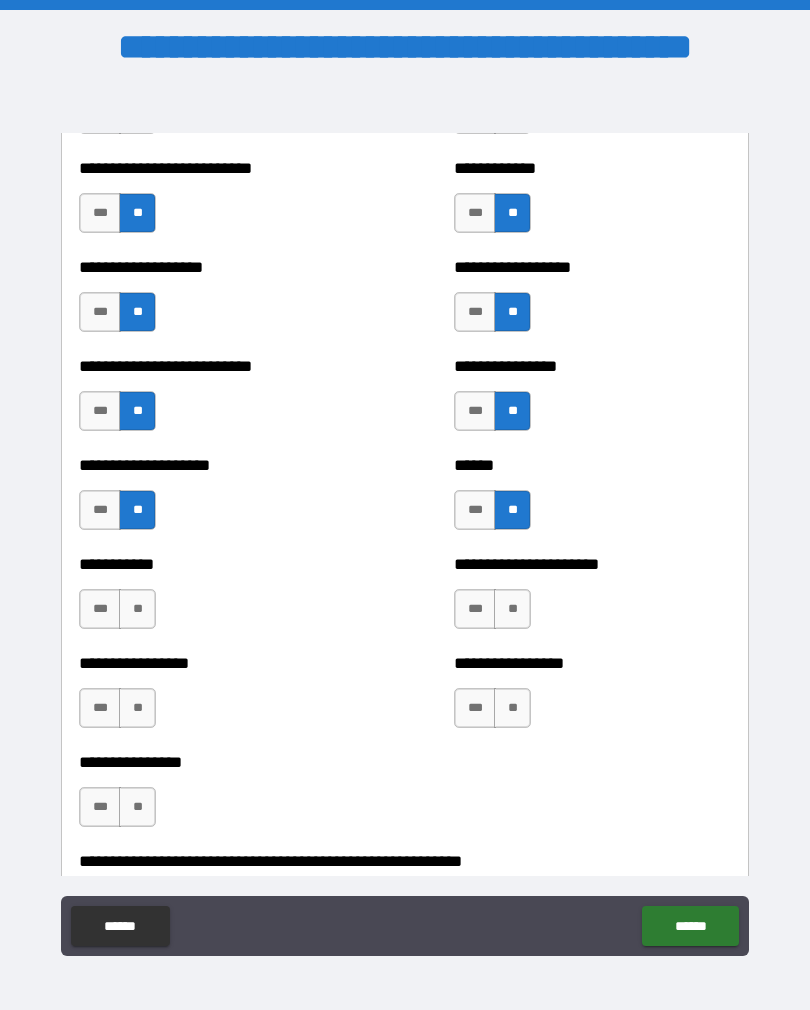 scroll, scrollTop: 5709, scrollLeft: 0, axis: vertical 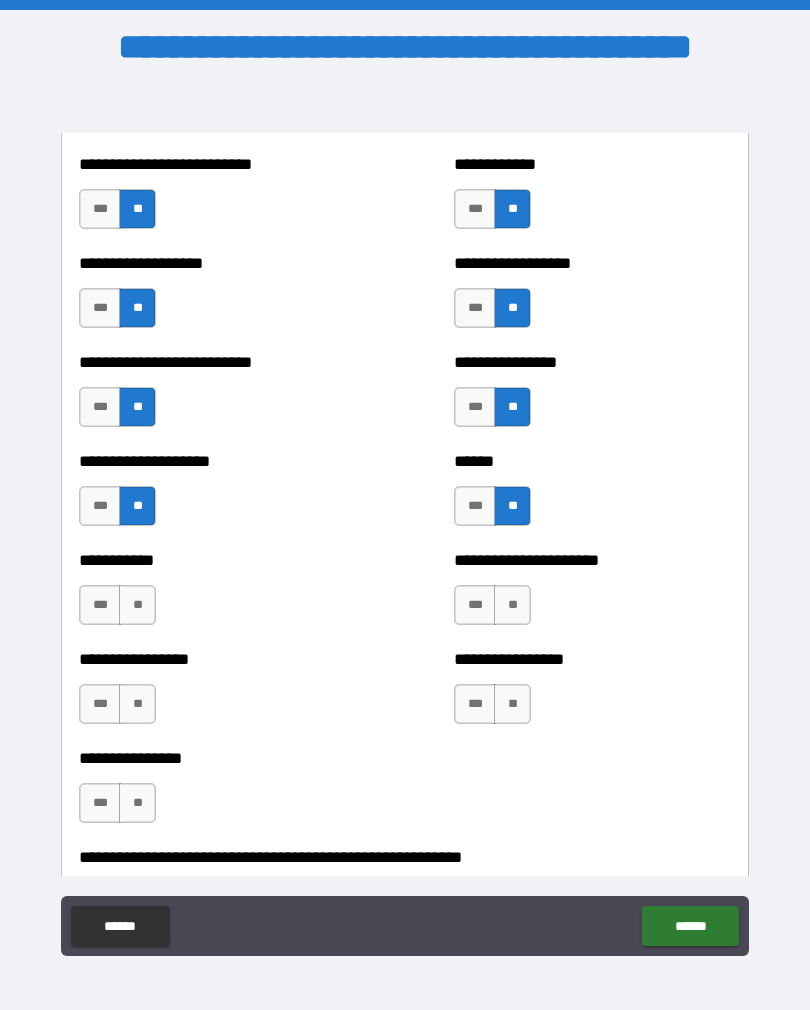 click on "**" at bounding box center (137, 605) 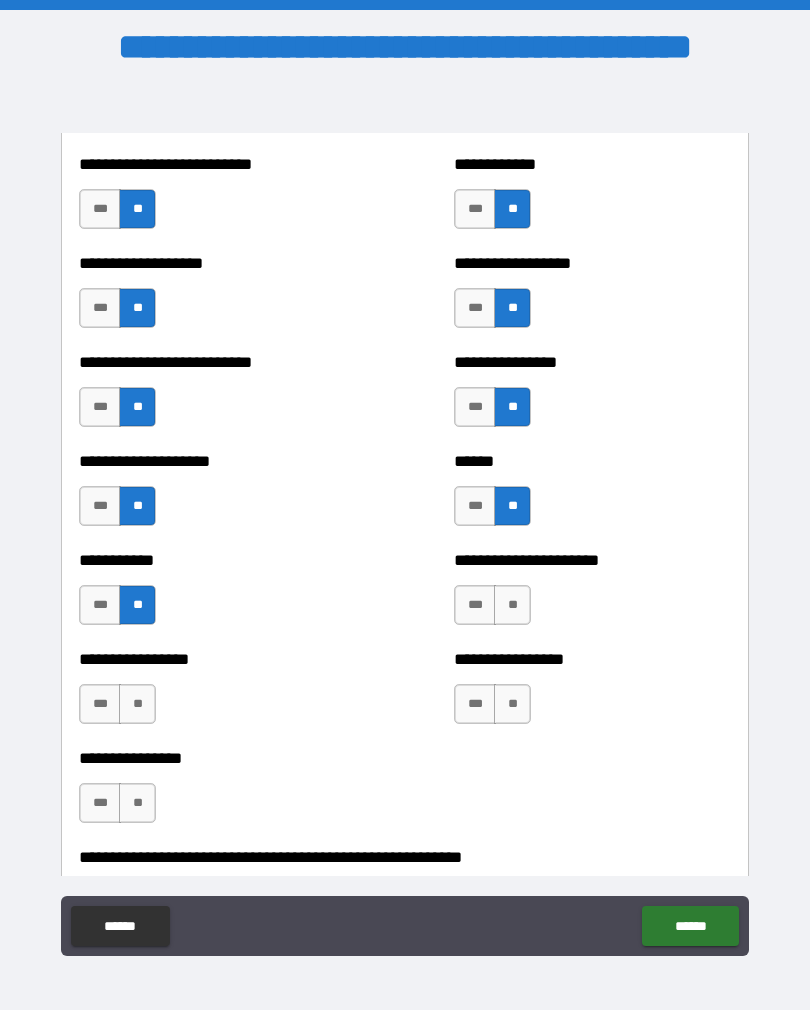 click on "**" at bounding box center [512, 605] 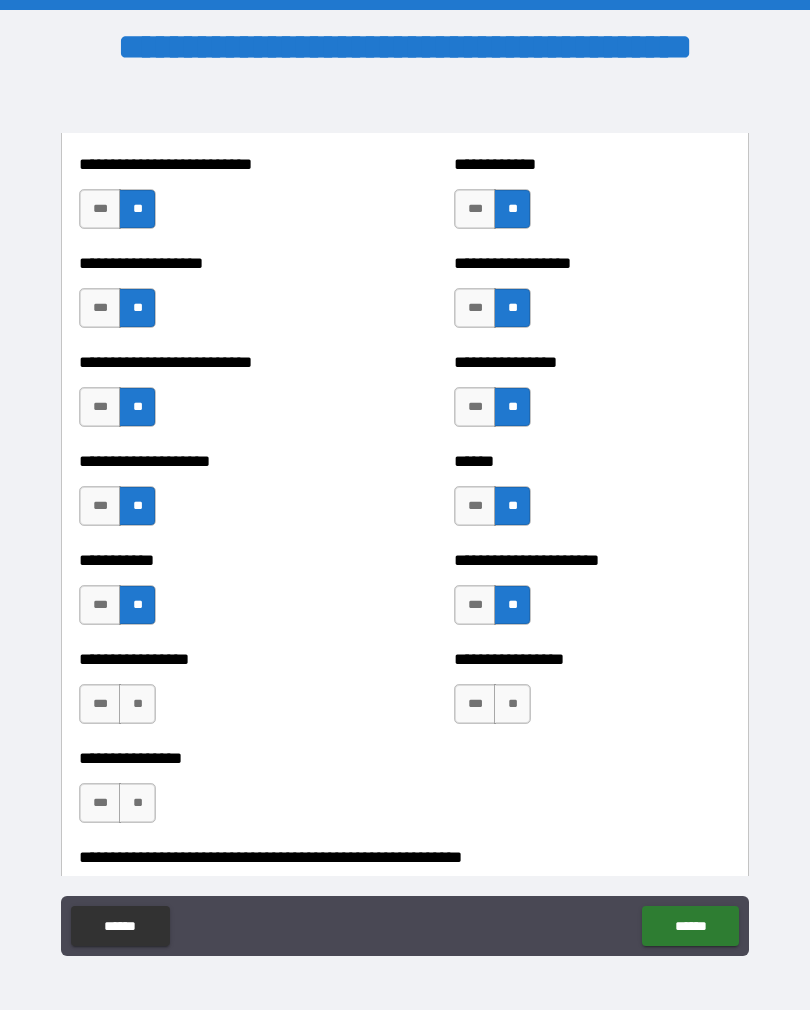 click on "**" at bounding box center (137, 704) 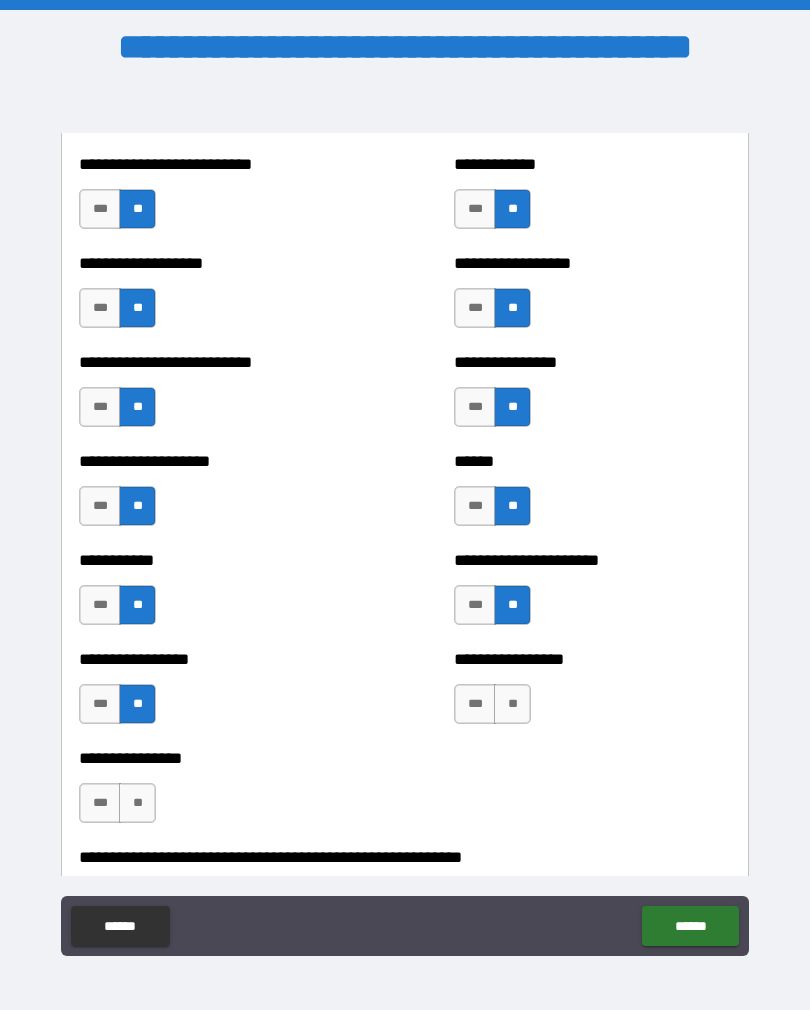 click on "**" at bounding box center (512, 704) 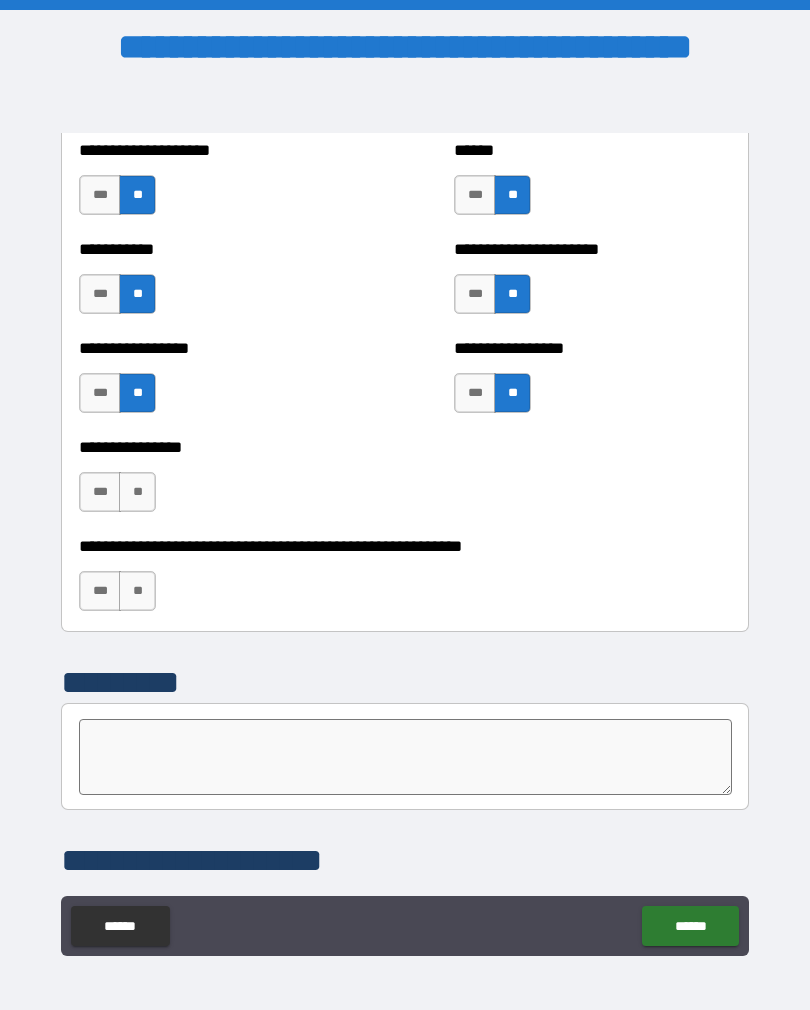scroll, scrollTop: 6032, scrollLeft: 0, axis: vertical 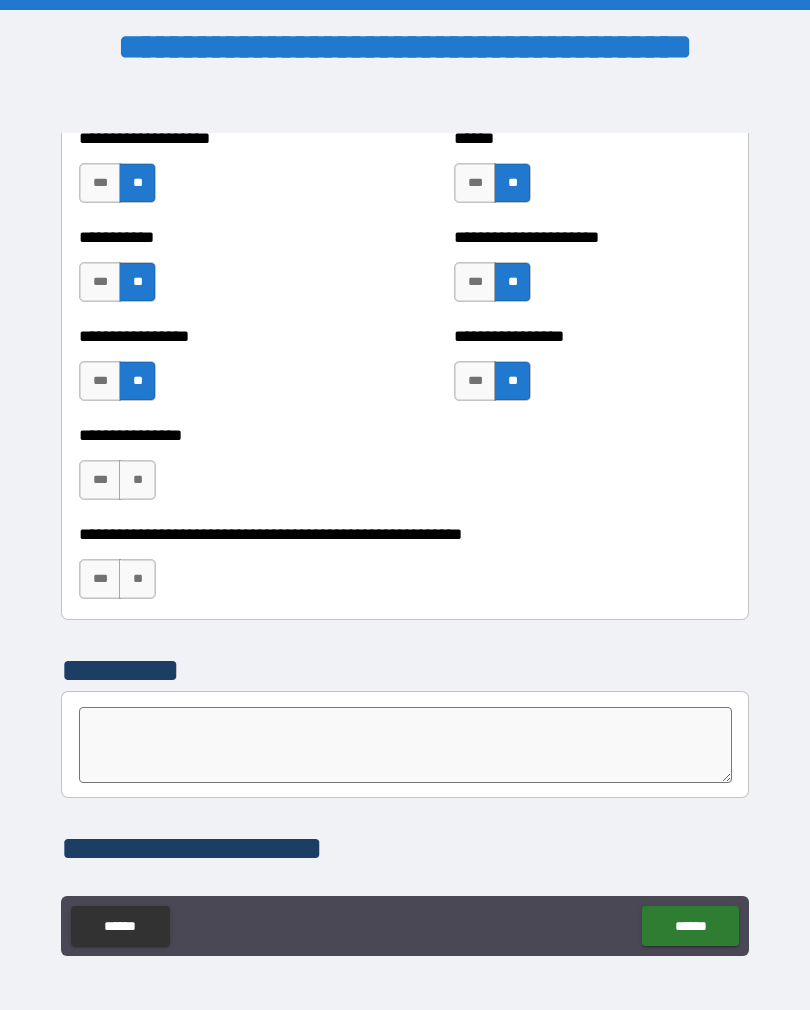 click on "**" at bounding box center [137, 480] 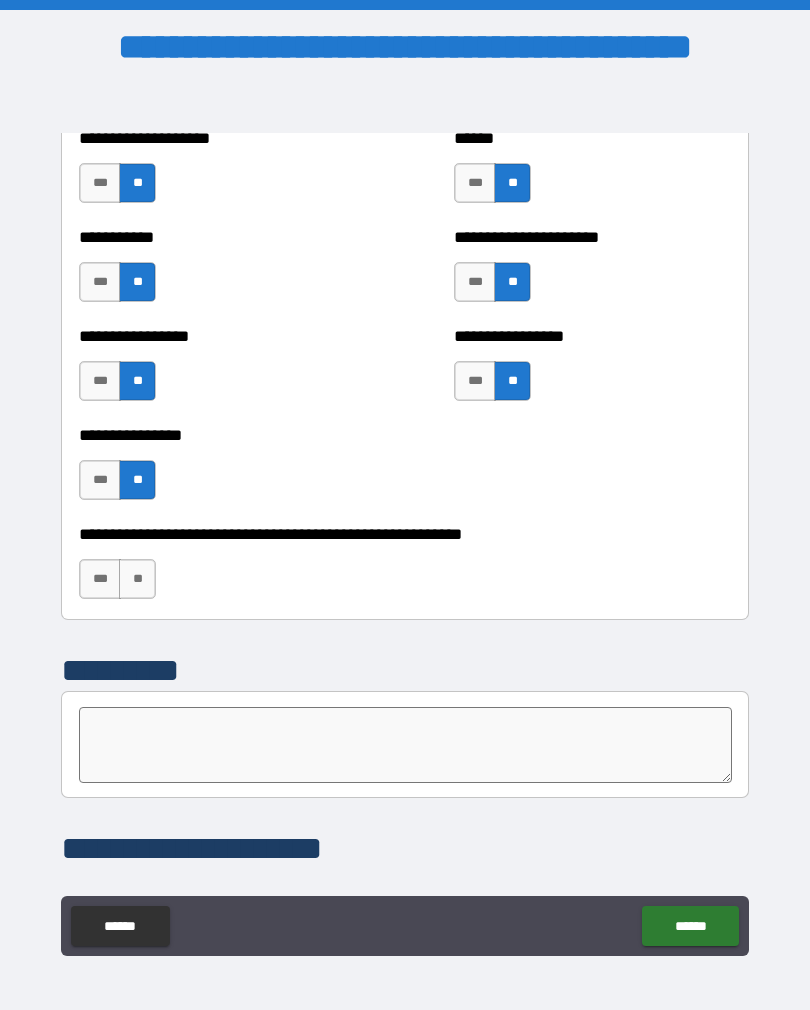 click on "**" at bounding box center (137, 579) 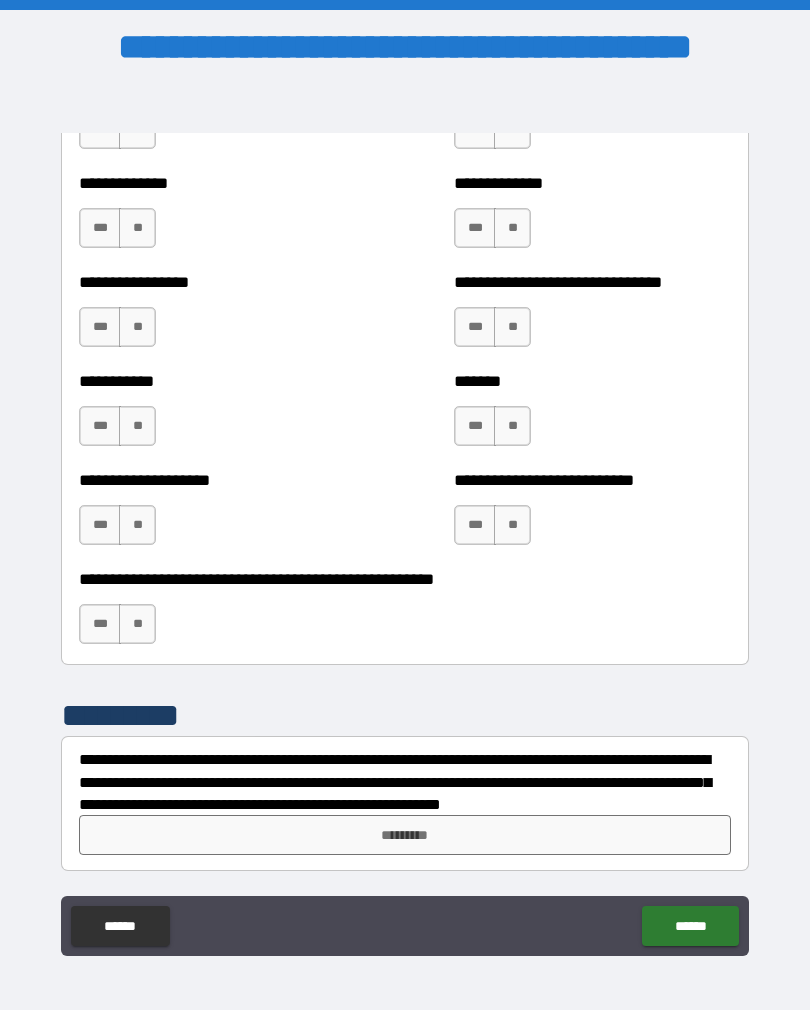 scroll, scrollTop: 7890, scrollLeft: 0, axis: vertical 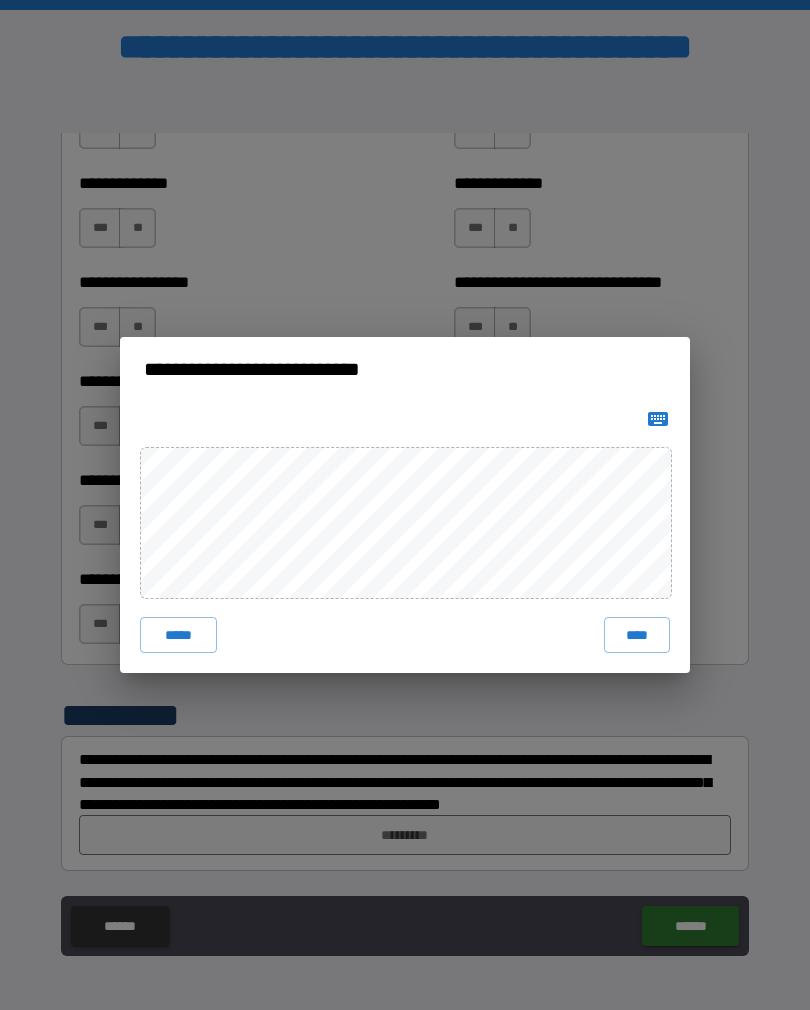 click on "****" at bounding box center [637, 635] 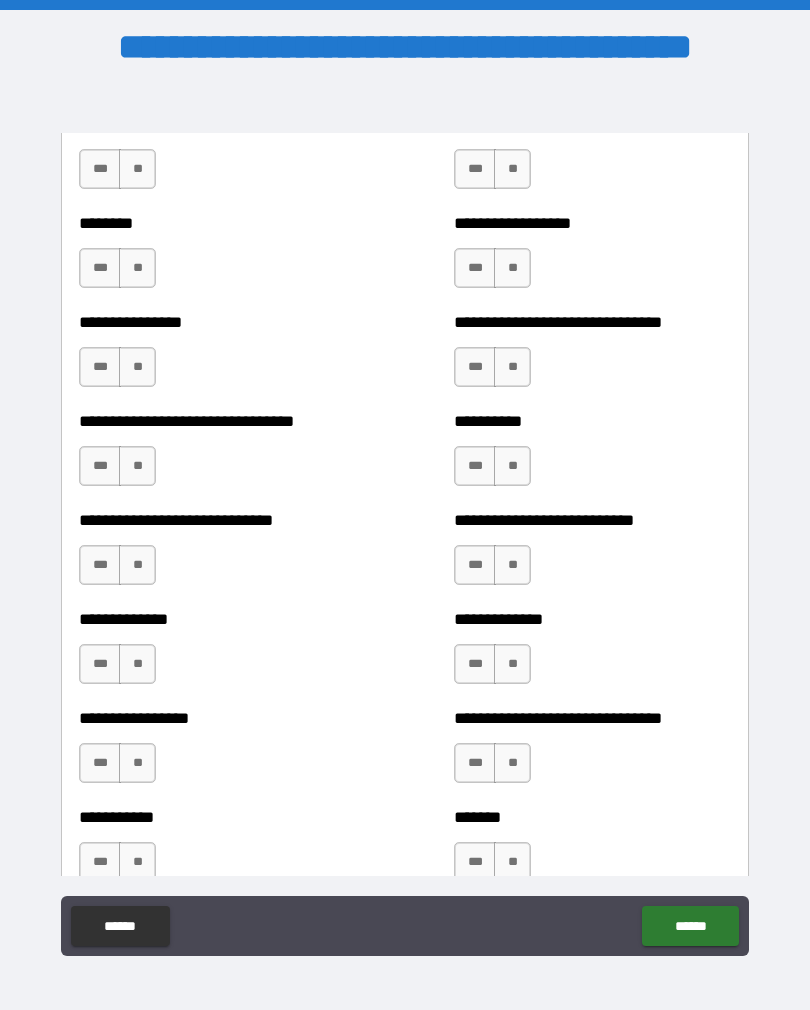 scroll, scrollTop: 7442, scrollLeft: 0, axis: vertical 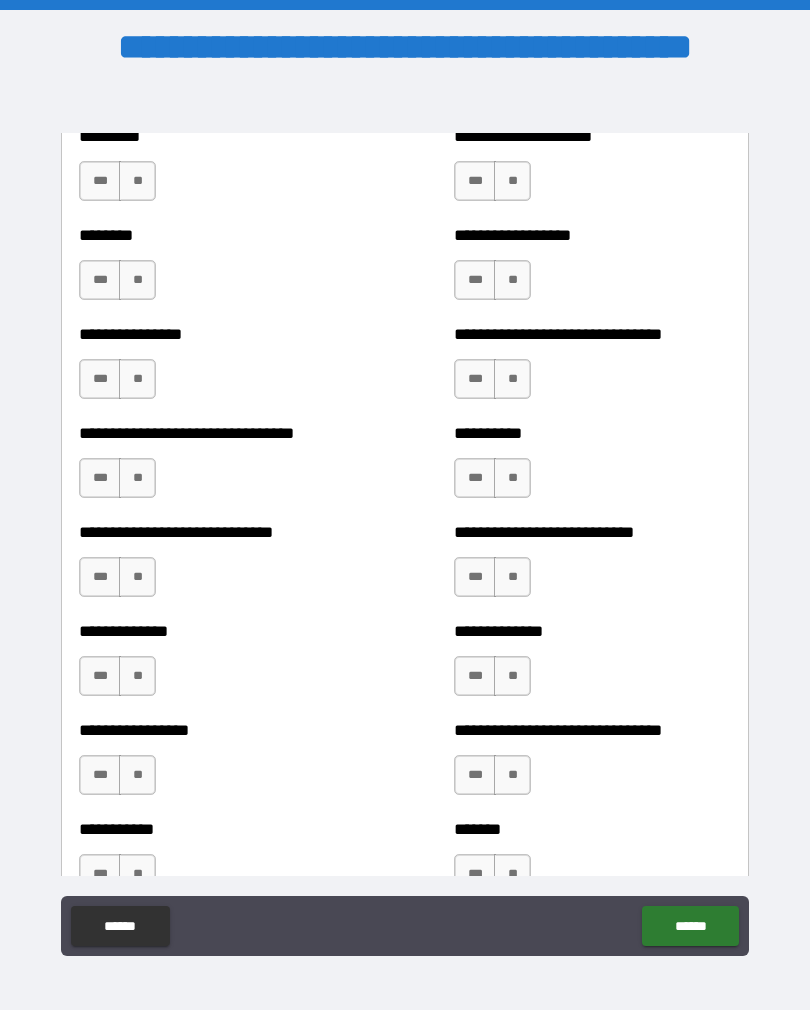 click on "******" at bounding box center (690, 926) 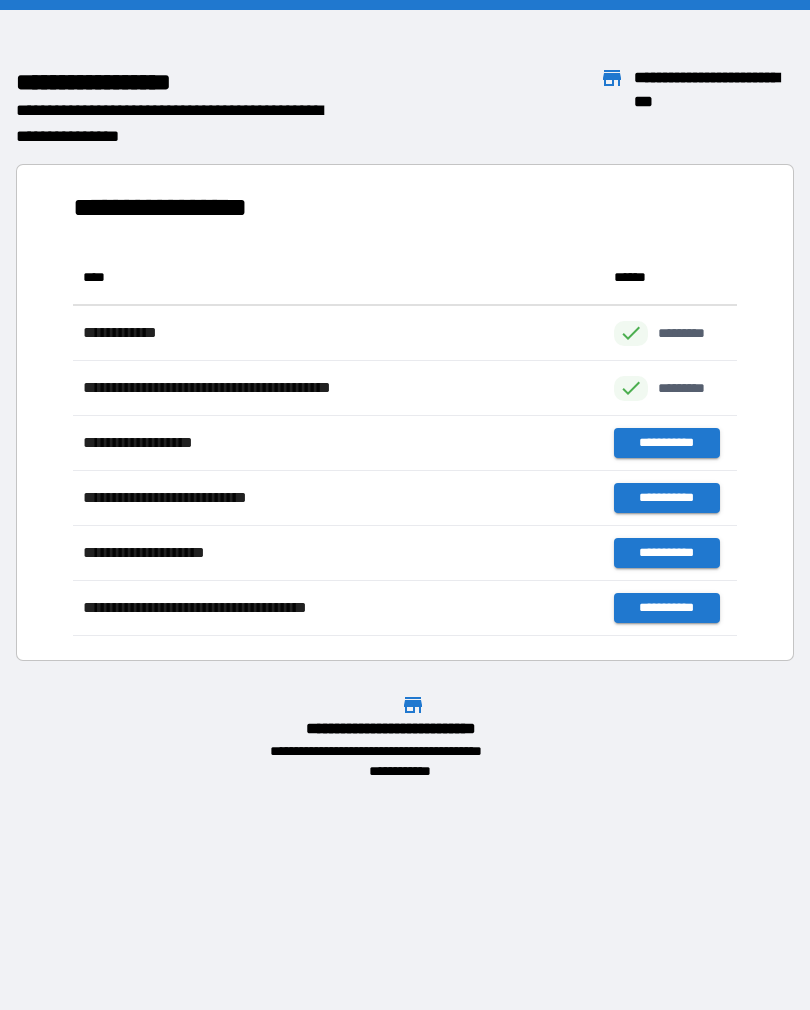 scroll, scrollTop: 1, scrollLeft: 1, axis: both 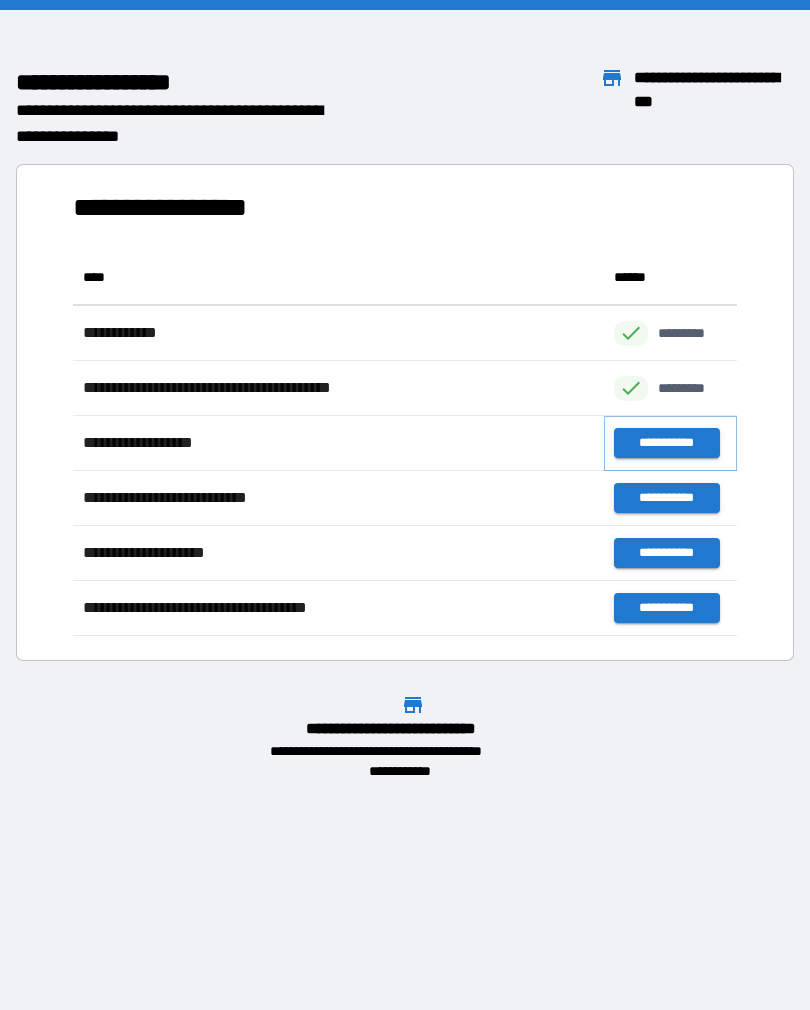 click on "**********" at bounding box center [666, 443] 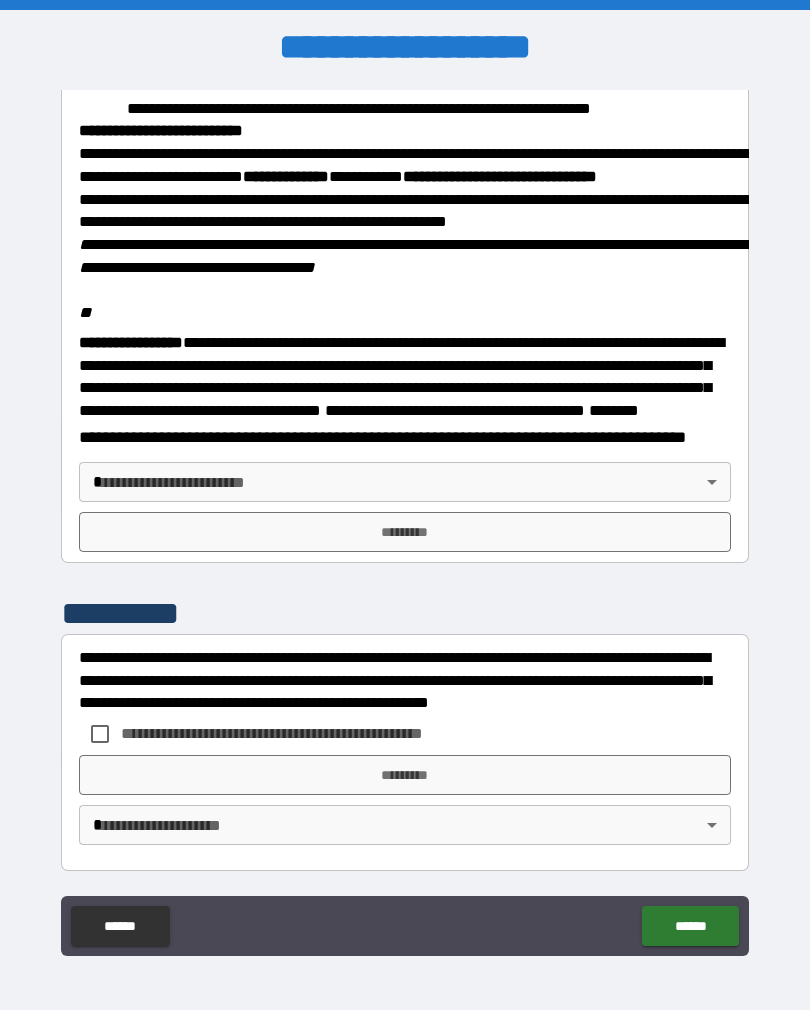 scroll, scrollTop: 2323, scrollLeft: 0, axis: vertical 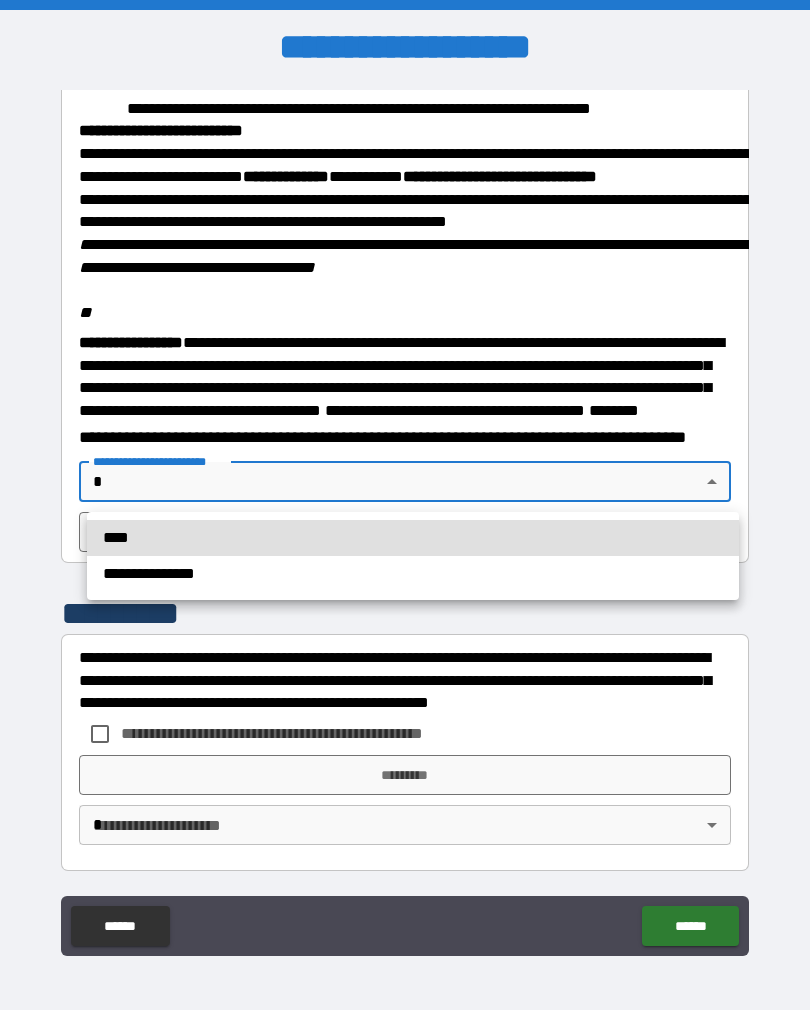 click on "****" at bounding box center [413, 538] 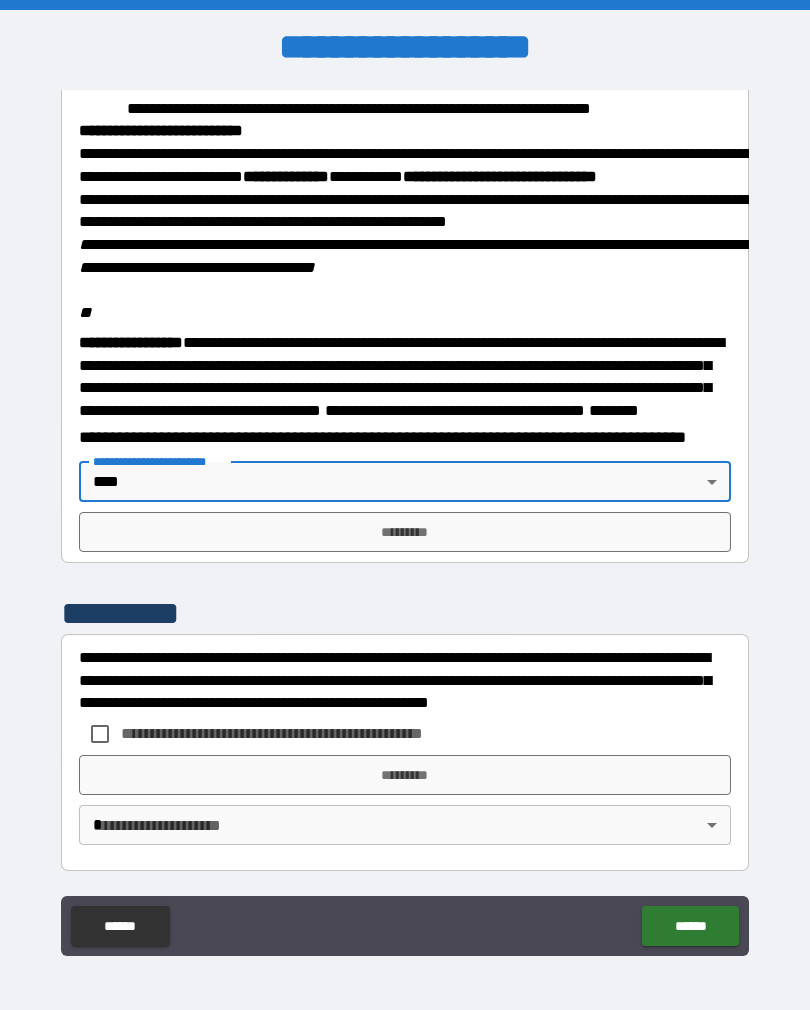 type on "****" 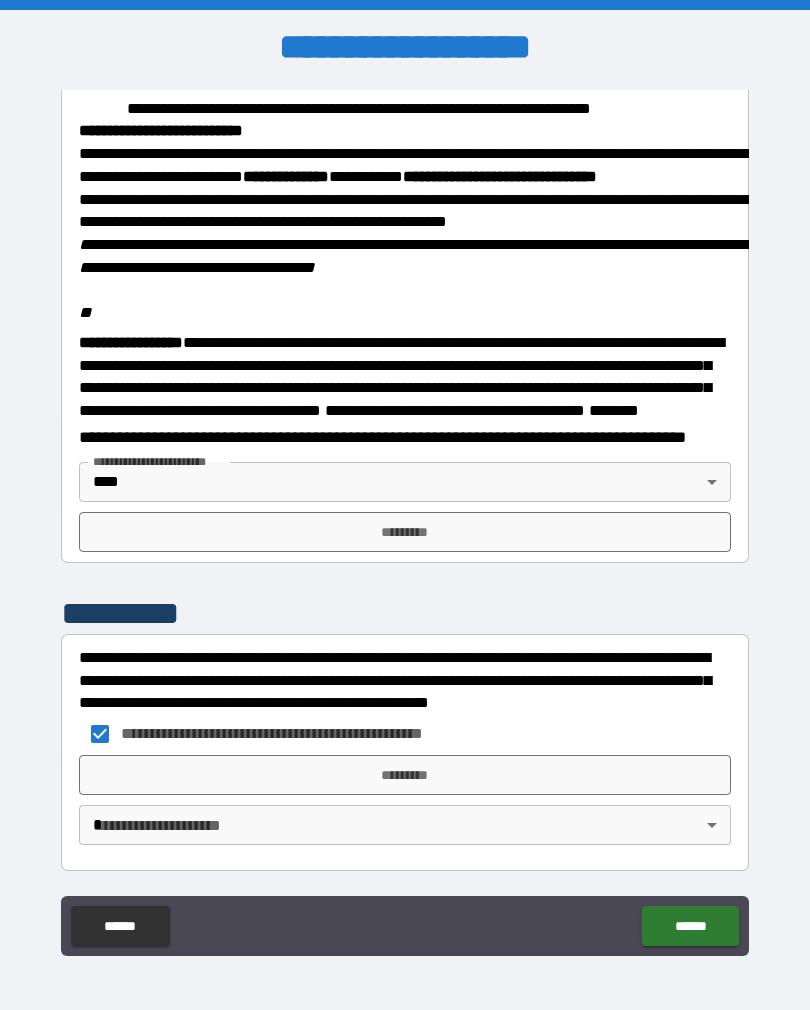 click on "*********" at bounding box center (405, 775) 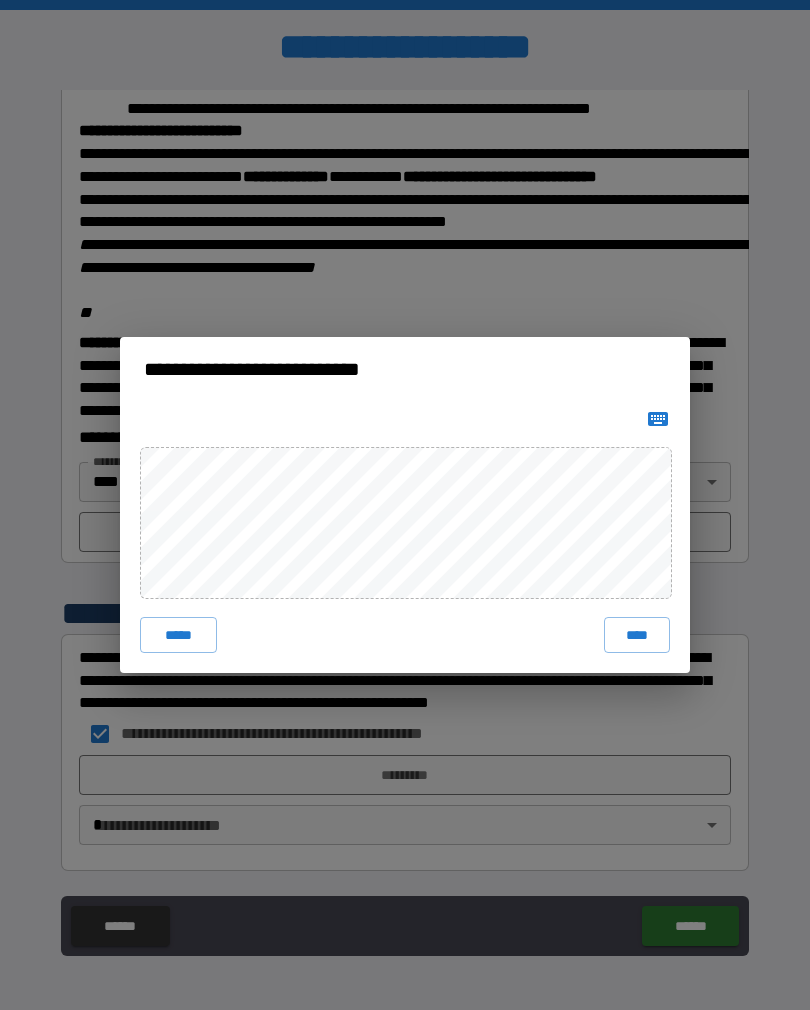 click on "***** ****" at bounding box center [405, 537] 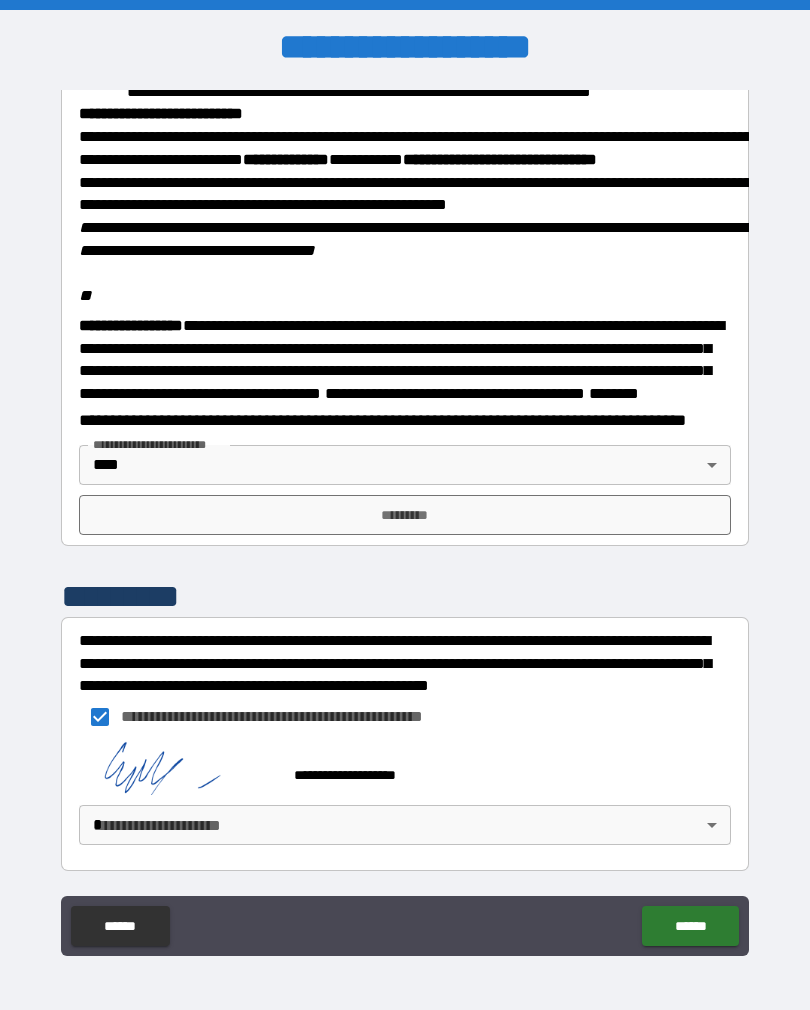 click on "******" at bounding box center (690, 926) 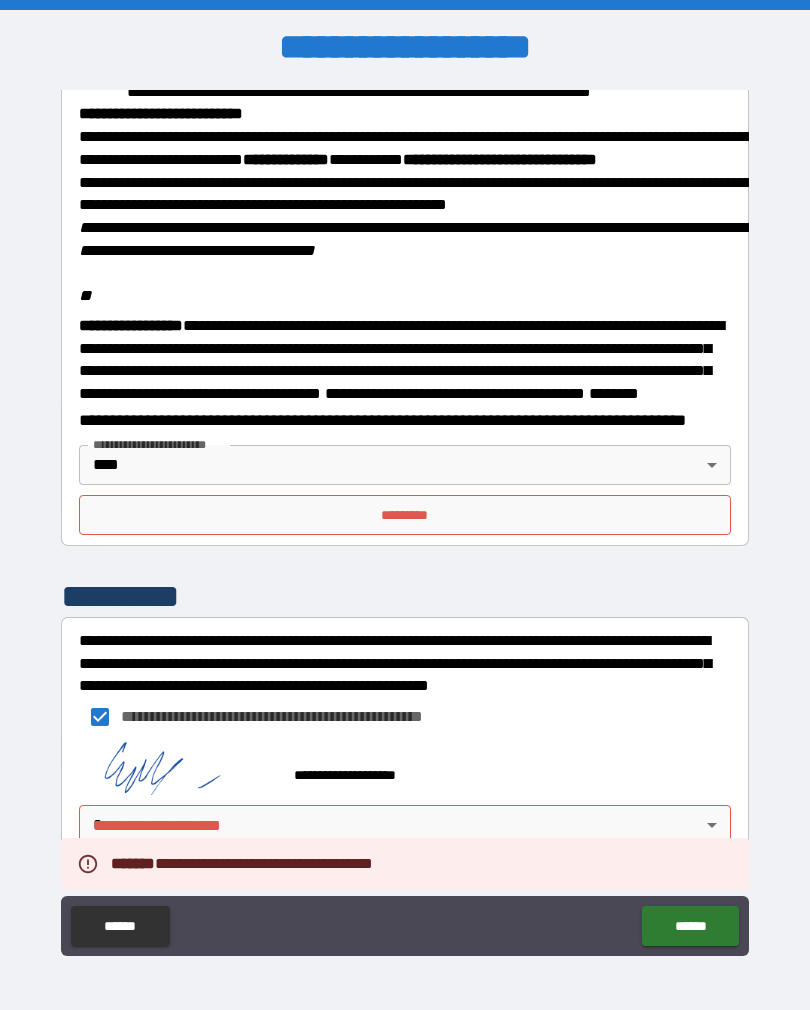 scroll, scrollTop: 2340, scrollLeft: 0, axis: vertical 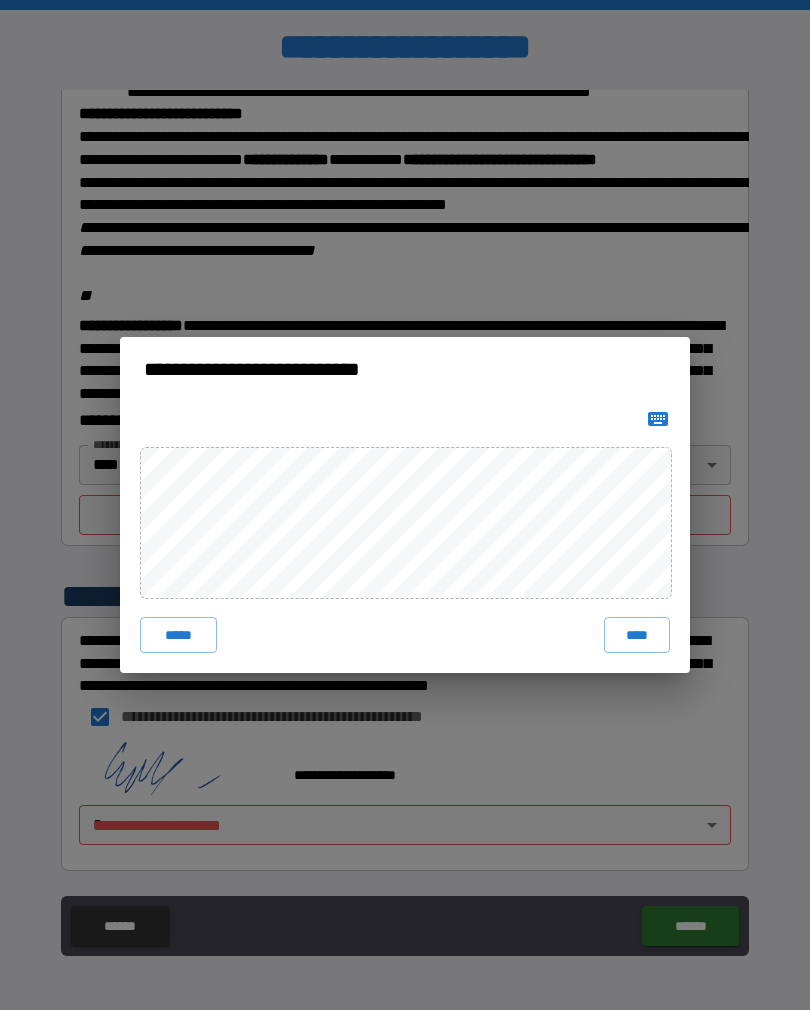 click on "****" at bounding box center [637, 635] 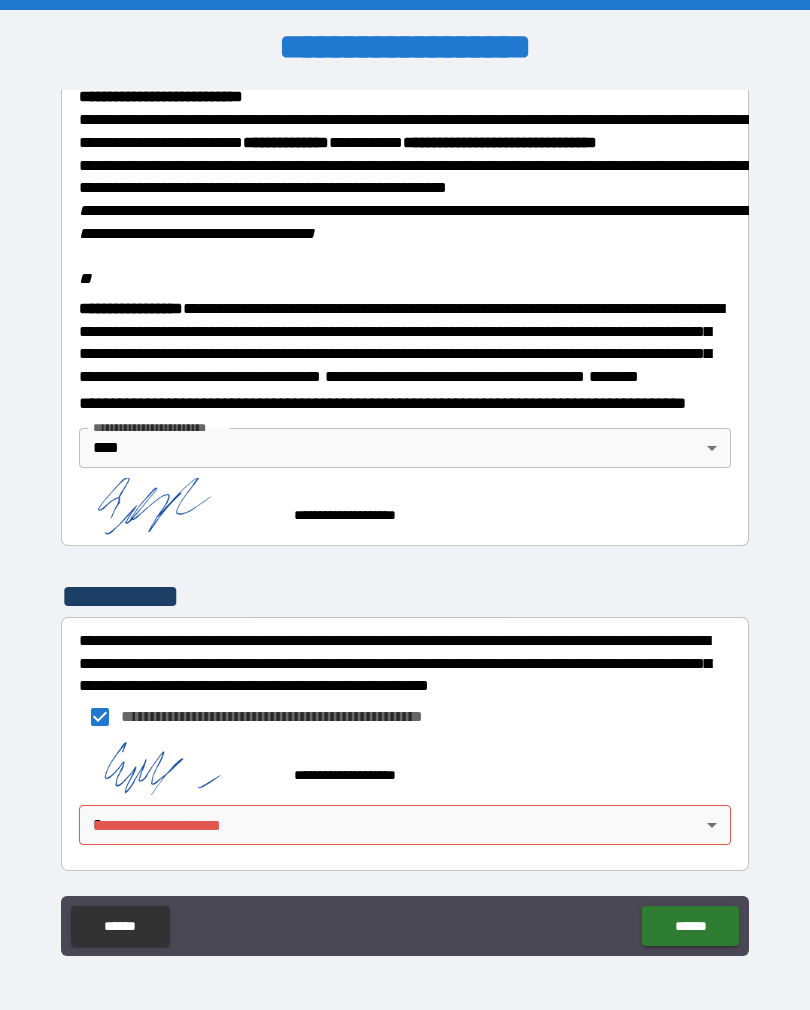 scroll, scrollTop: 2357, scrollLeft: 0, axis: vertical 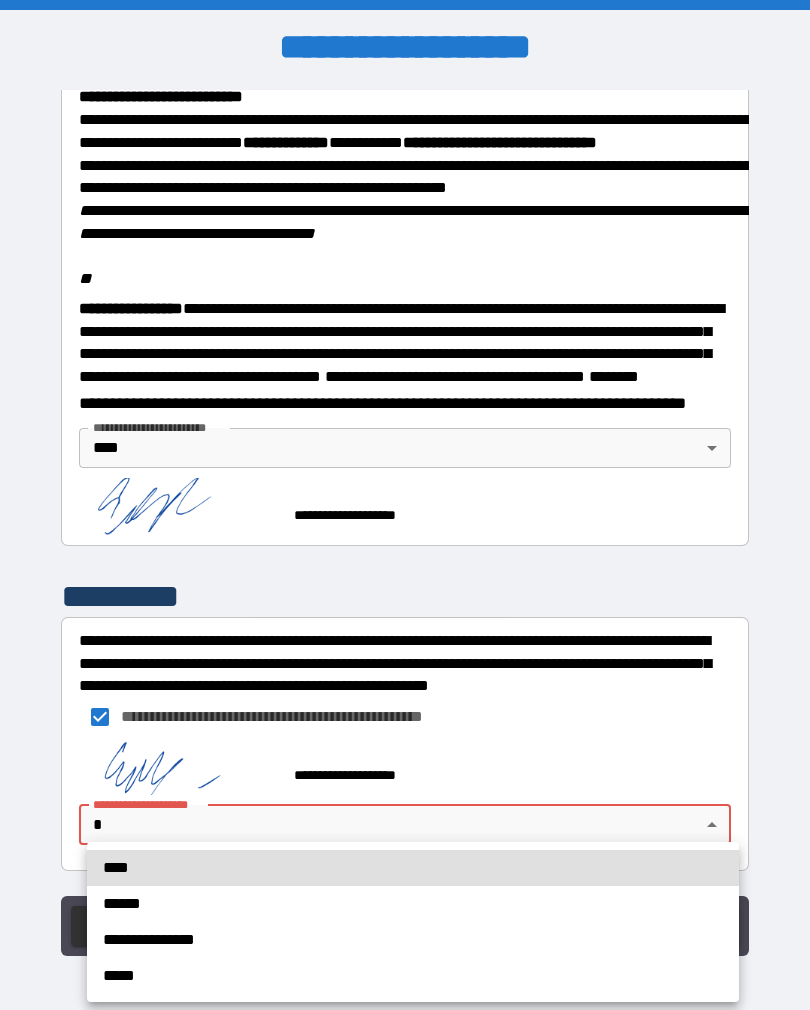 click on "****" at bounding box center (413, 868) 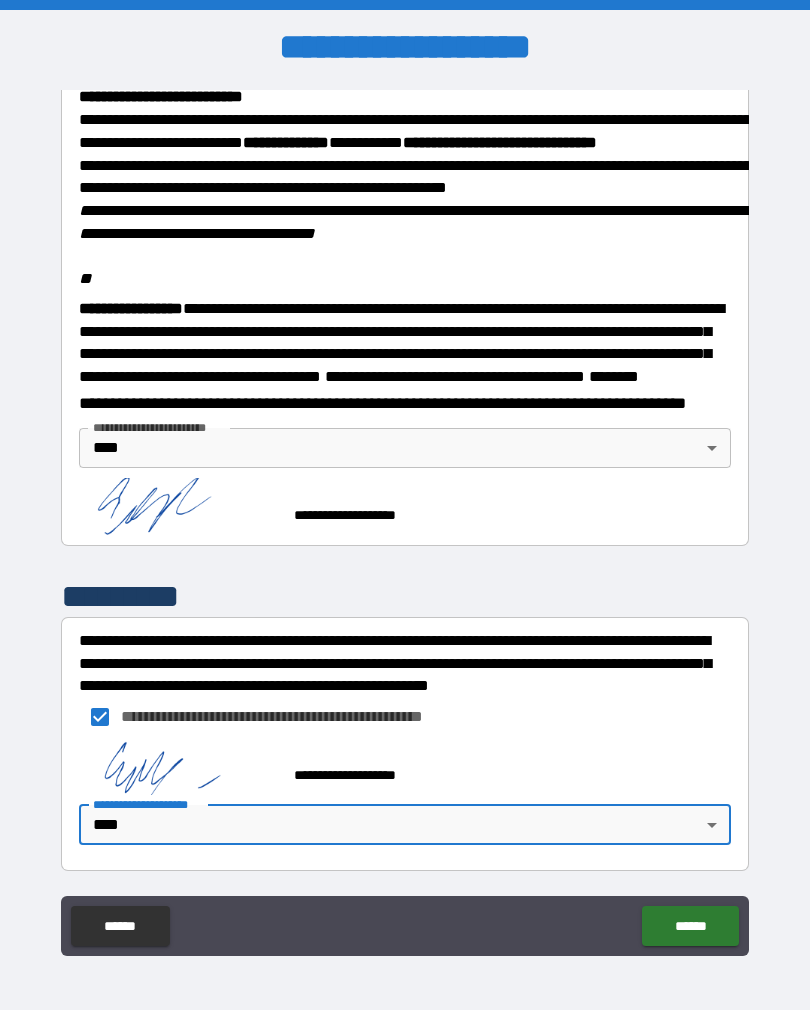 type on "****" 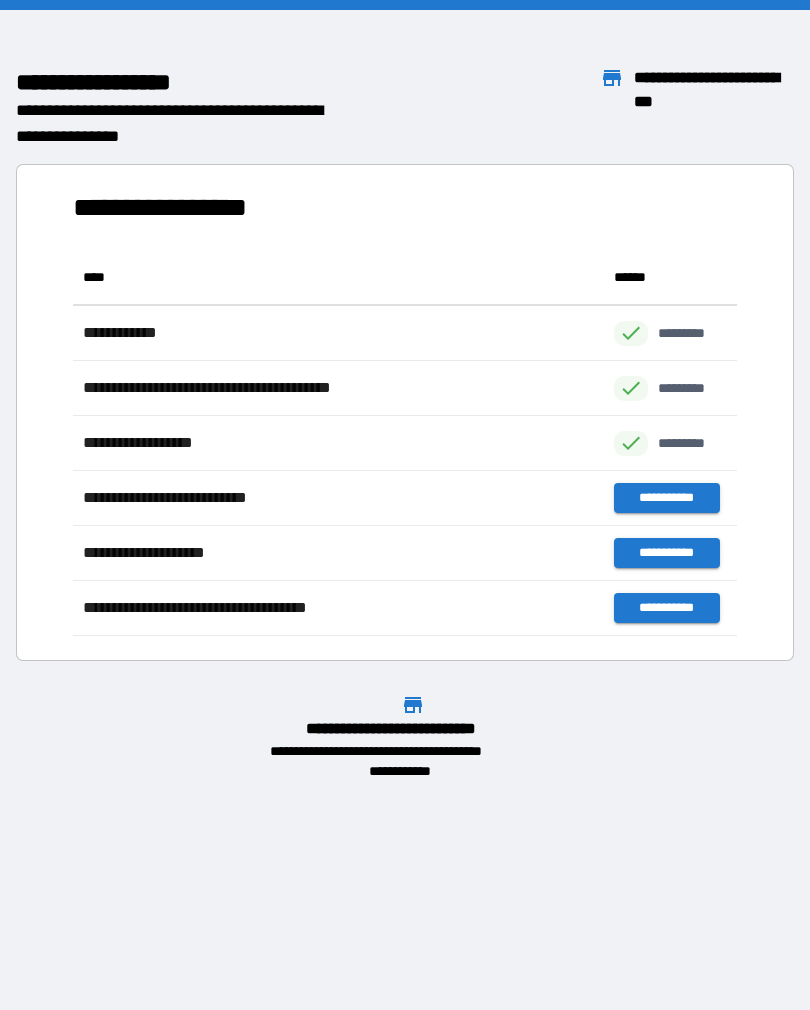 scroll, scrollTop: 1, scrollLeft: 1, axis: both 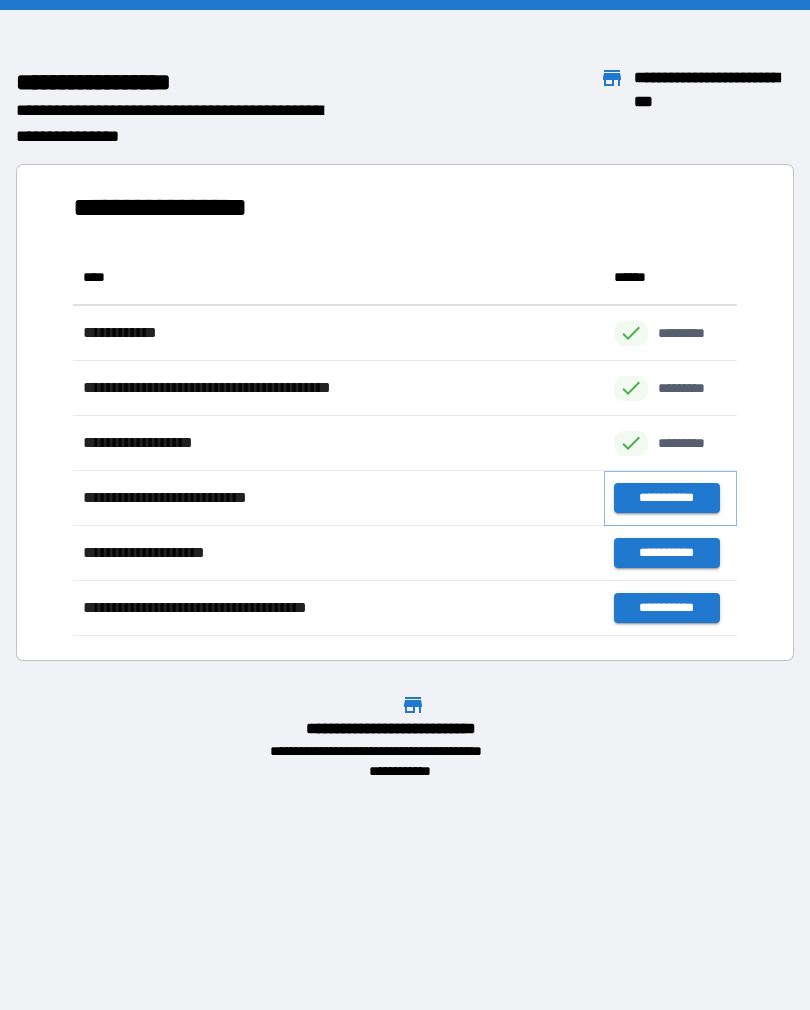 click on "**********" at bounding box center [666, 498] 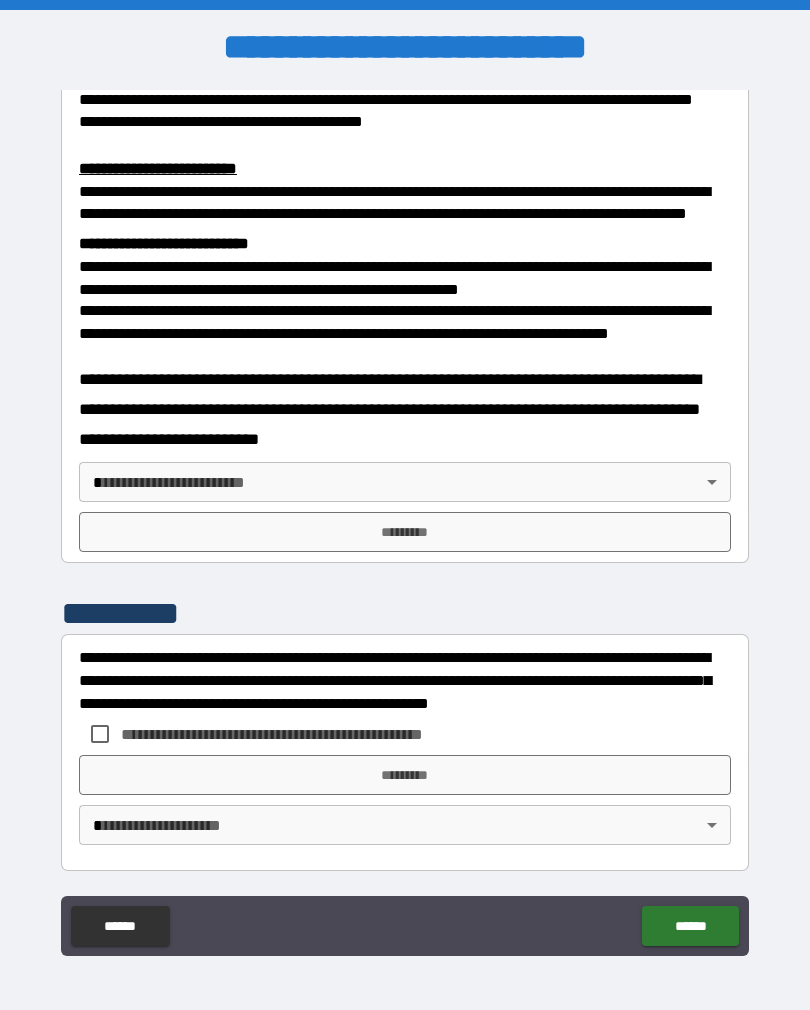 scroll, scrollTop: 660, scrollLeft: 0, axis: vertical 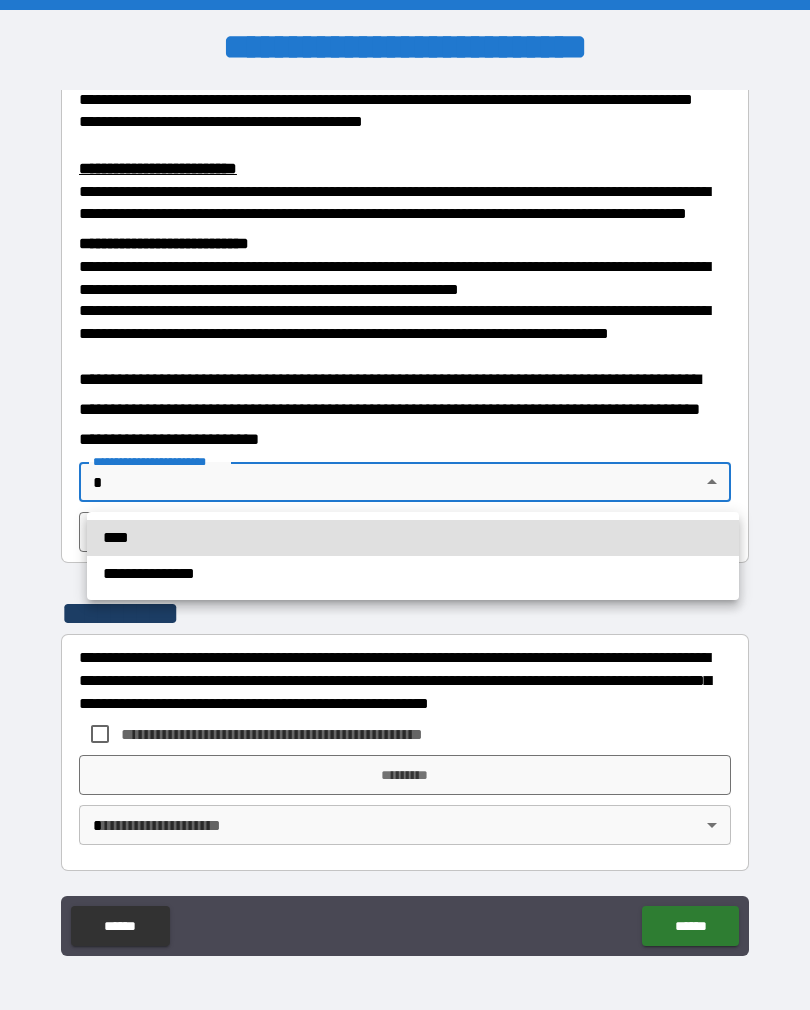 click on "****" at bounding box center [413, 538] 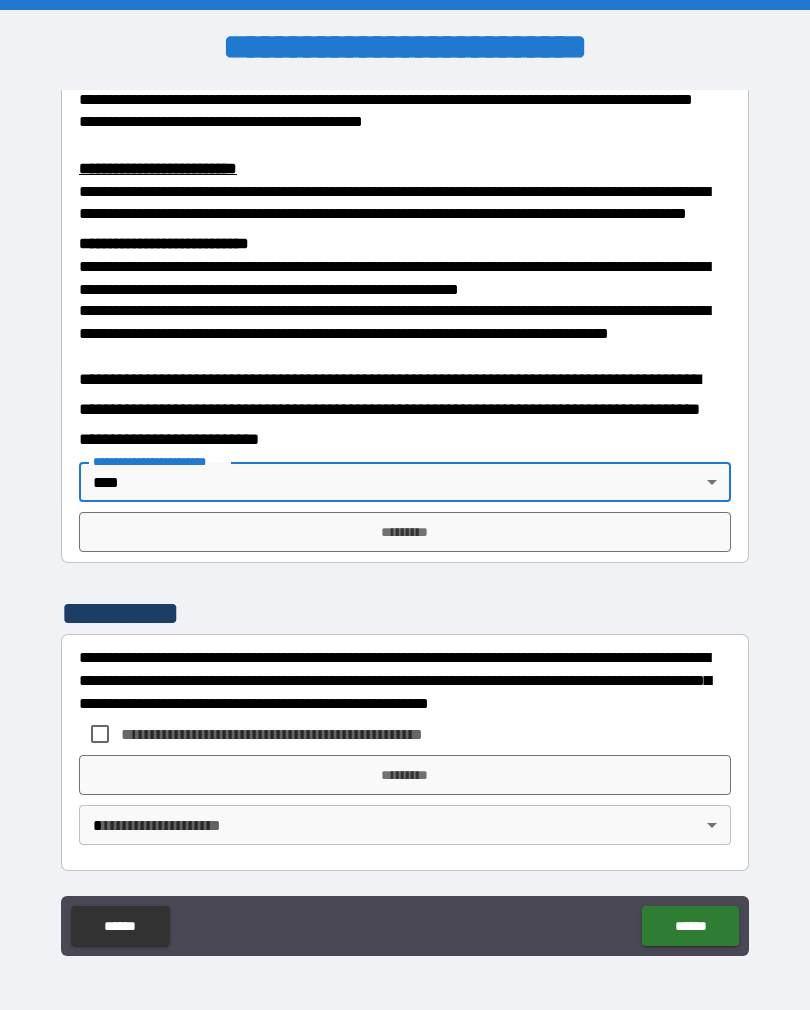 type on "****" 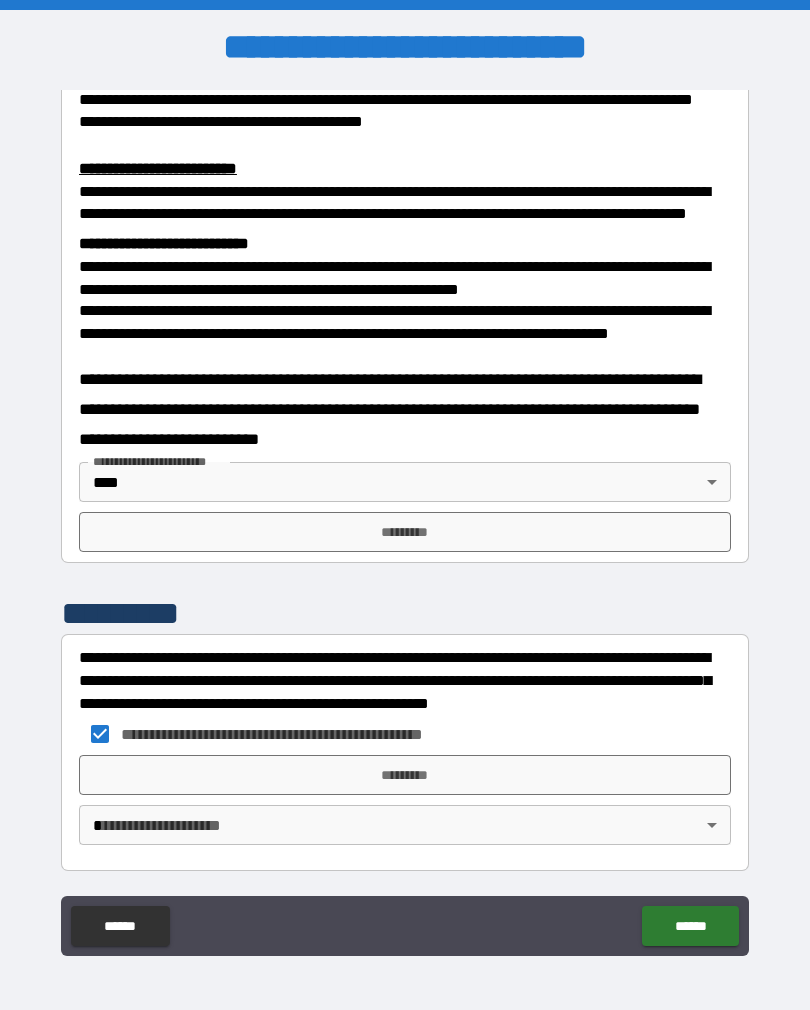 click on "*********" at bounding box center (405, 775) 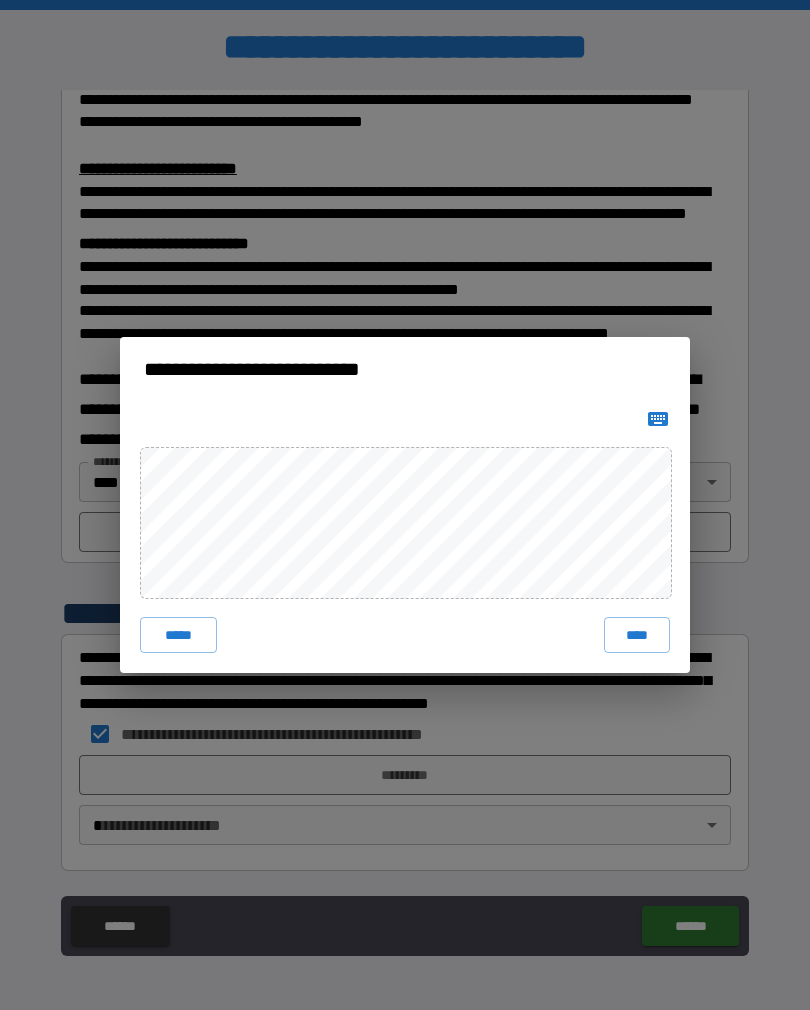 click on "****" at bounding box center [637, 635] 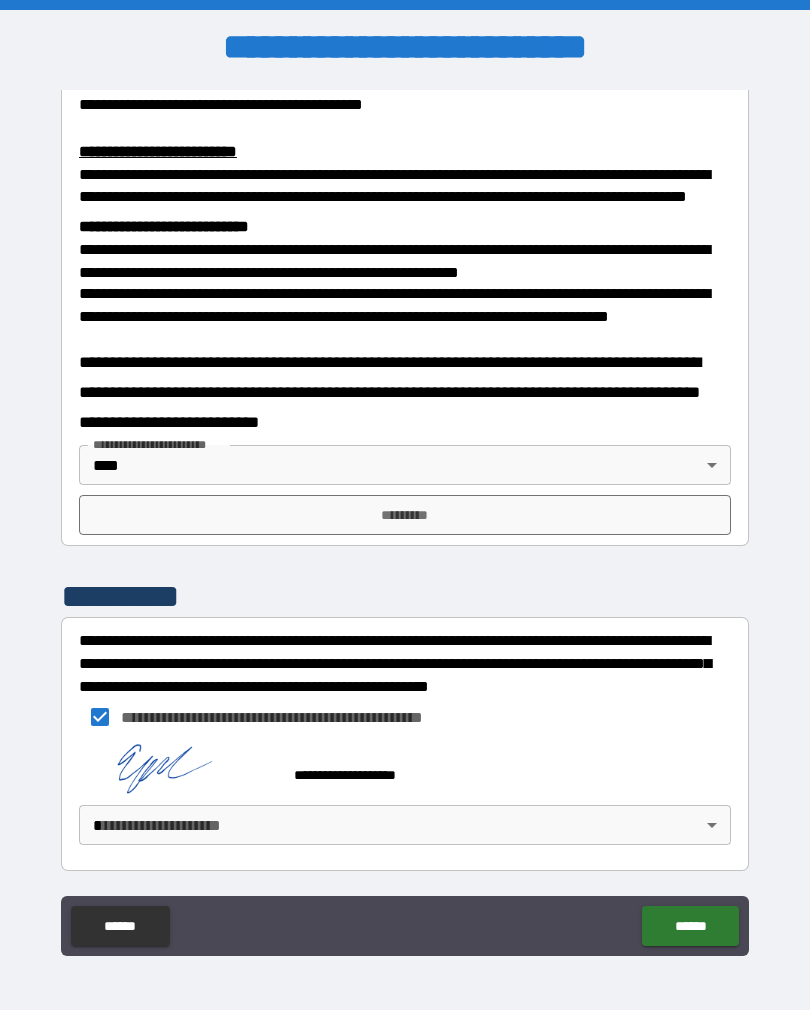 scroll, scrollTop: 650, scrollLeft: 0, axis: vertical 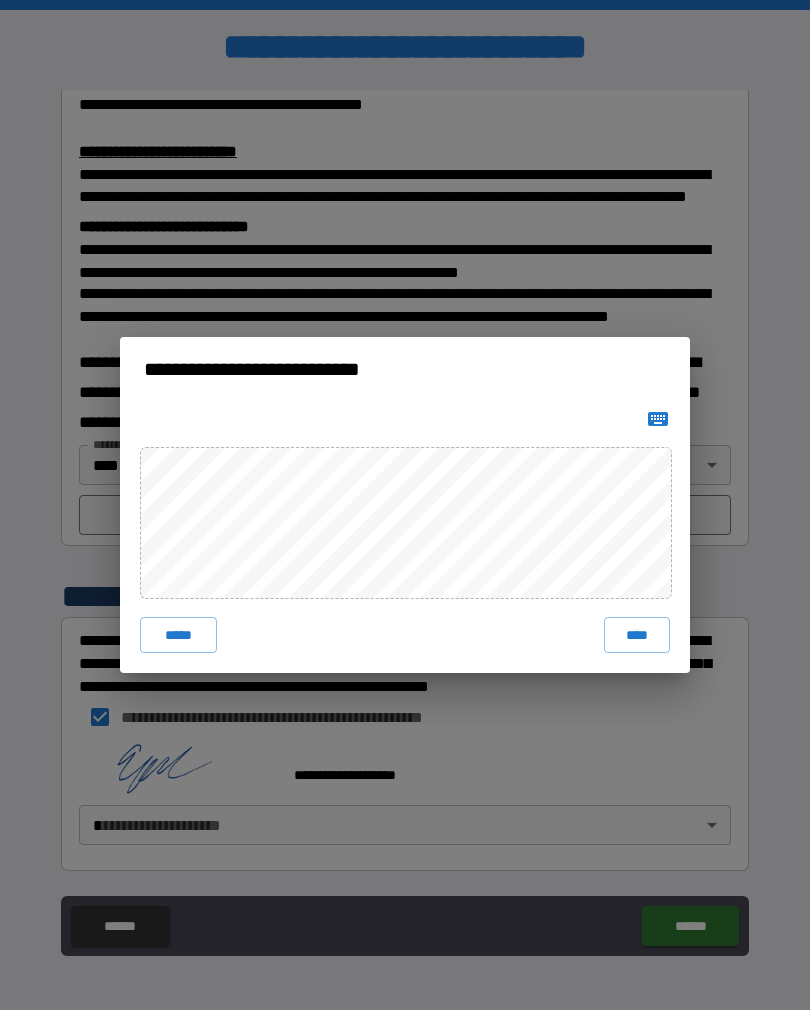 click on "****" at bounding box center [637, 635] 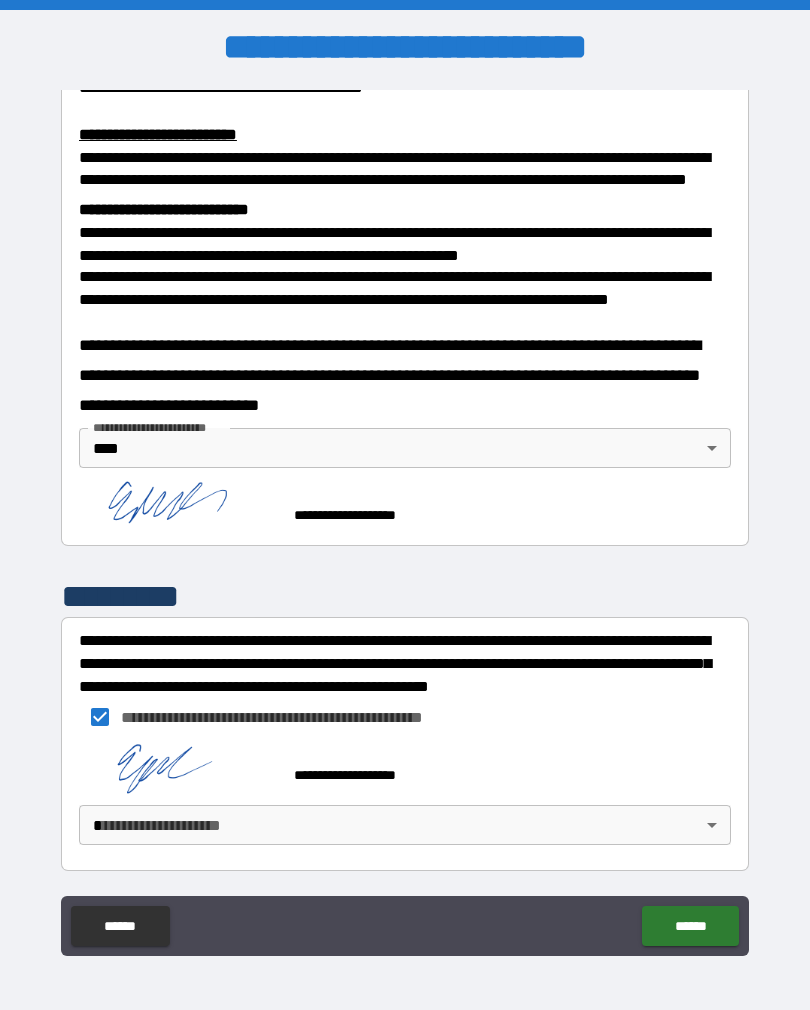 click on "**********" at bounding box center [405, 520] 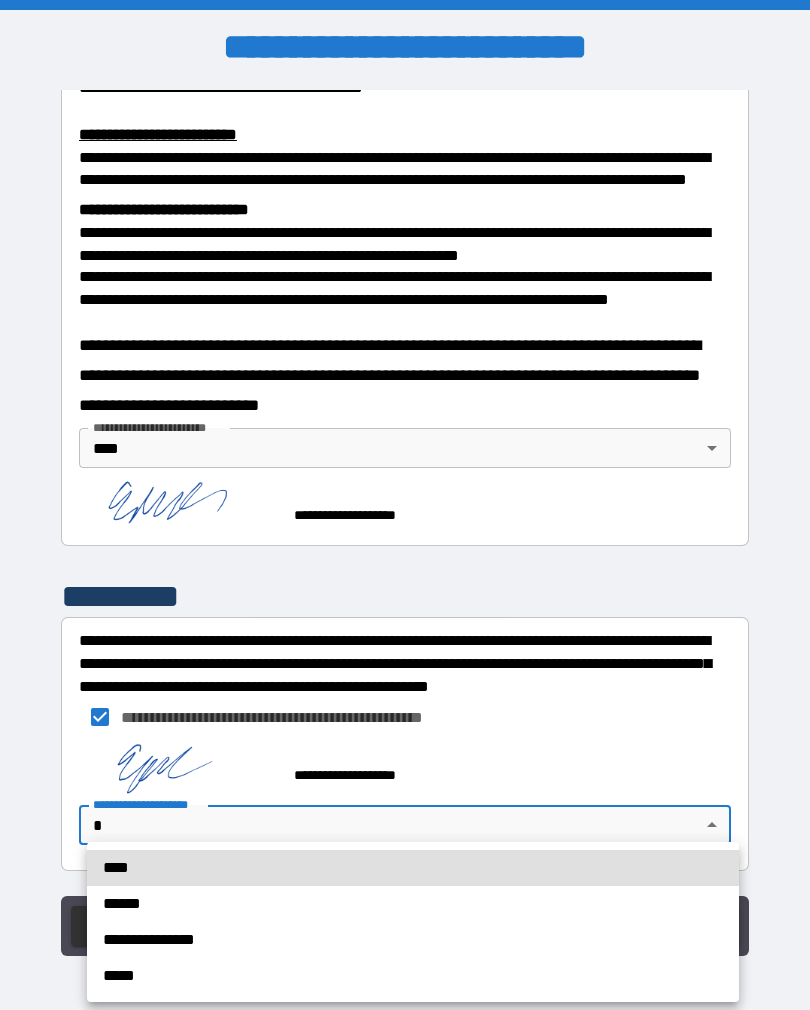 click on "****" at bounding box center (413, 868) 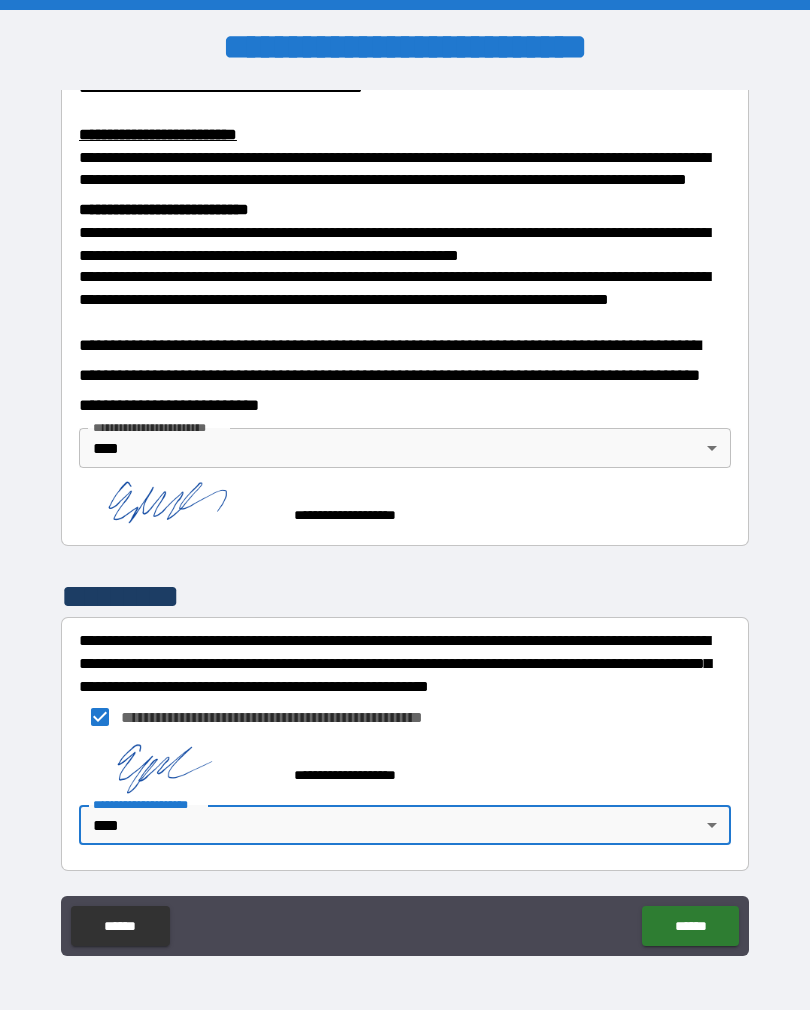 click on "******" at bounding box center (690, 926) 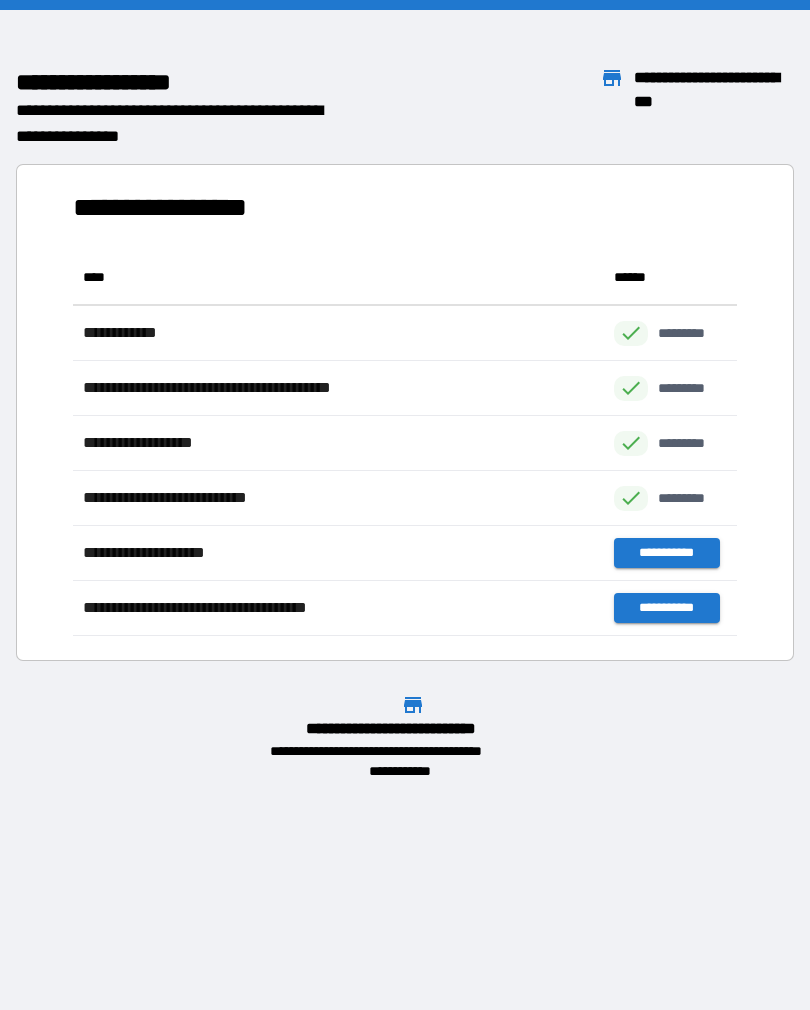 scroll, scrollTop: 1, scrollLeft: 1, axis: both 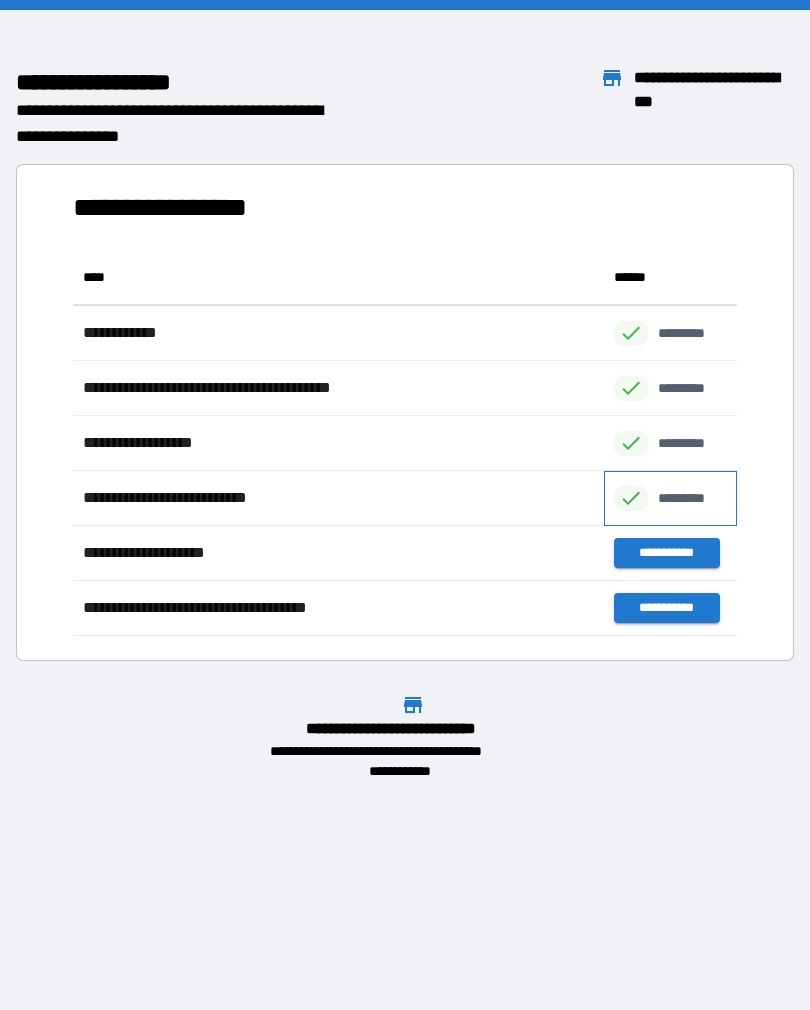 click on "*********" at bounding box center (670, 498) 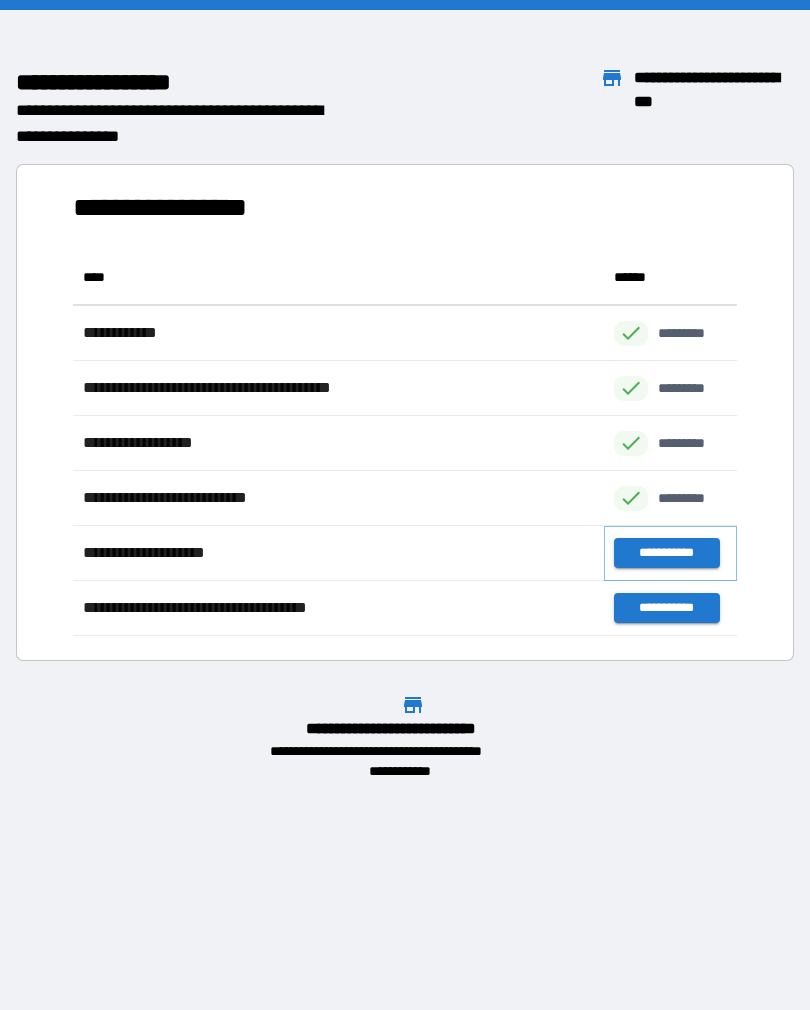 click on "**********" at bounding box center (666, 553) 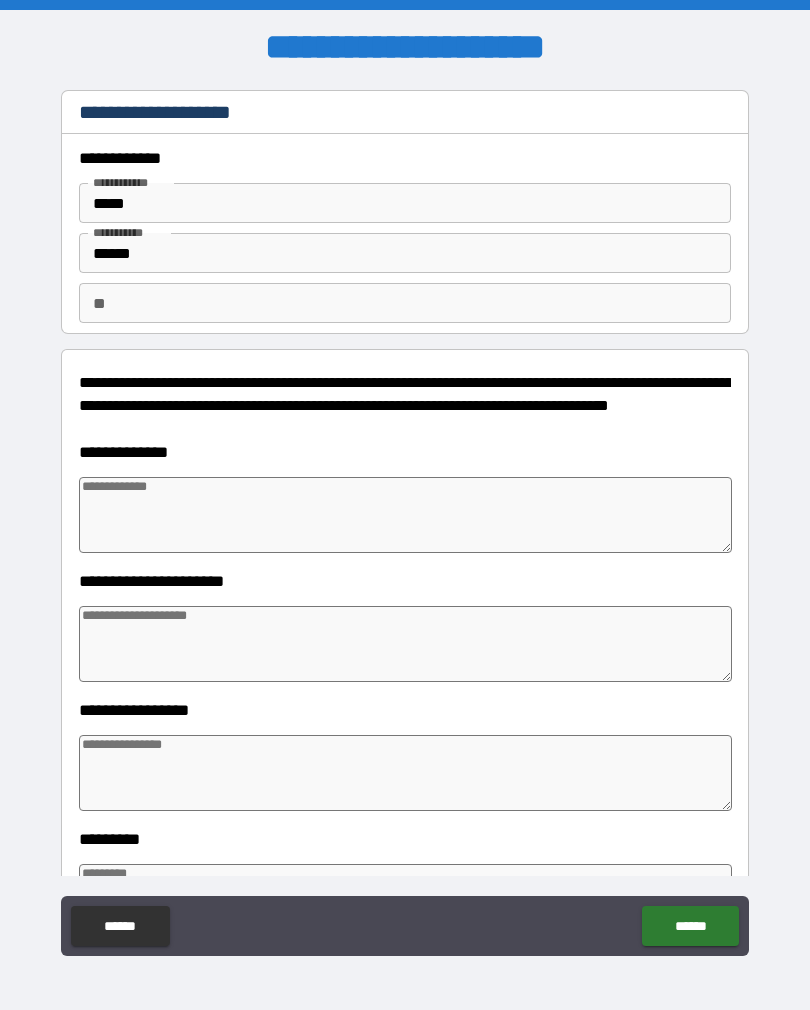 type on "*" 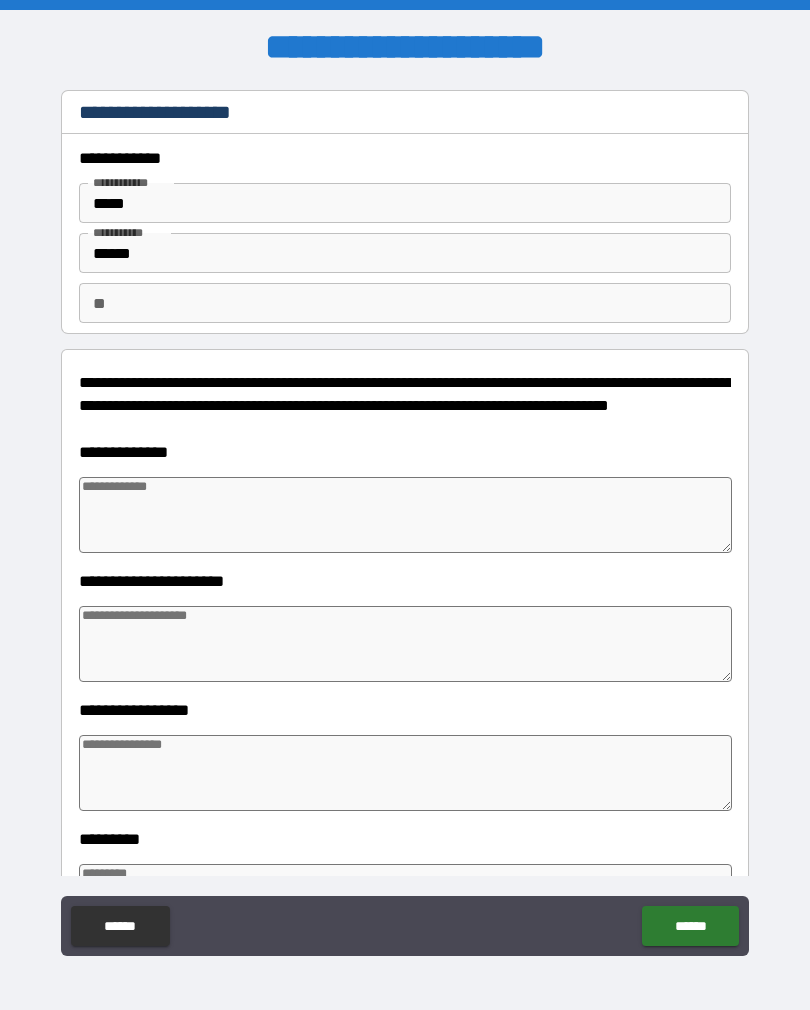 type on "*" 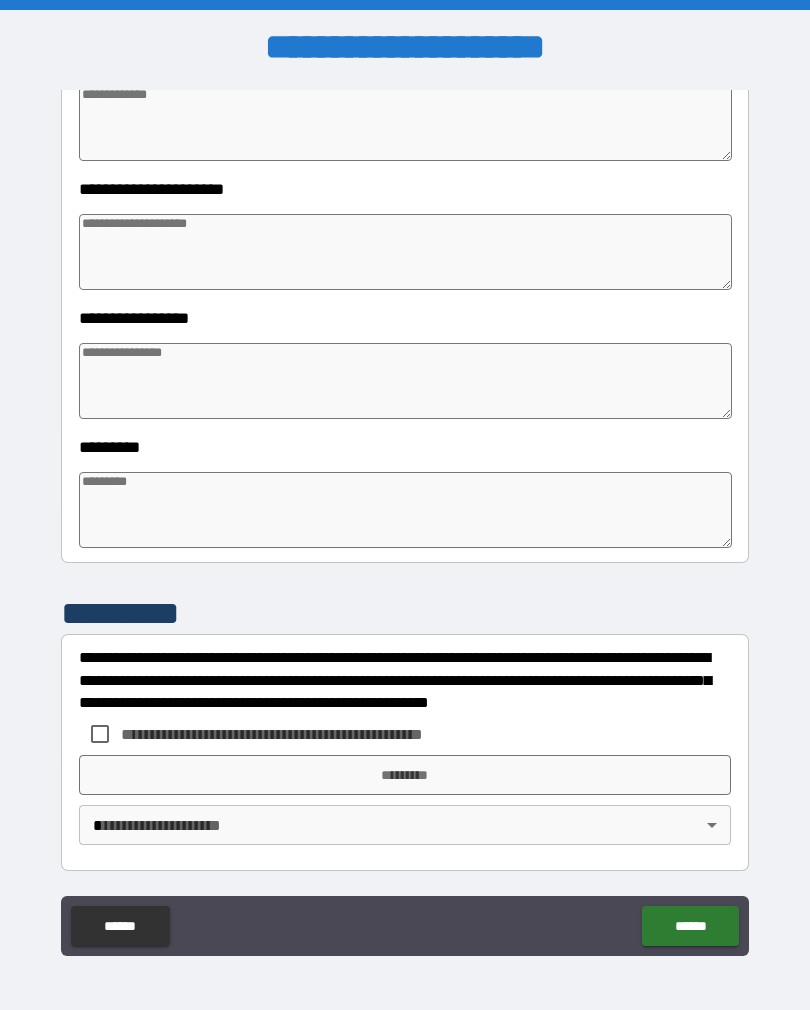 scroll, scrollTop: 392, scrollLeft: 0, axis: vertical 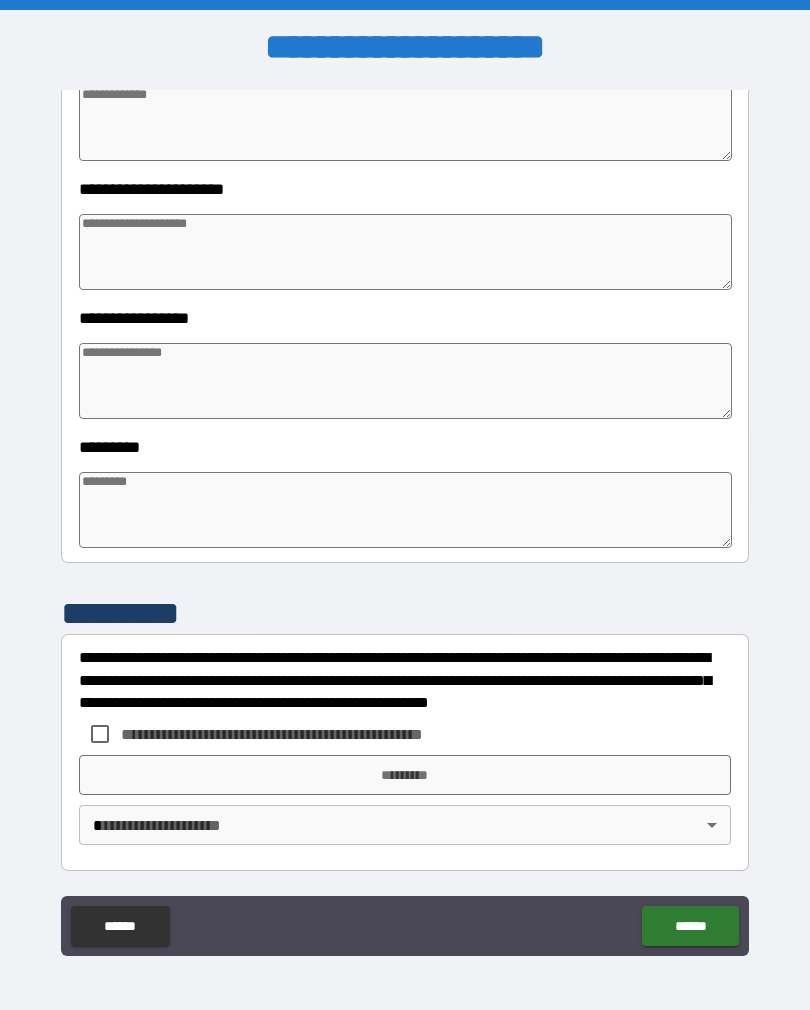 click on "**********" at bounding box center (405, 680) 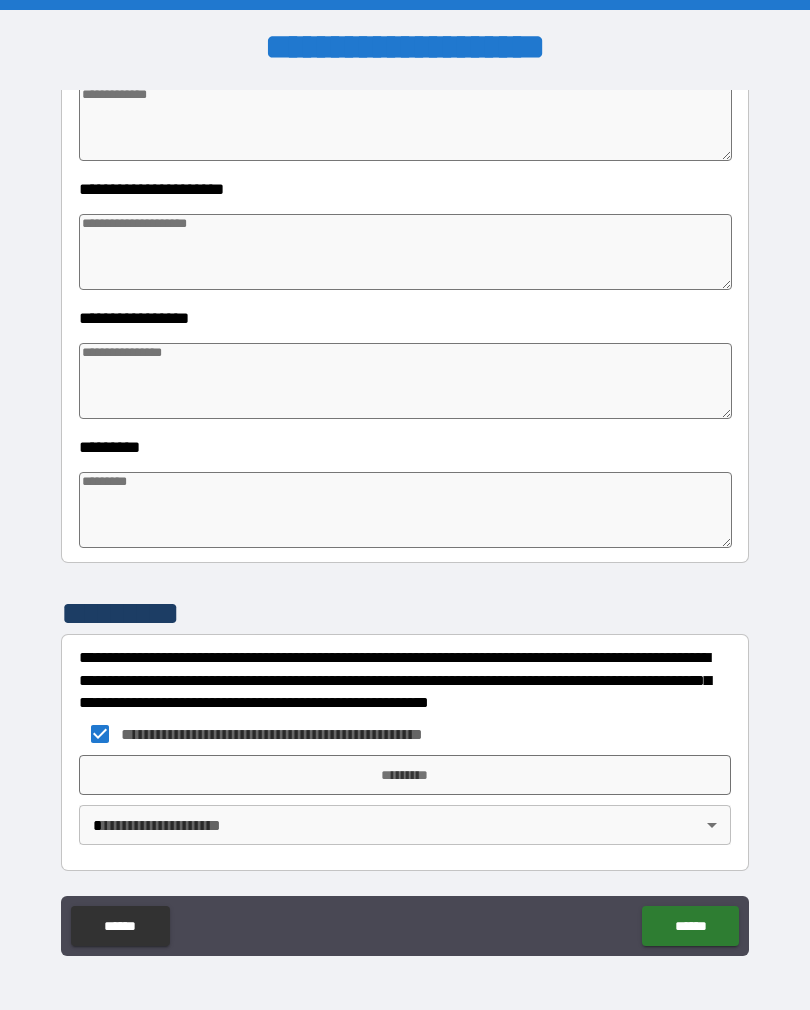 type on "*" 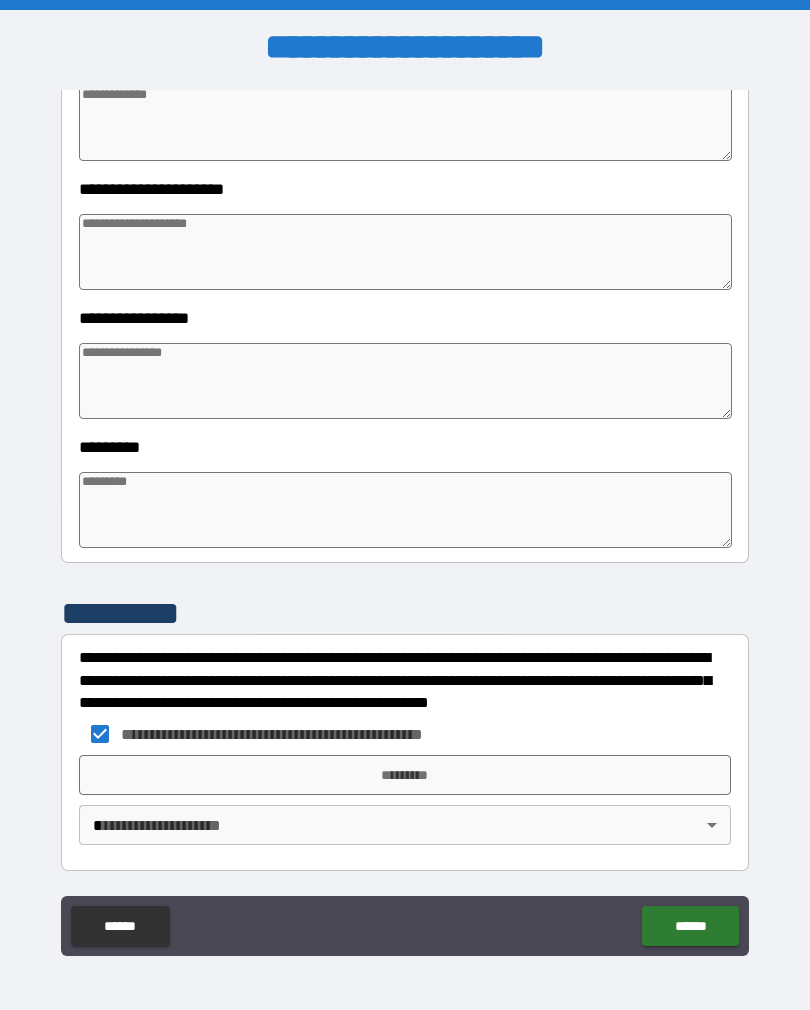 type on "*" 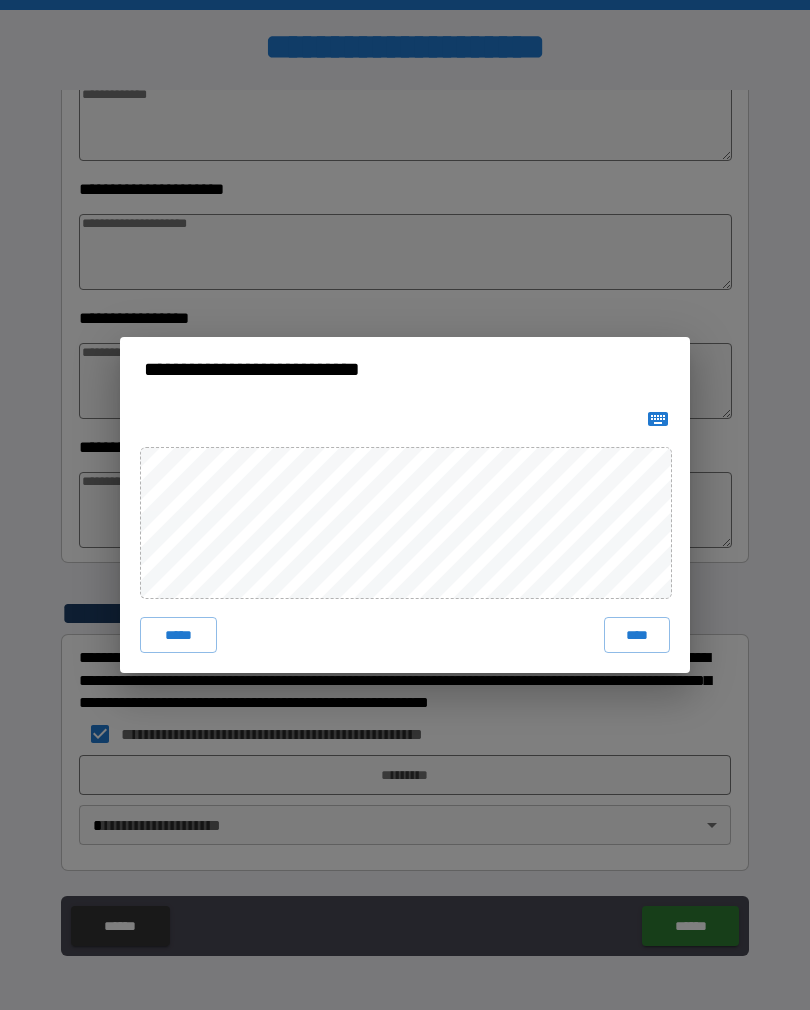 click on "*****" at bounding box center [178, 635] 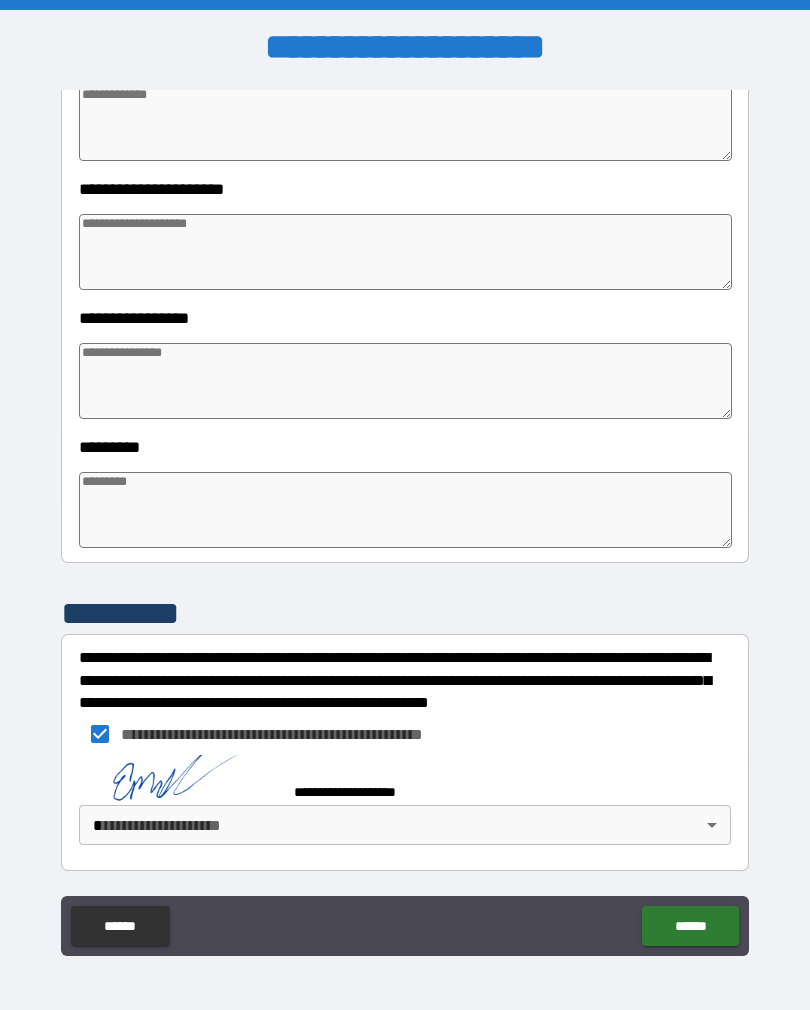 scroll, scrollTop: 382, scrollLeft: 0, axis: vertical 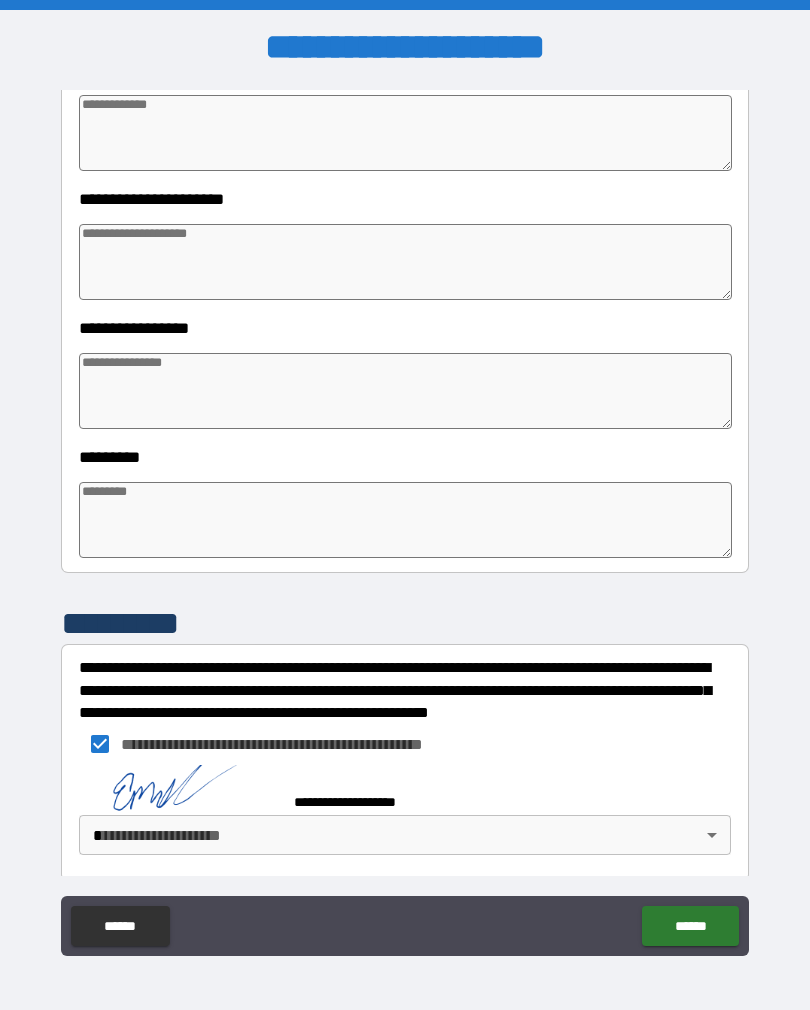 type on "*" 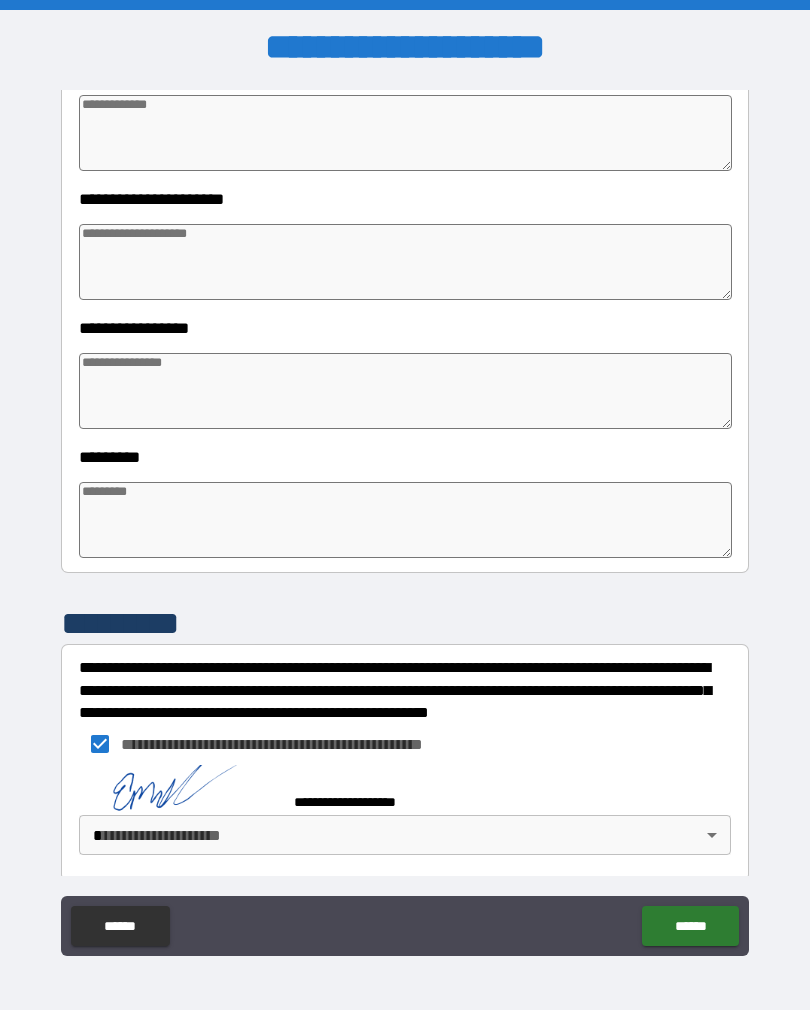 type on "*" 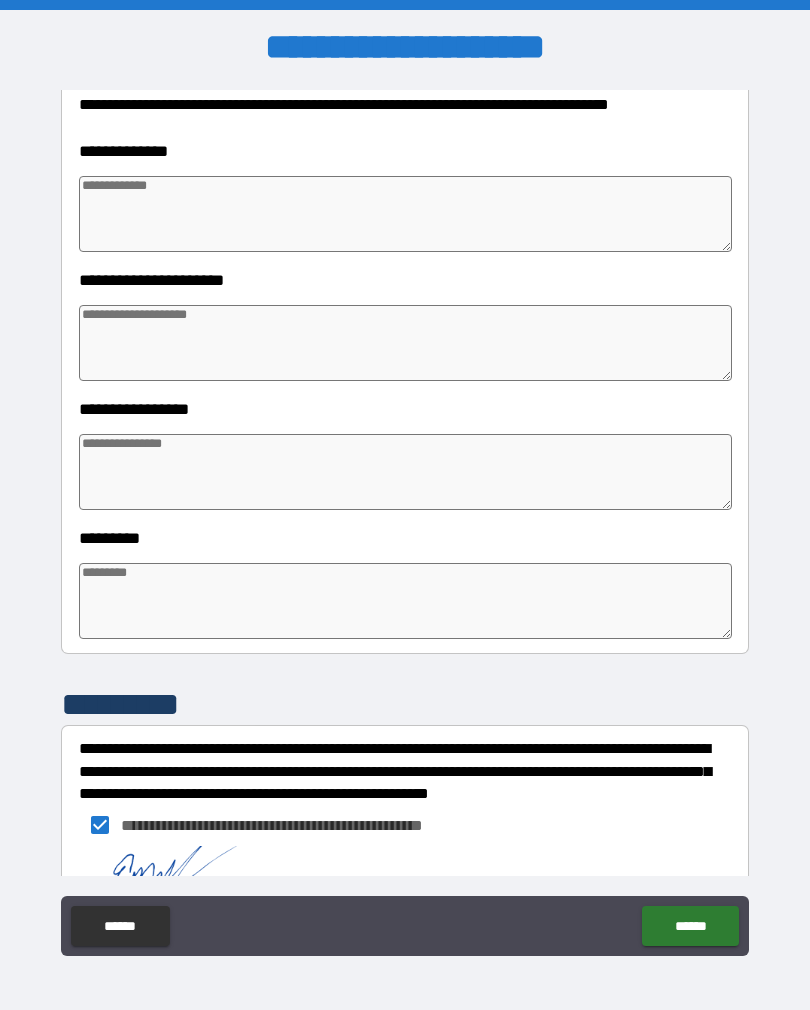 scroll, scrollTop: 292, scrollLeft: 0, axis: vertical 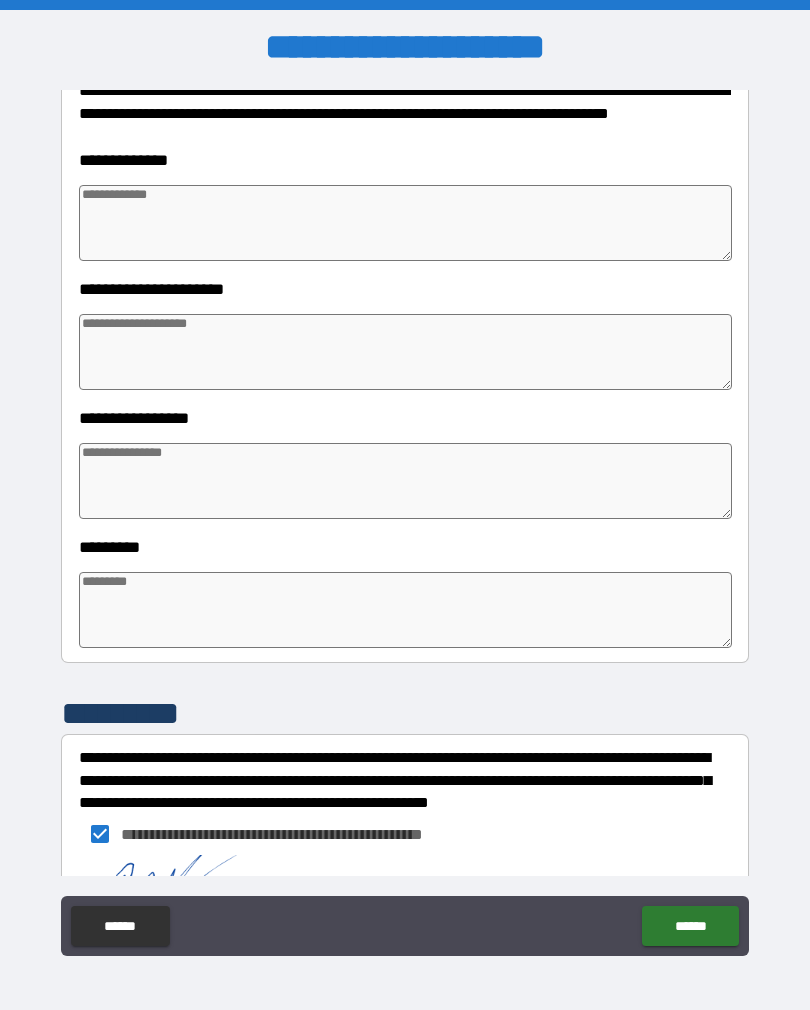 click on "******" at bounding box center (690, 926) 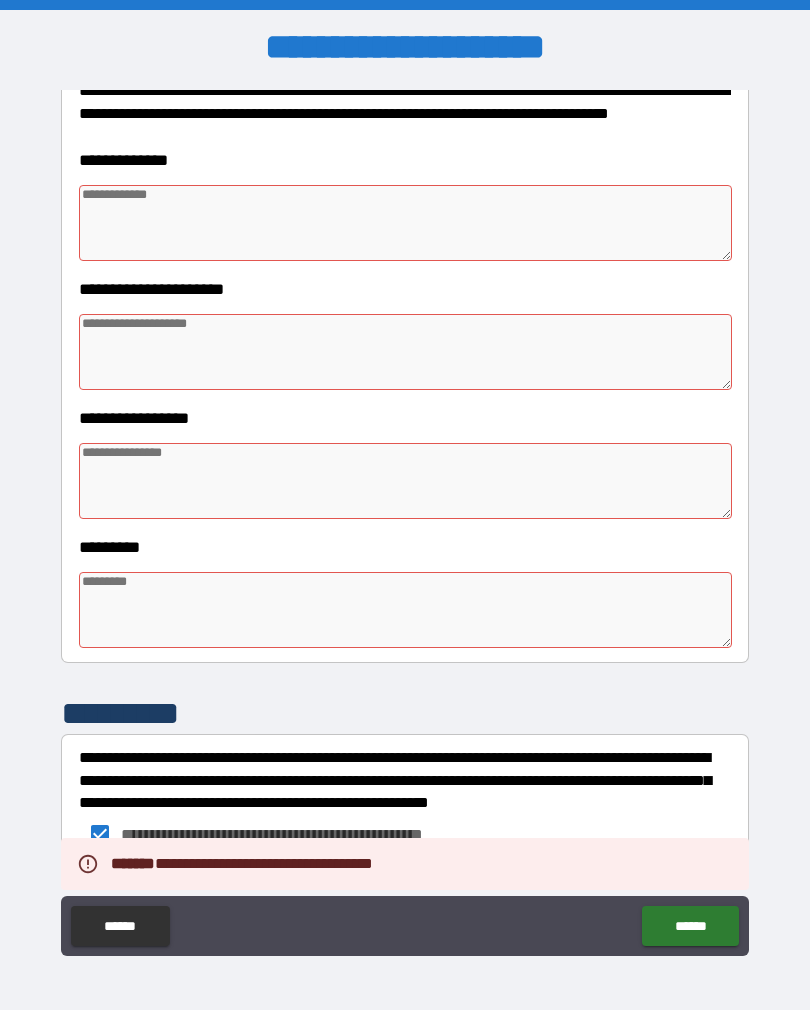 type on "*" 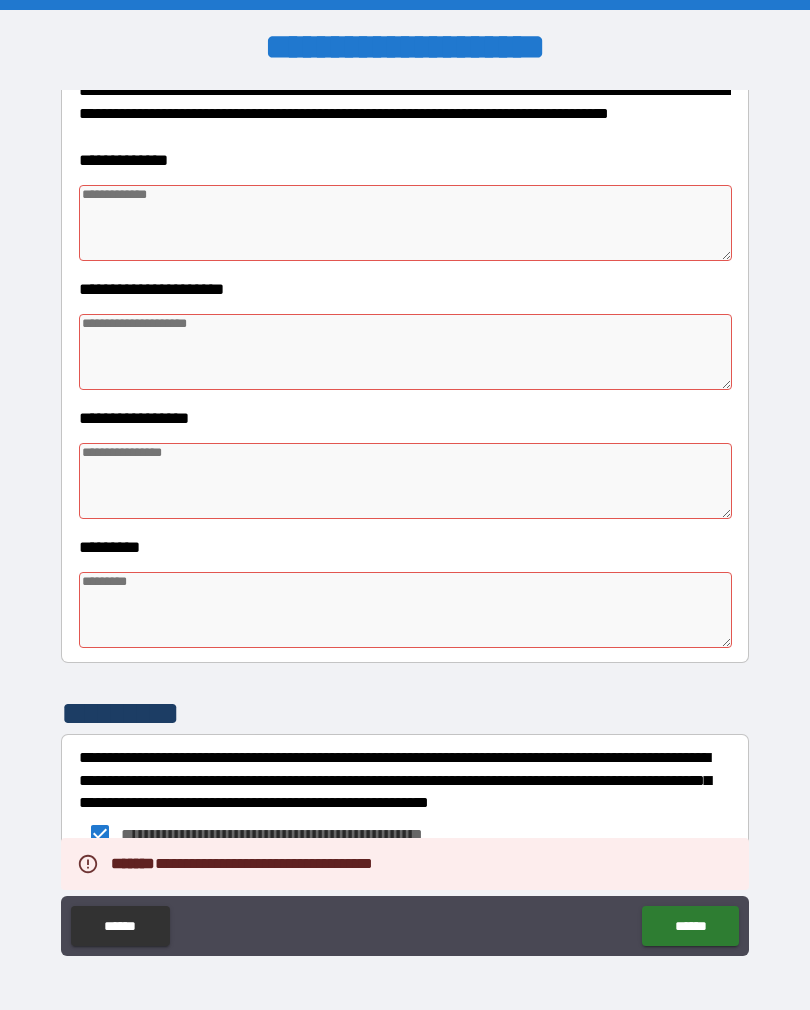type on "*" 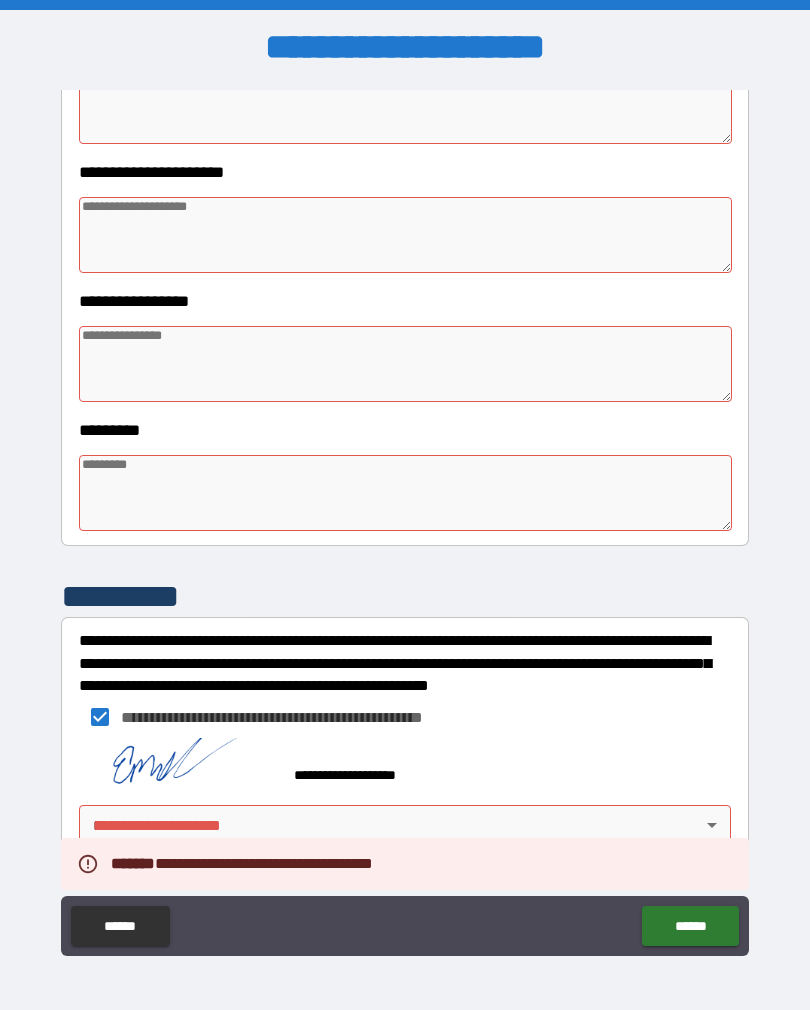 scroll, scrollTop: 409, scrollLeft: 0, axis: vertical 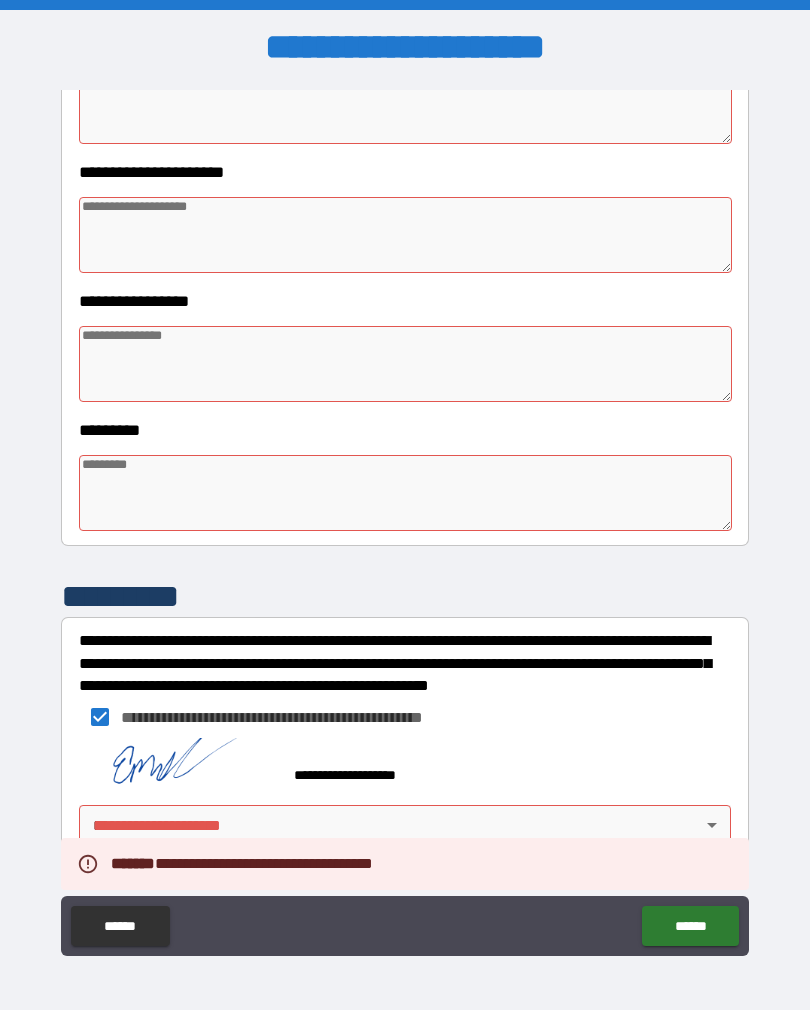 click at bounding box center [405, 493] 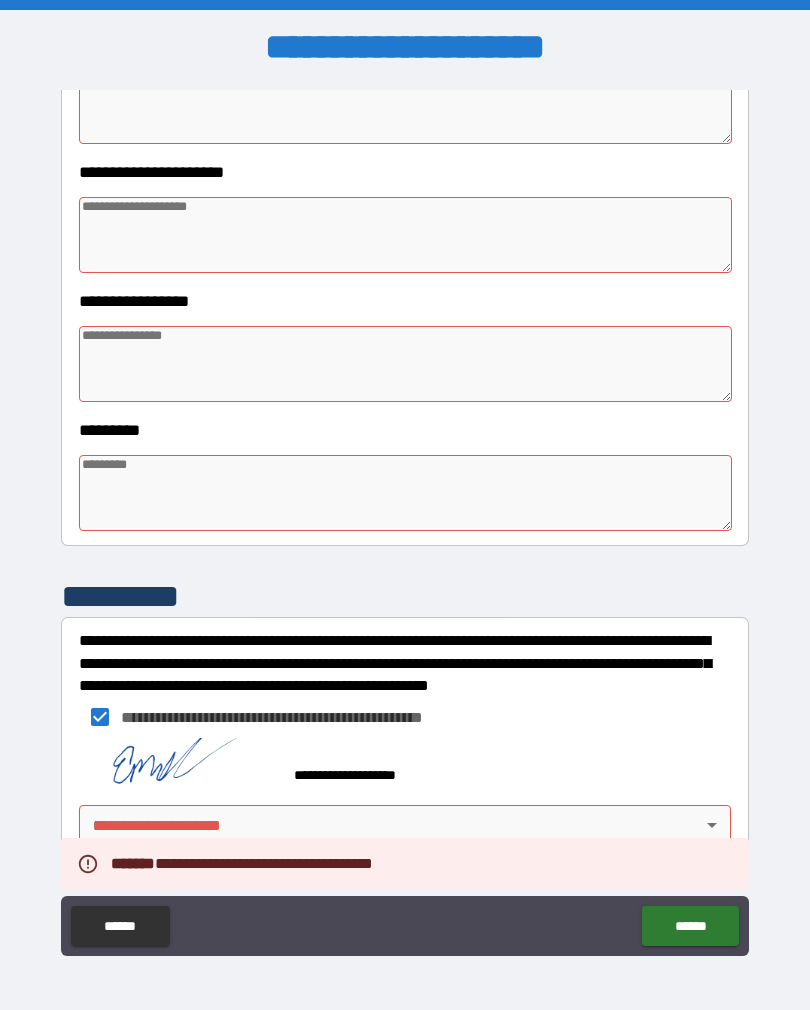 type on "*" 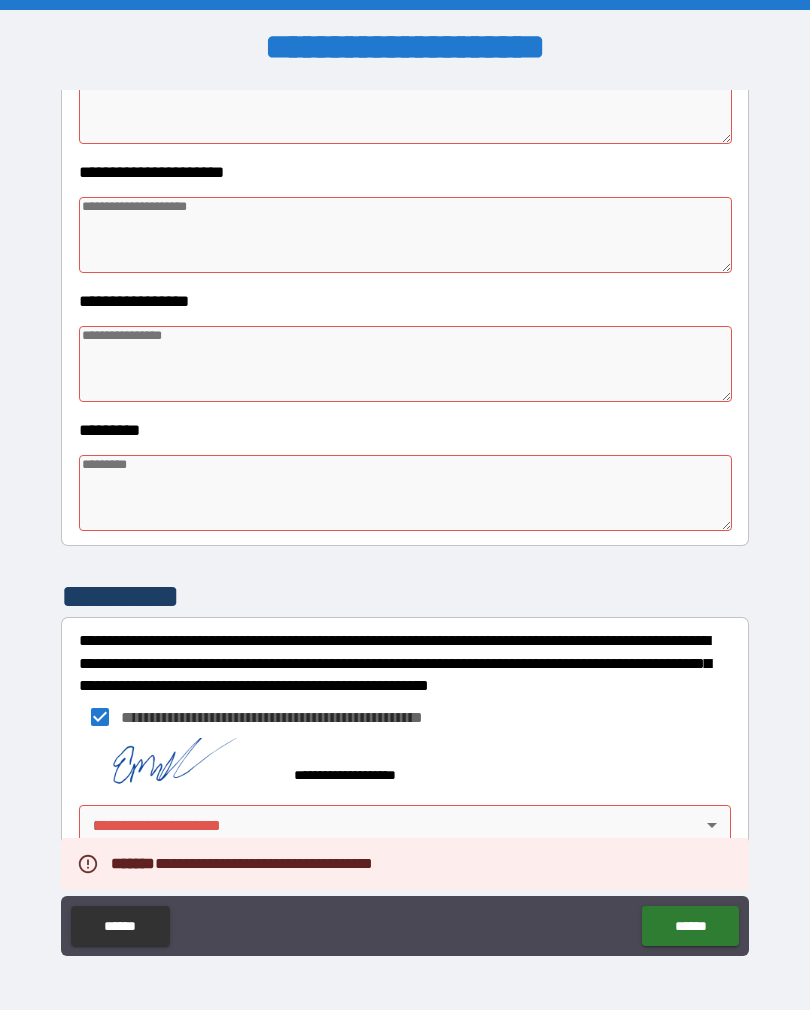 type on "*" 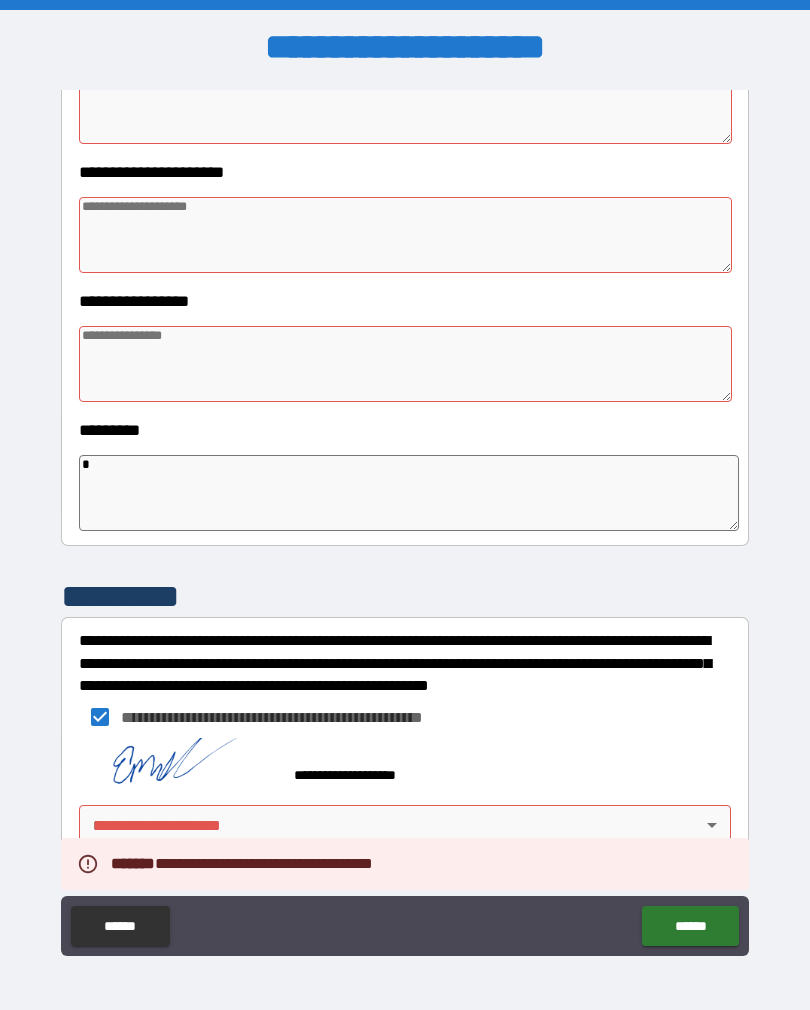 type on "*" 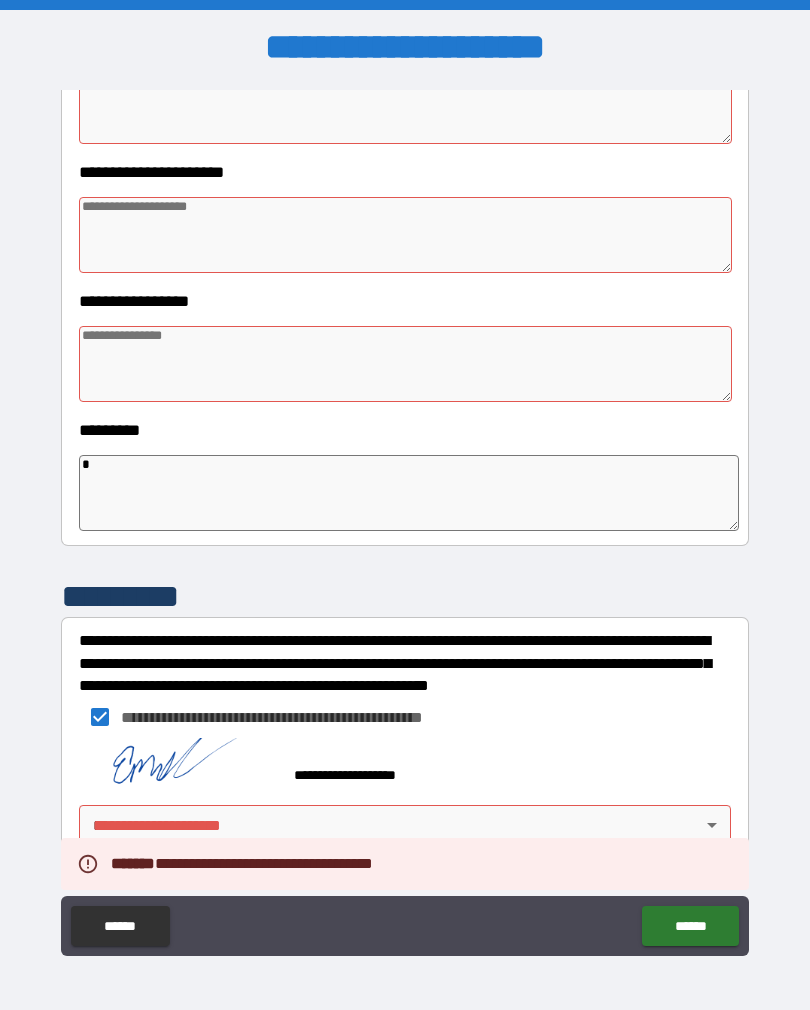 type on "*" 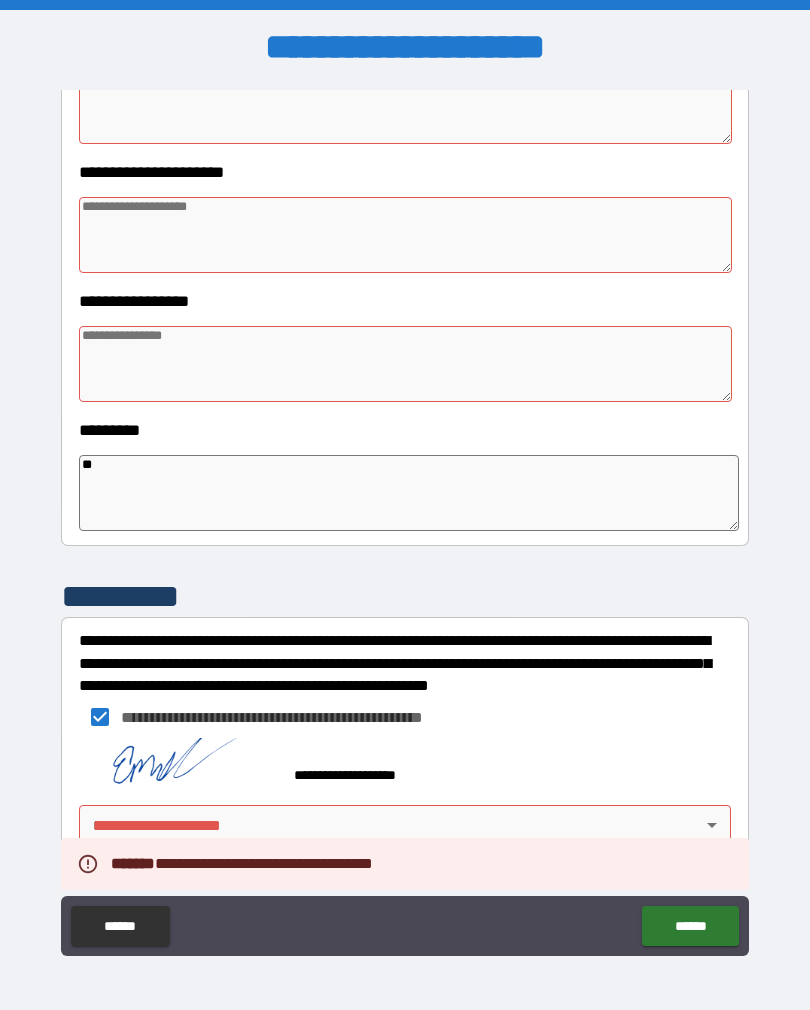 type on "*" 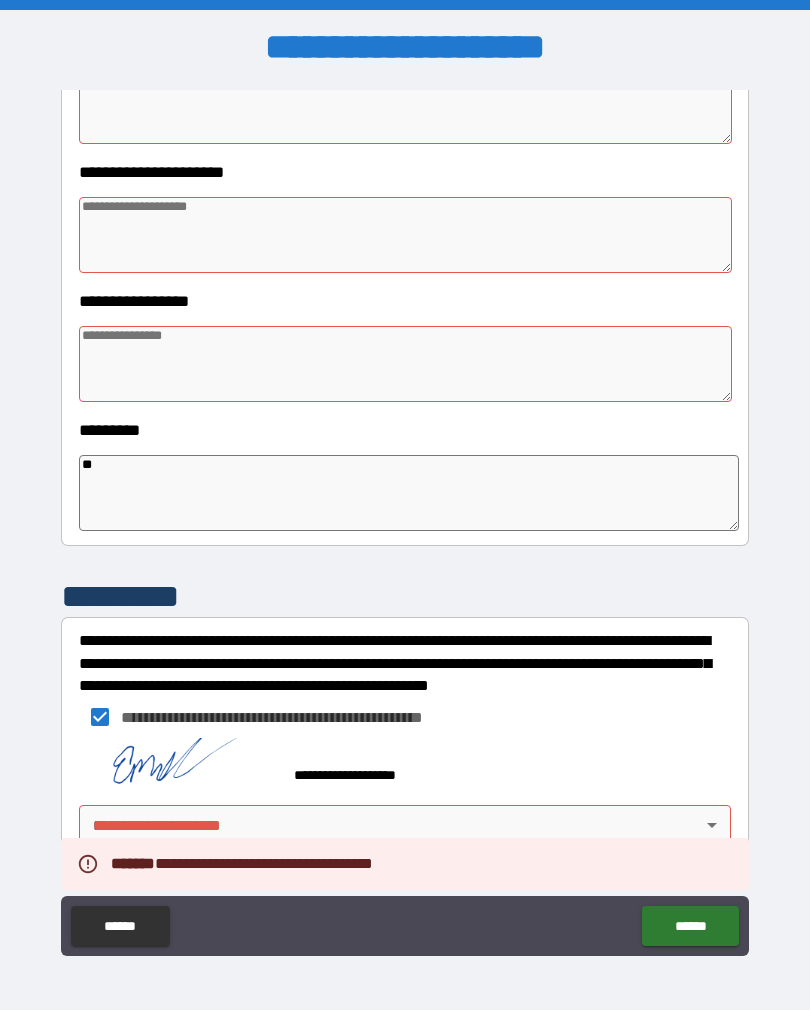 type on "*" 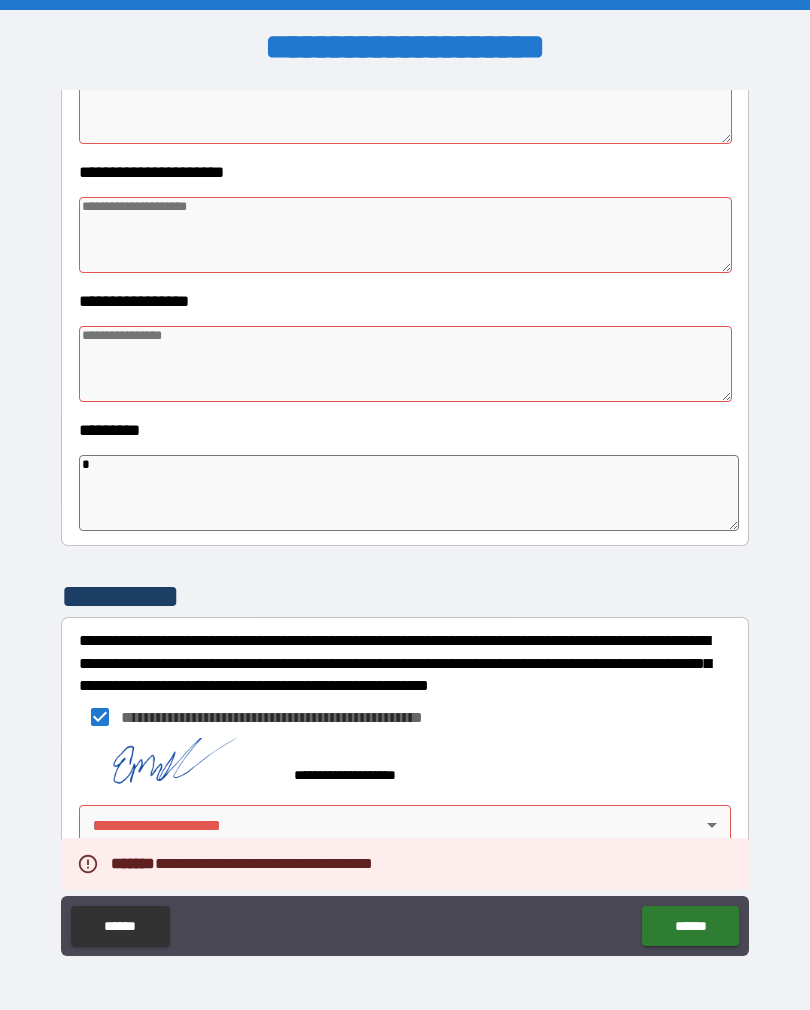 type on "*" 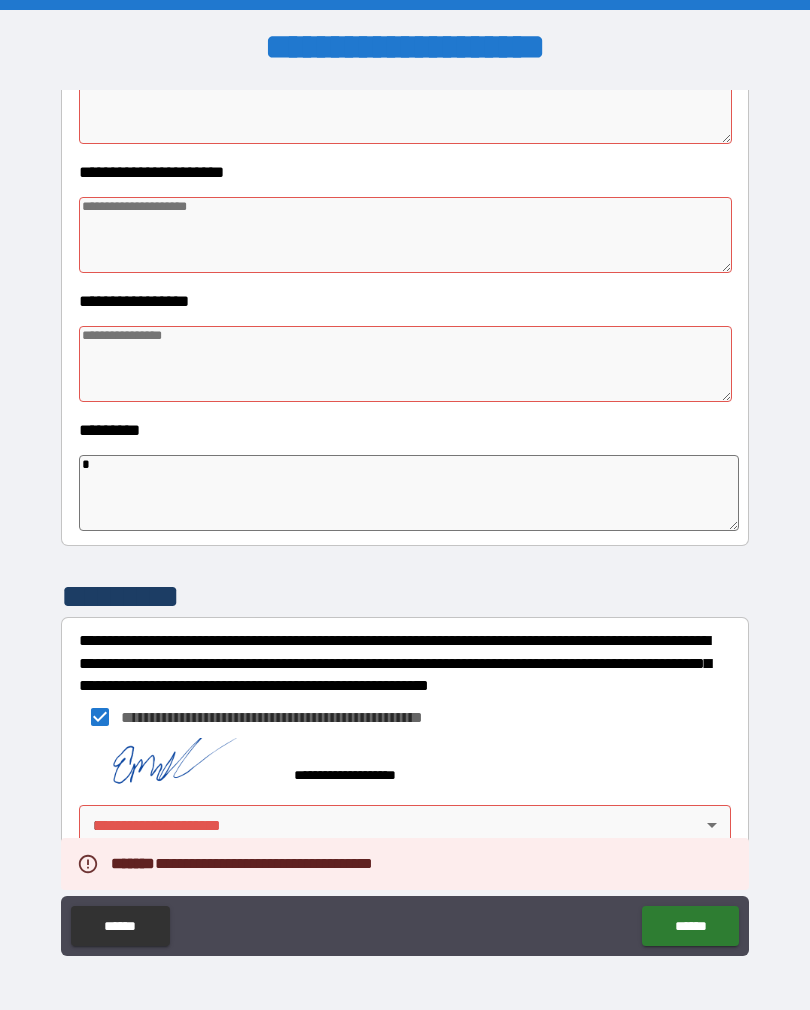 type on "*" 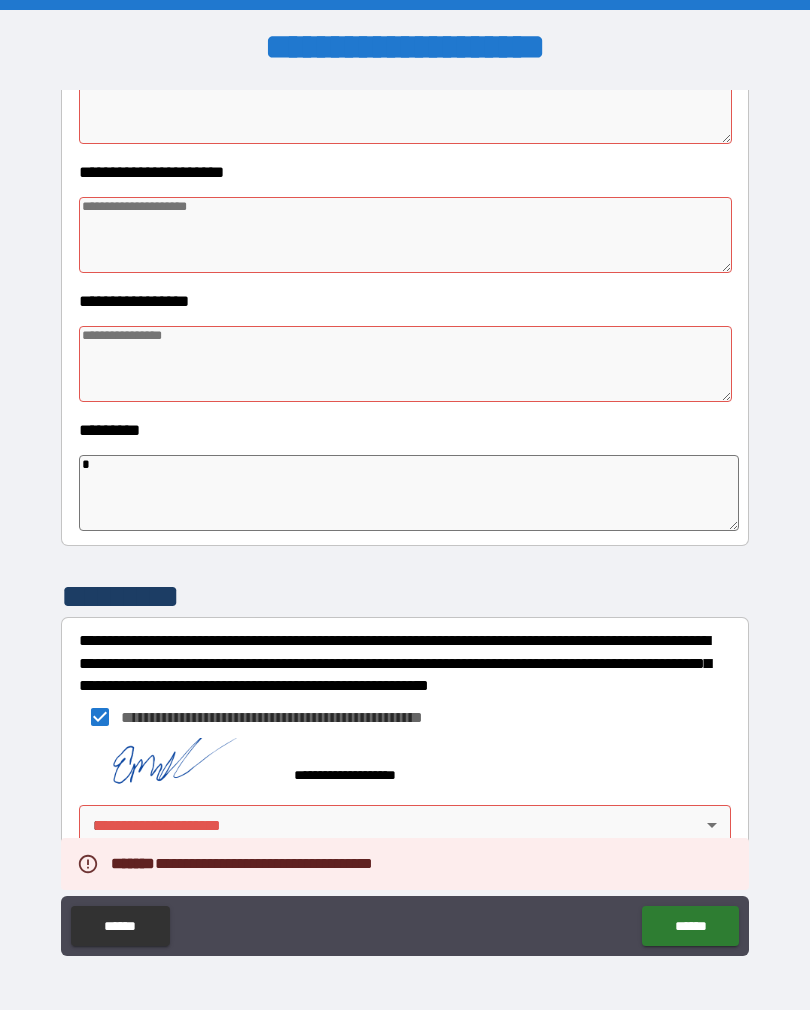 type on "*" 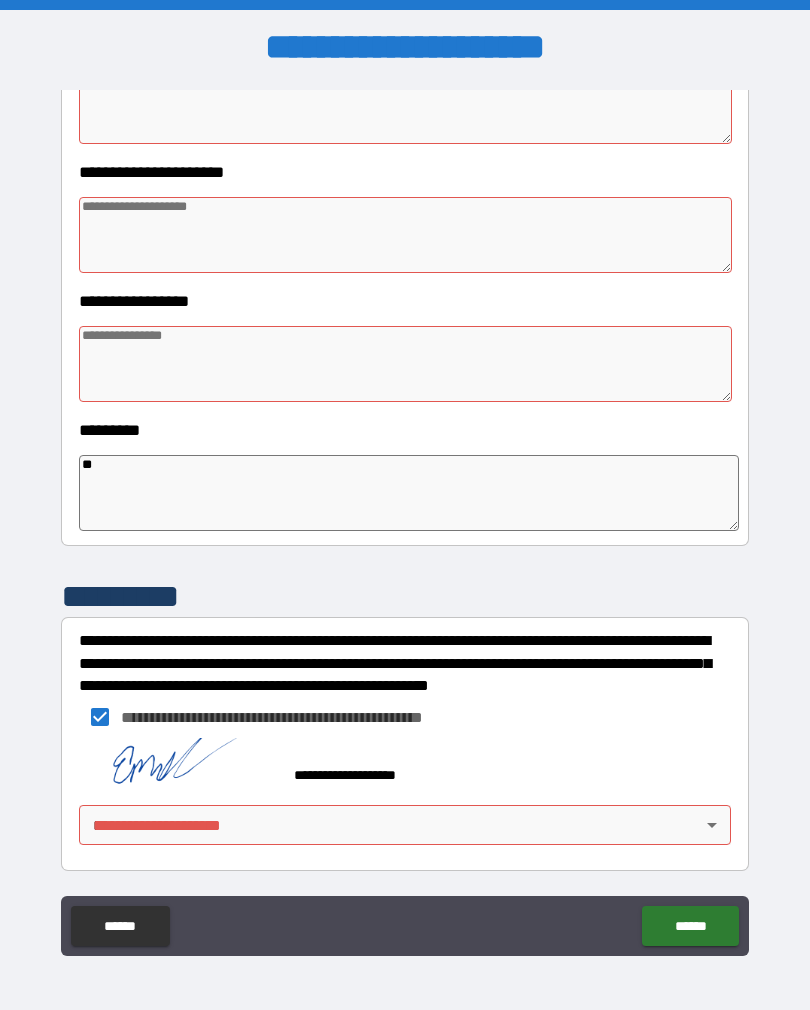 type on "*" 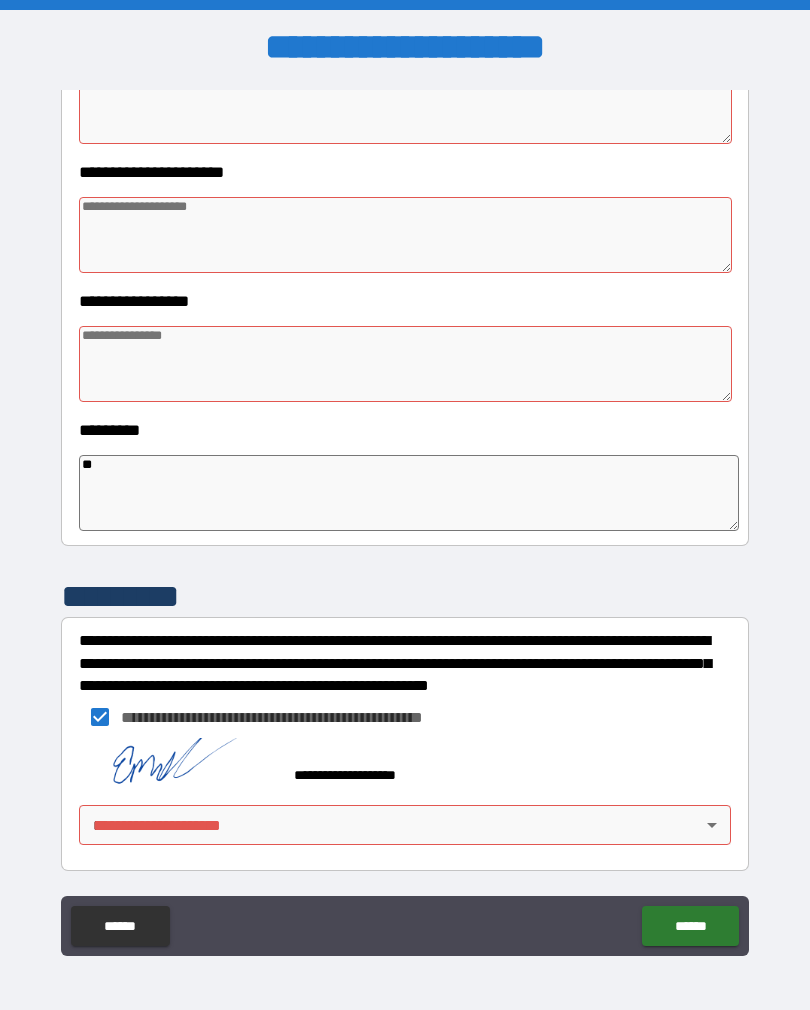 type on "*" 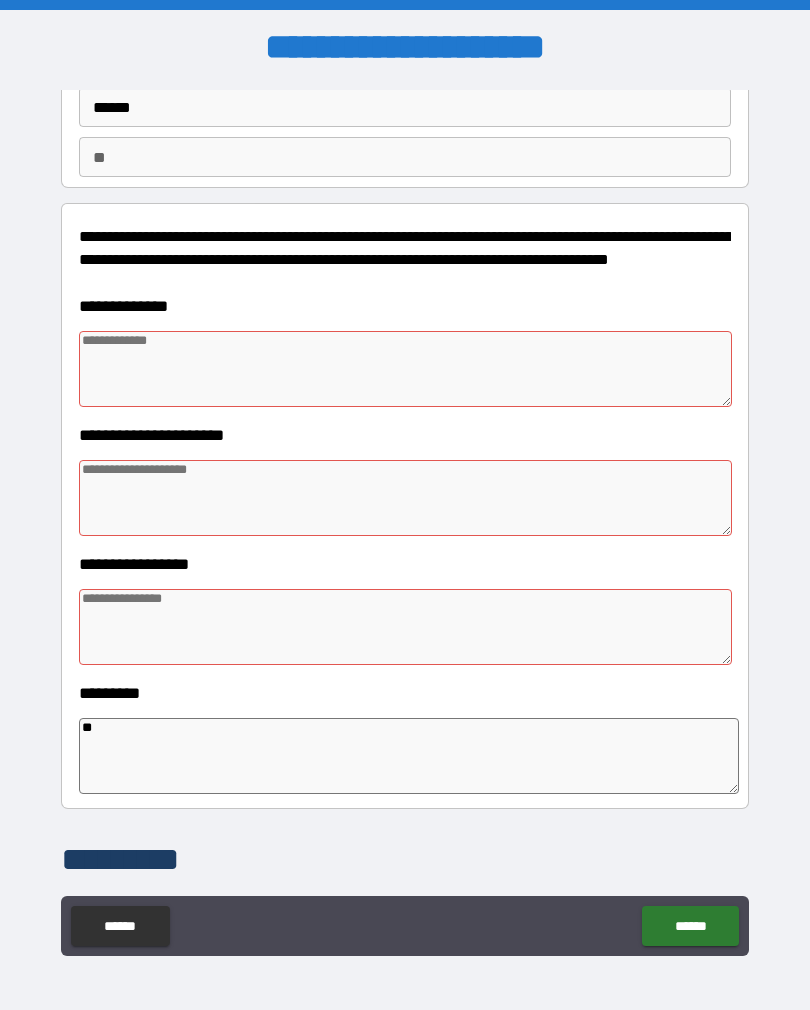 scroll, scrollTop: 122, scrollLeft: 0, axis: vertical 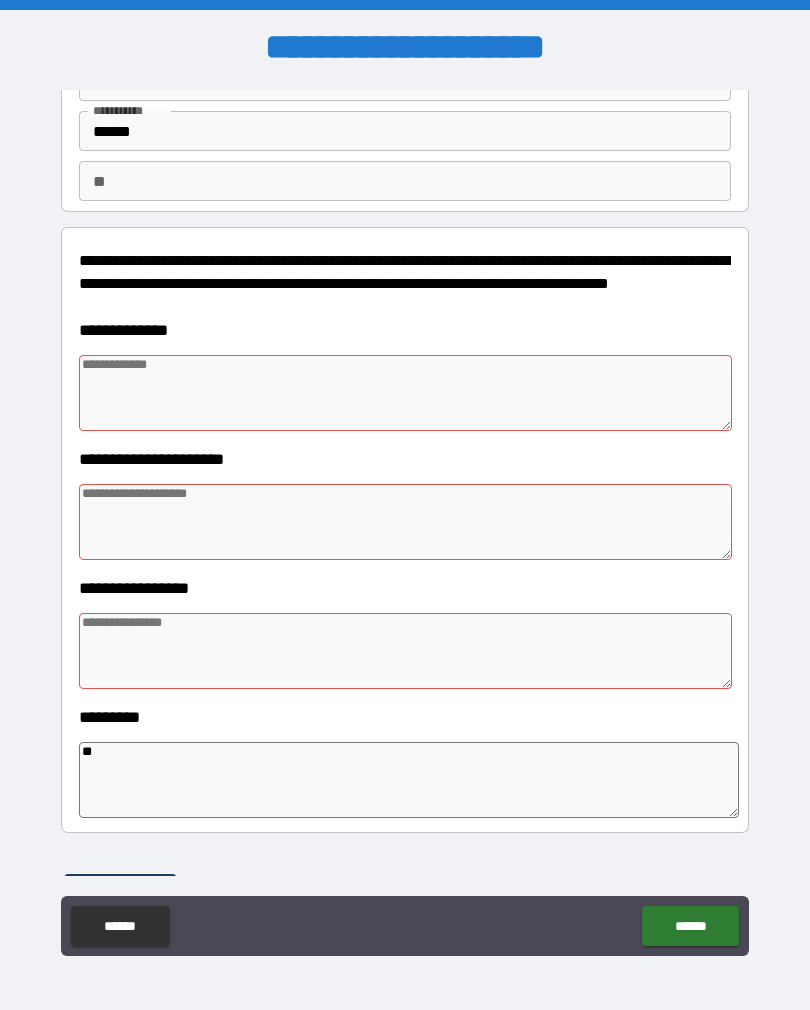 type on "**" 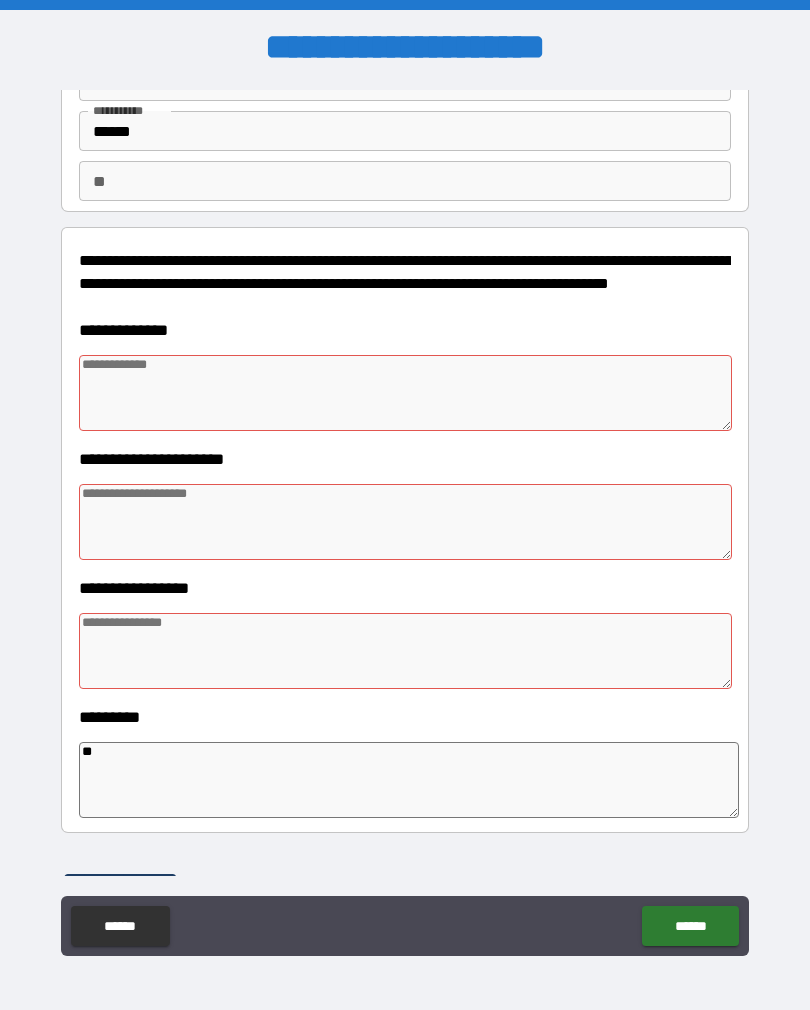 type on "*" 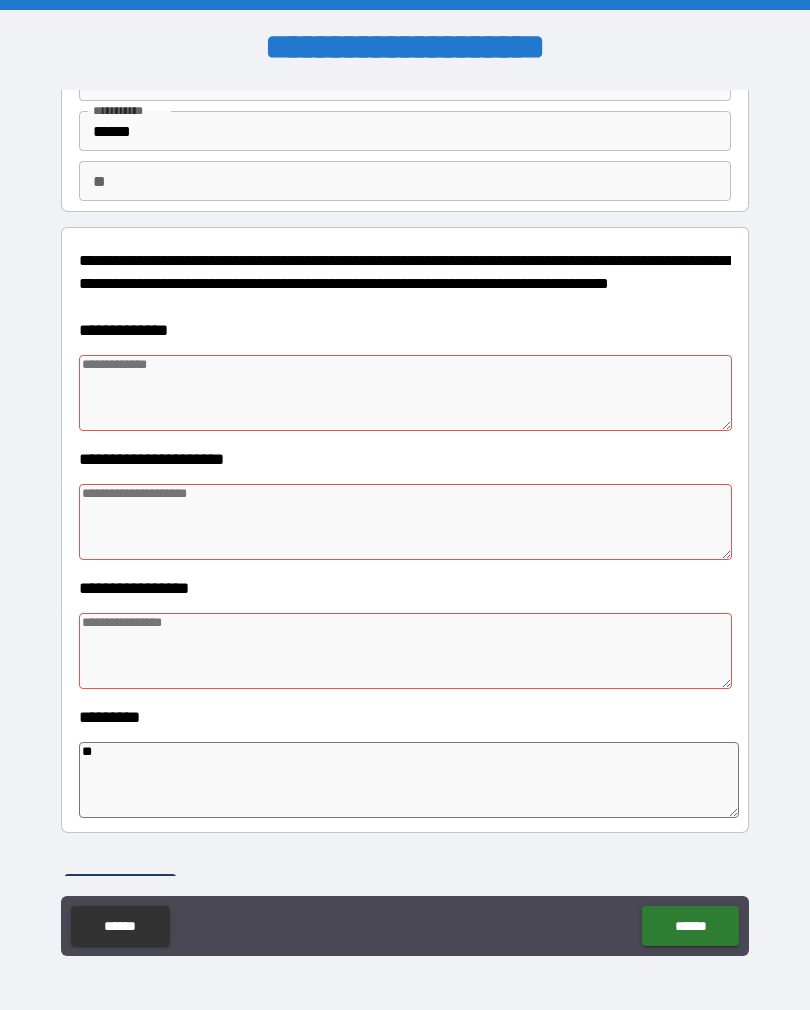 type on "*" 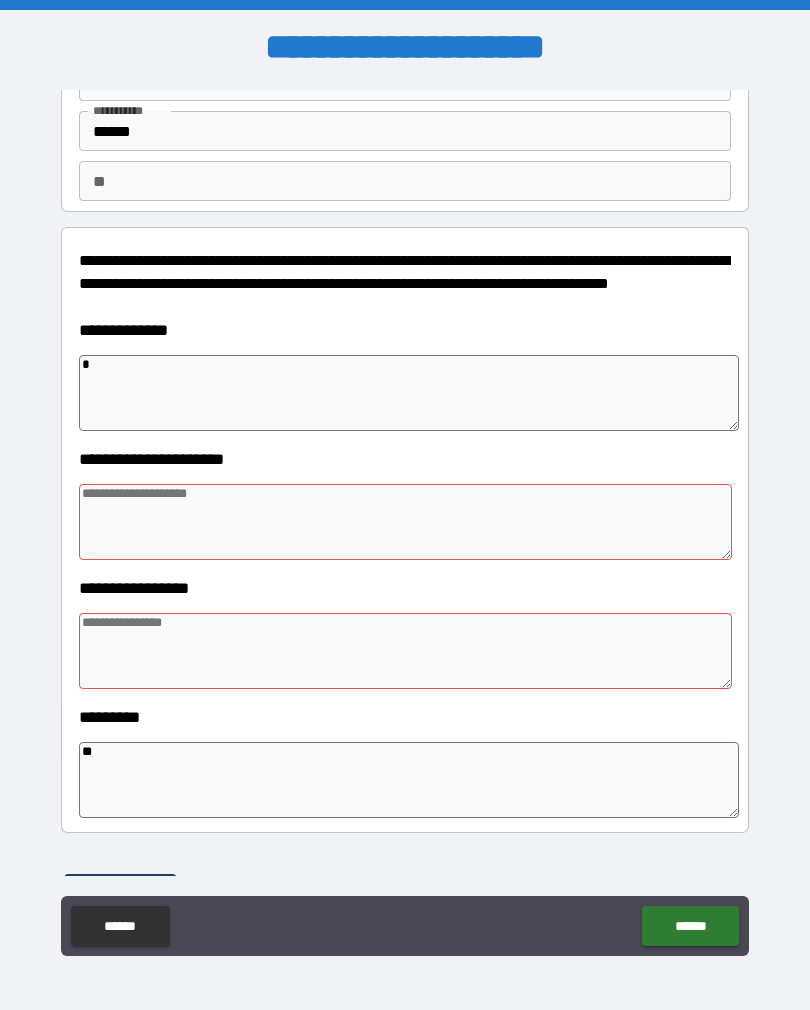 type on "*" 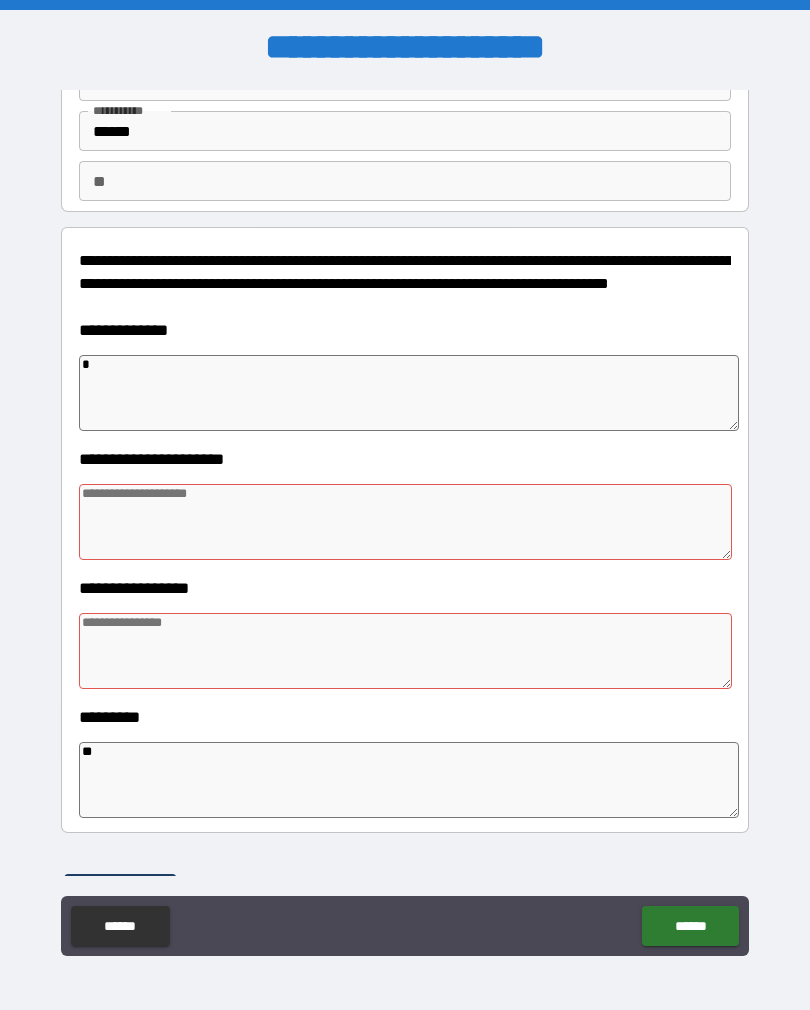 type on "*" 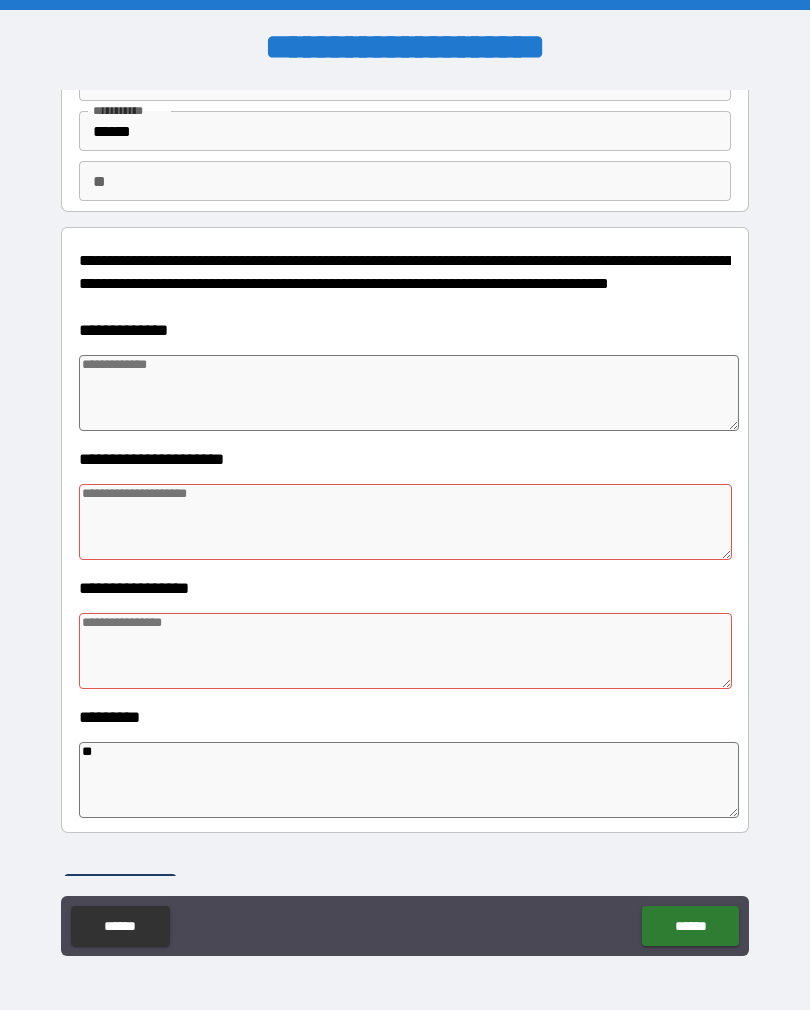type on "*" 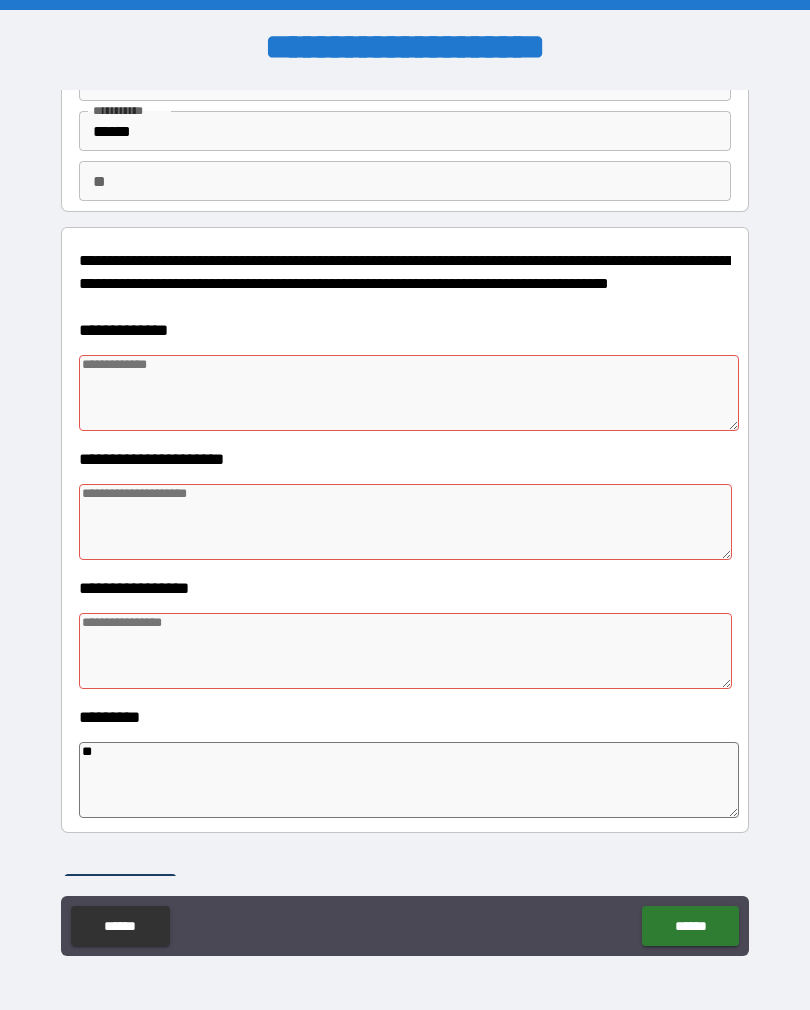 type on "*" 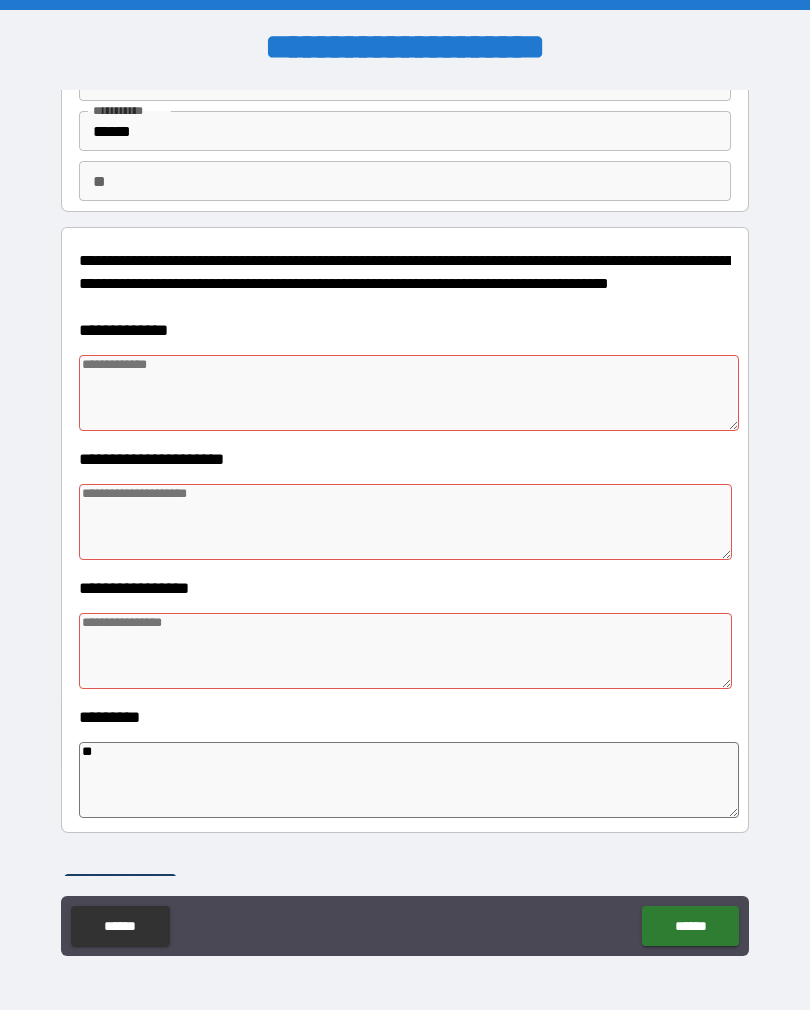 type on "*" 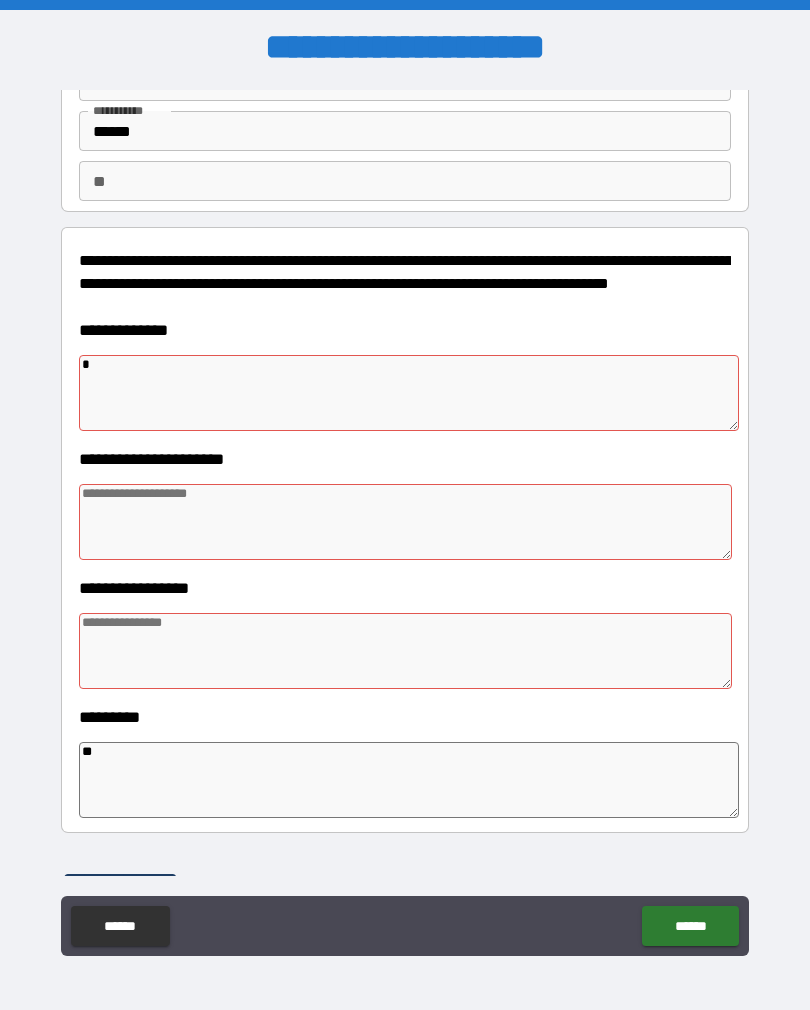 type on "*" 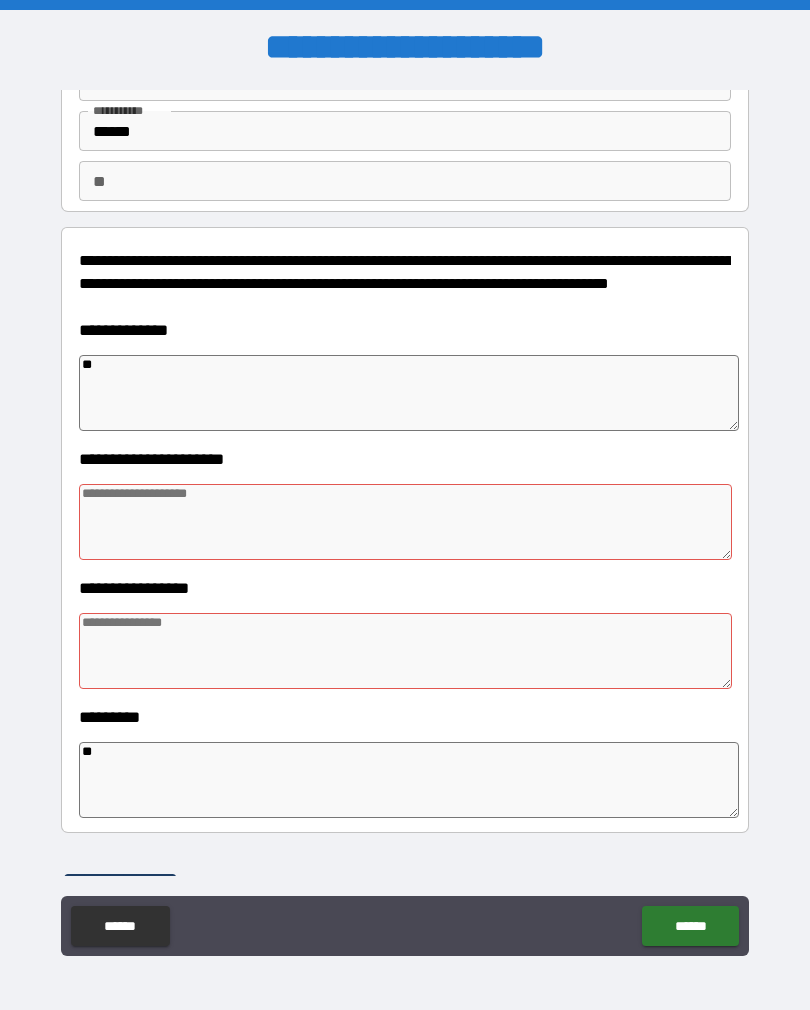 type on "*" 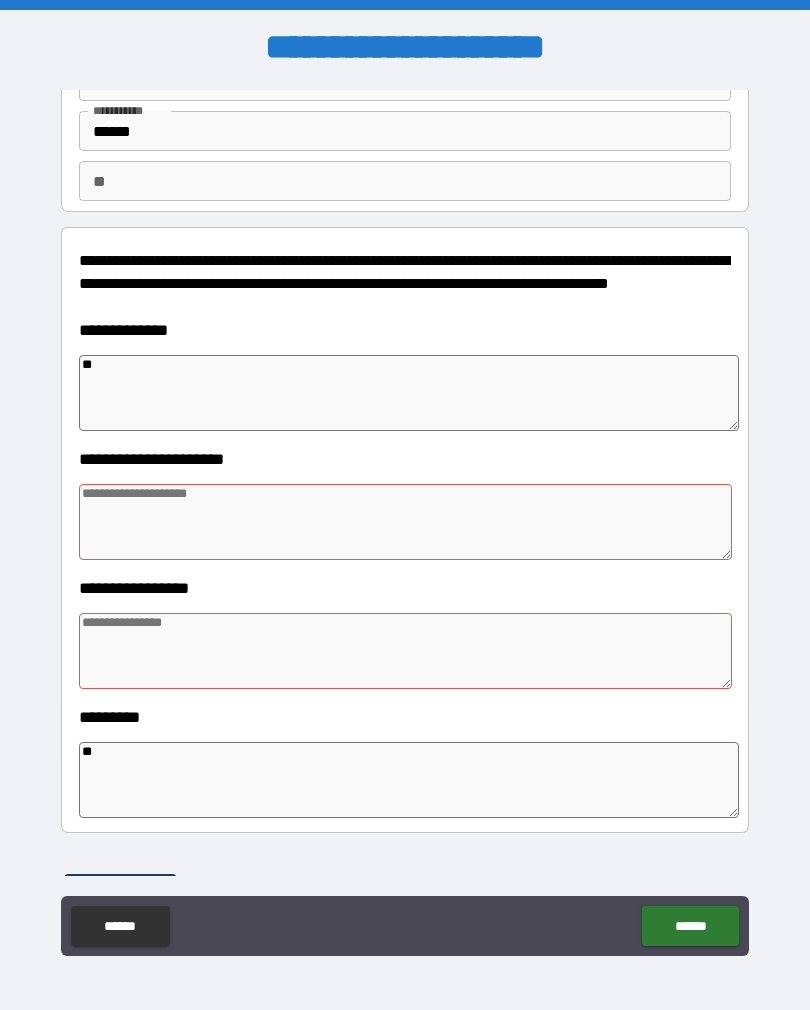 type on "*" 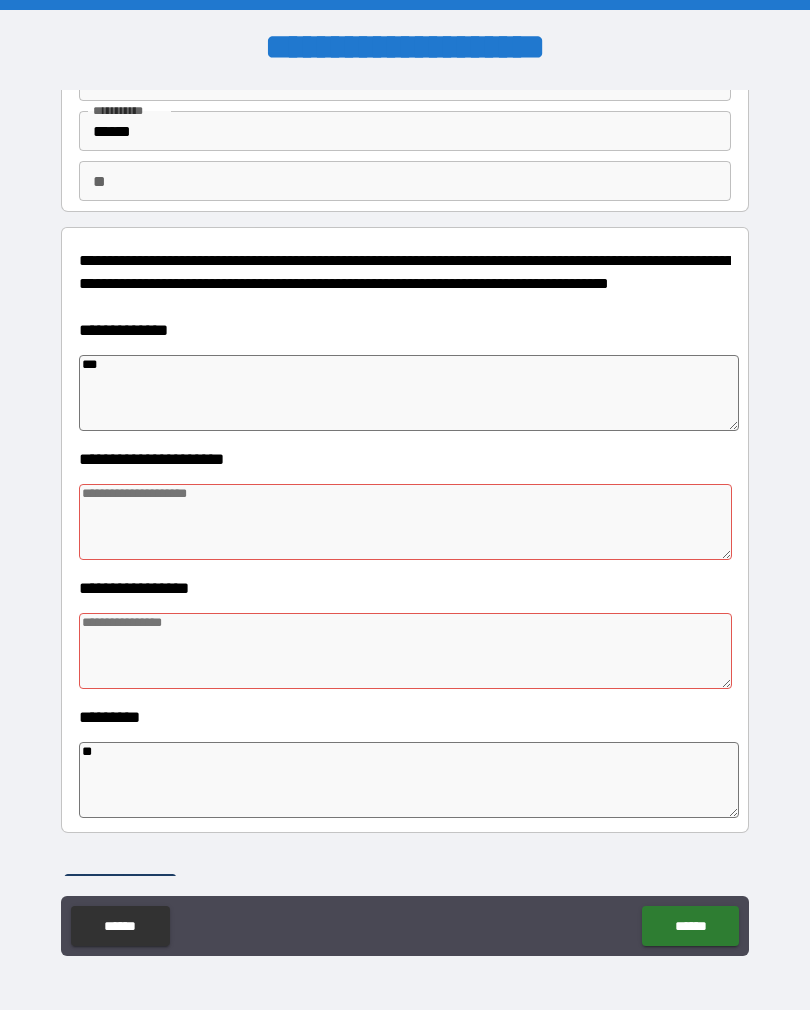 type on "*" 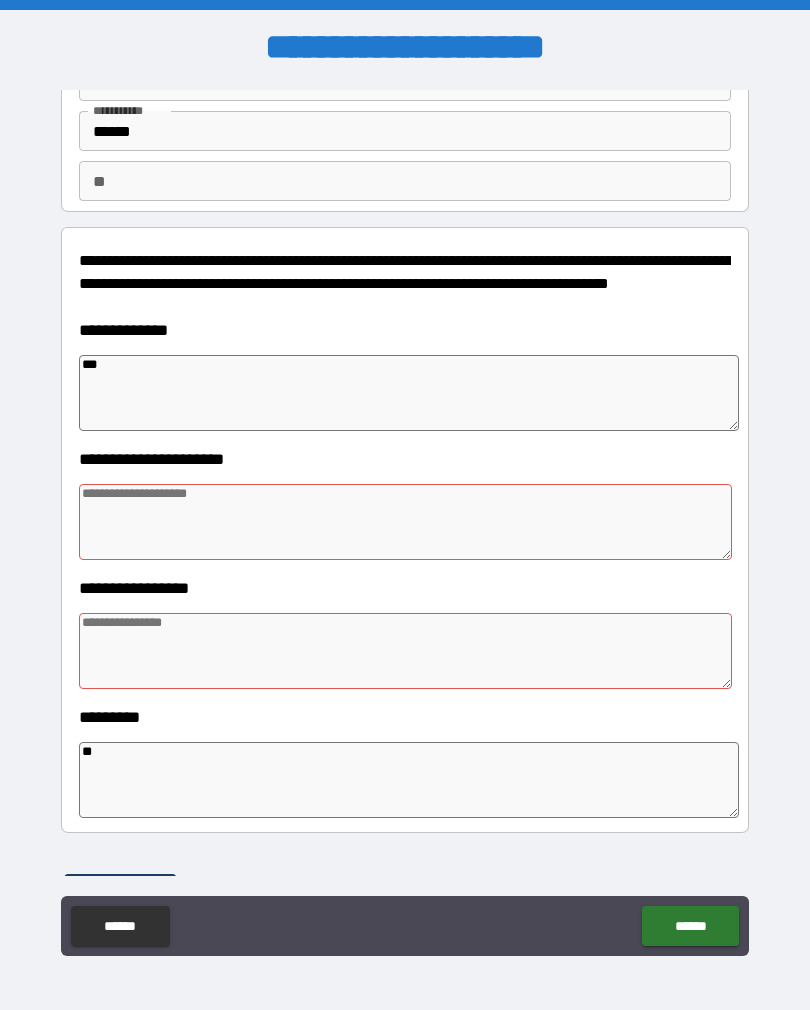 type on "*" 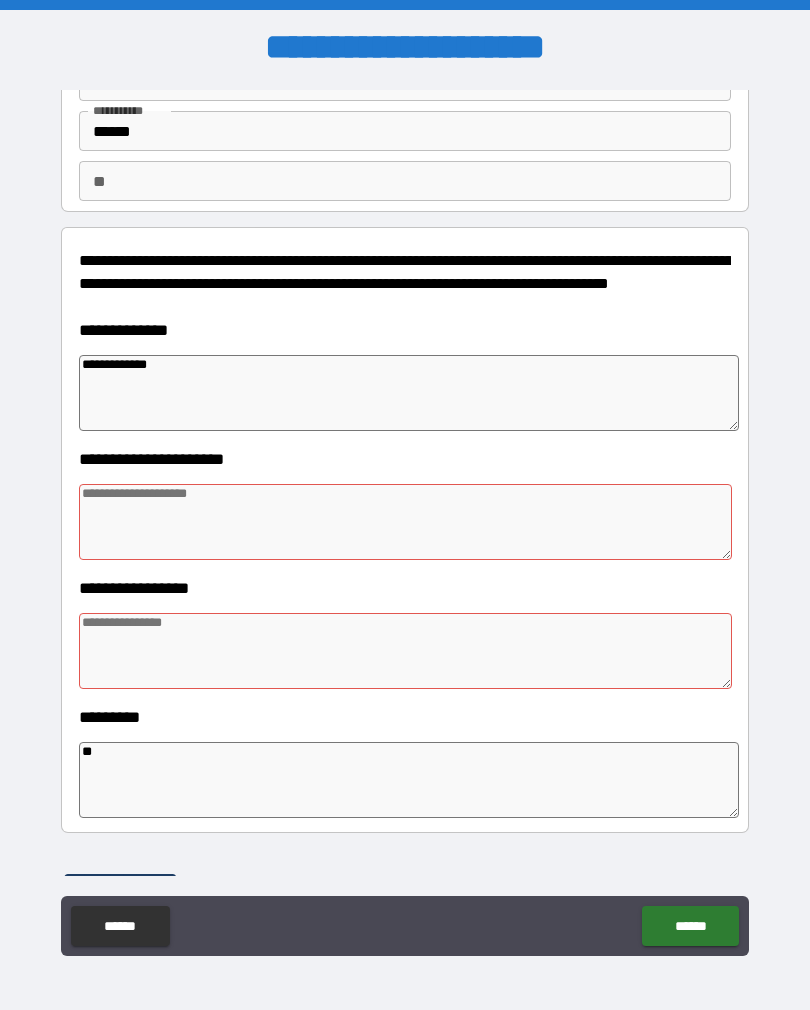 type on "*" 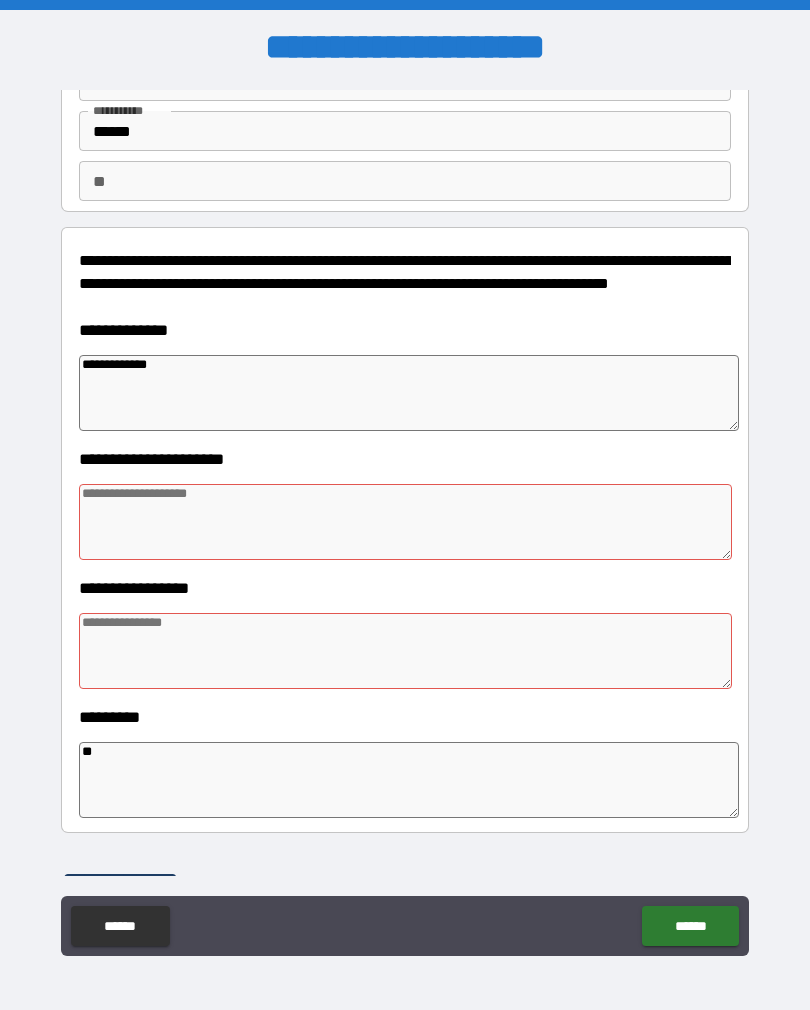type on "*" 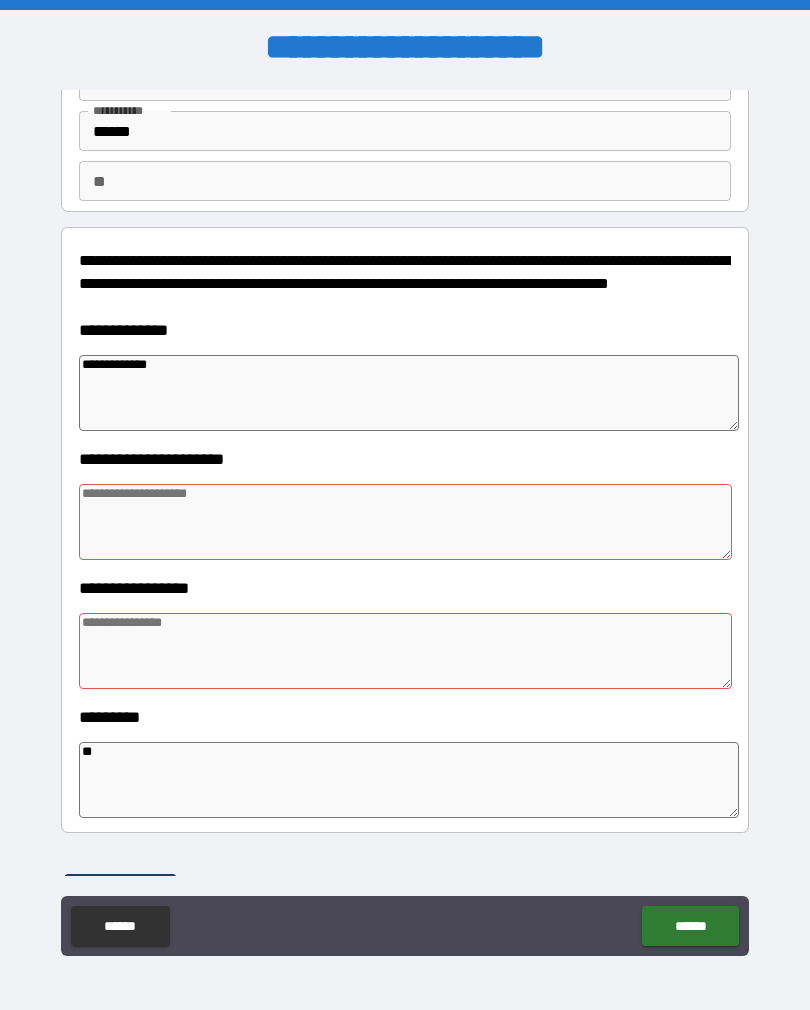 type on "**********" 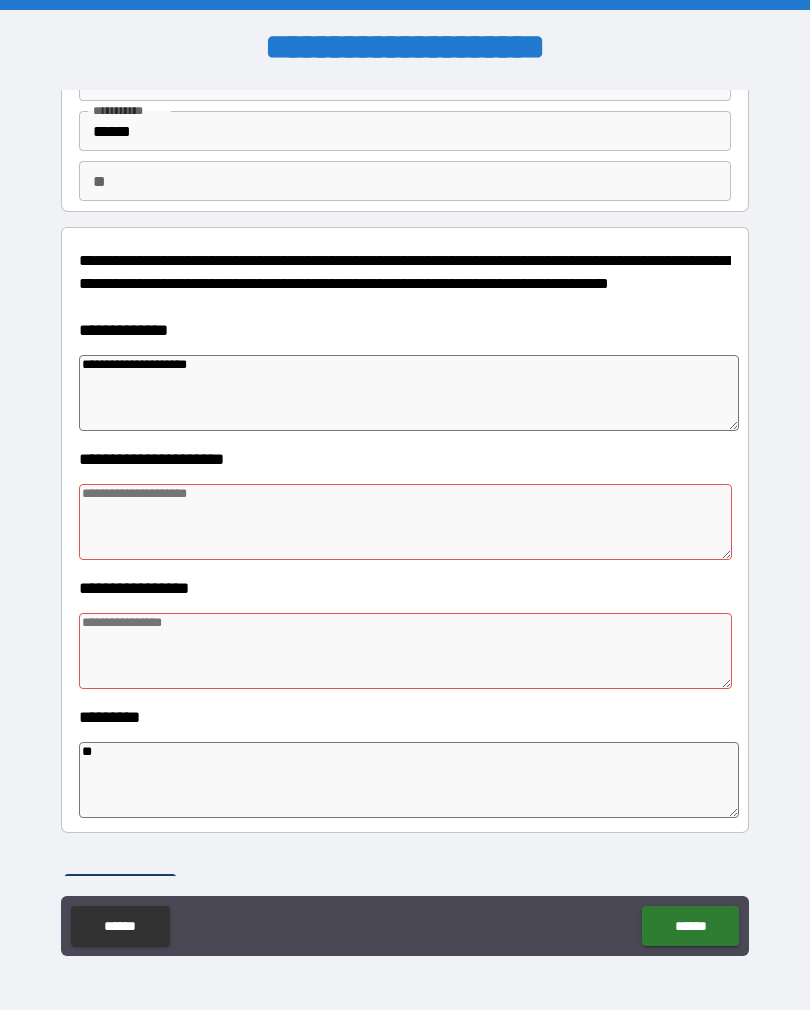 type on "*" 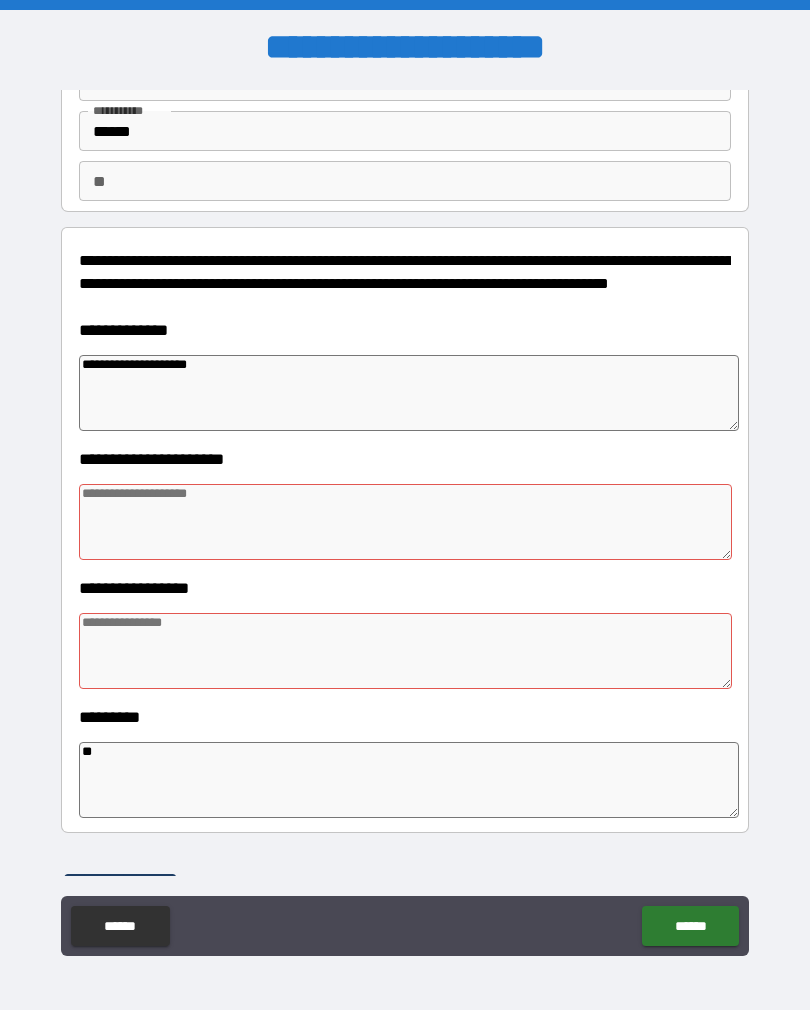 type on "*" 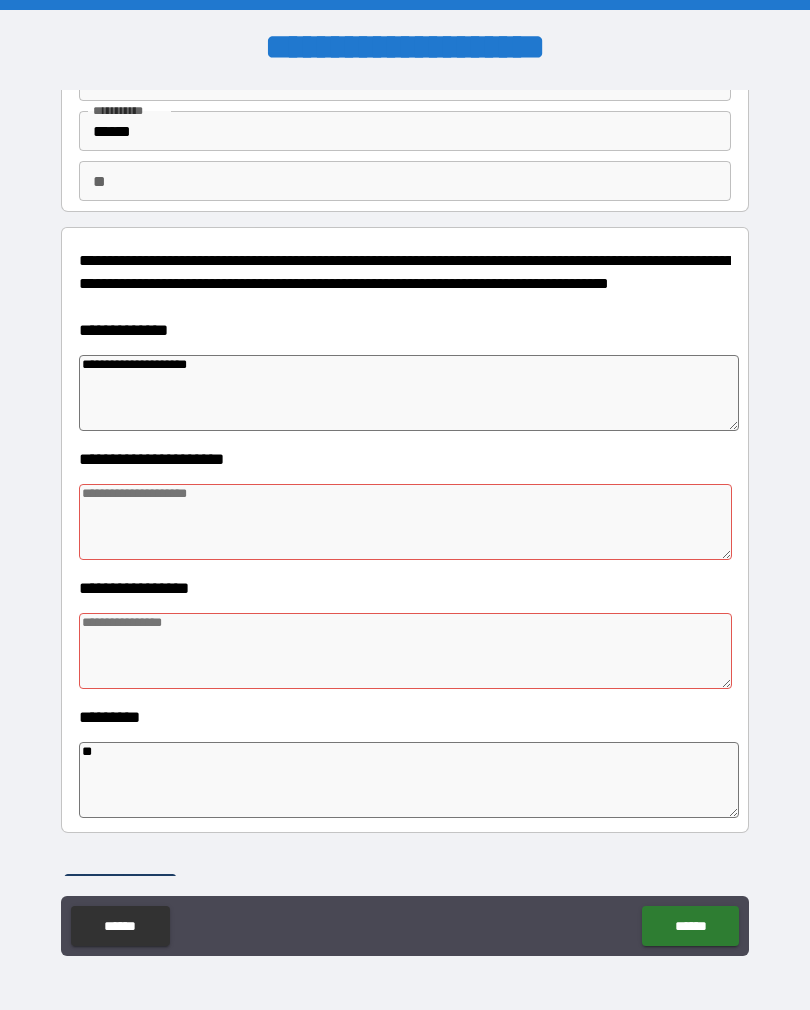 type on "*" 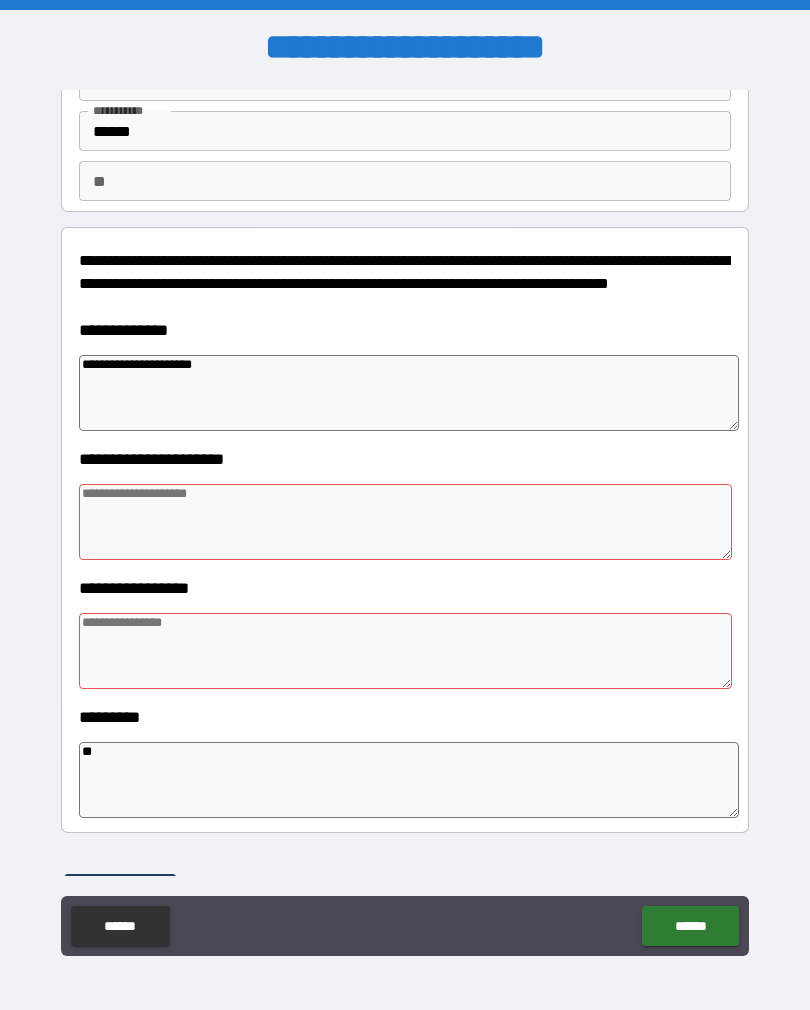type on "*" 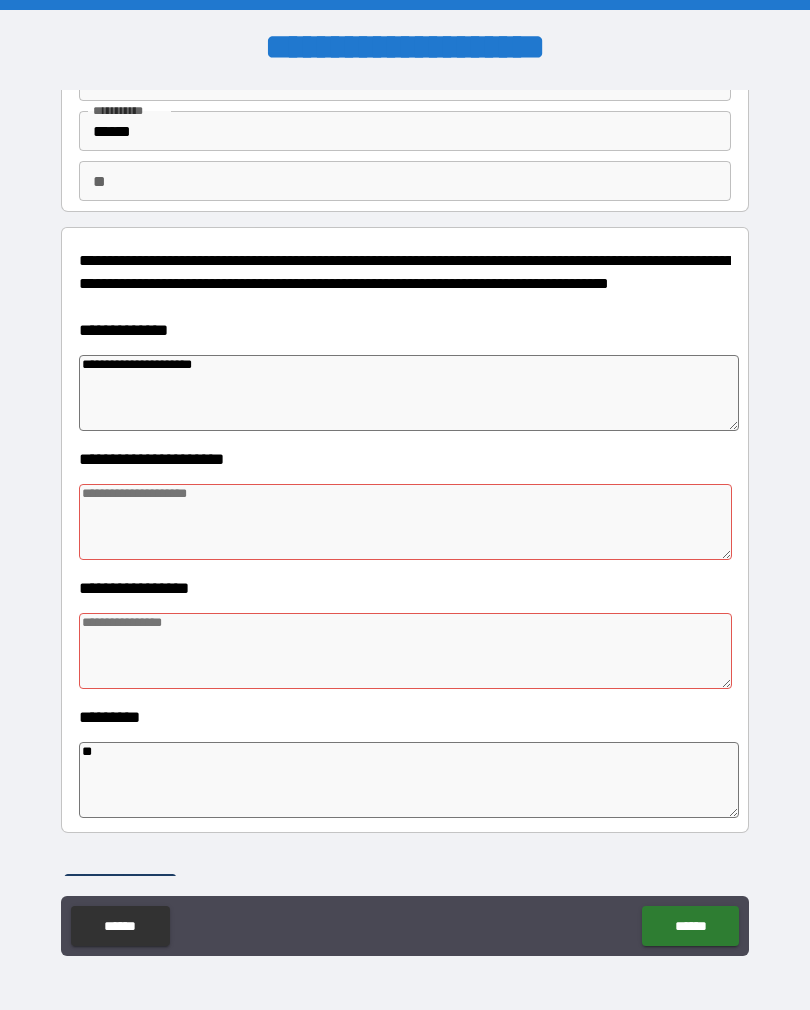 type on "*" 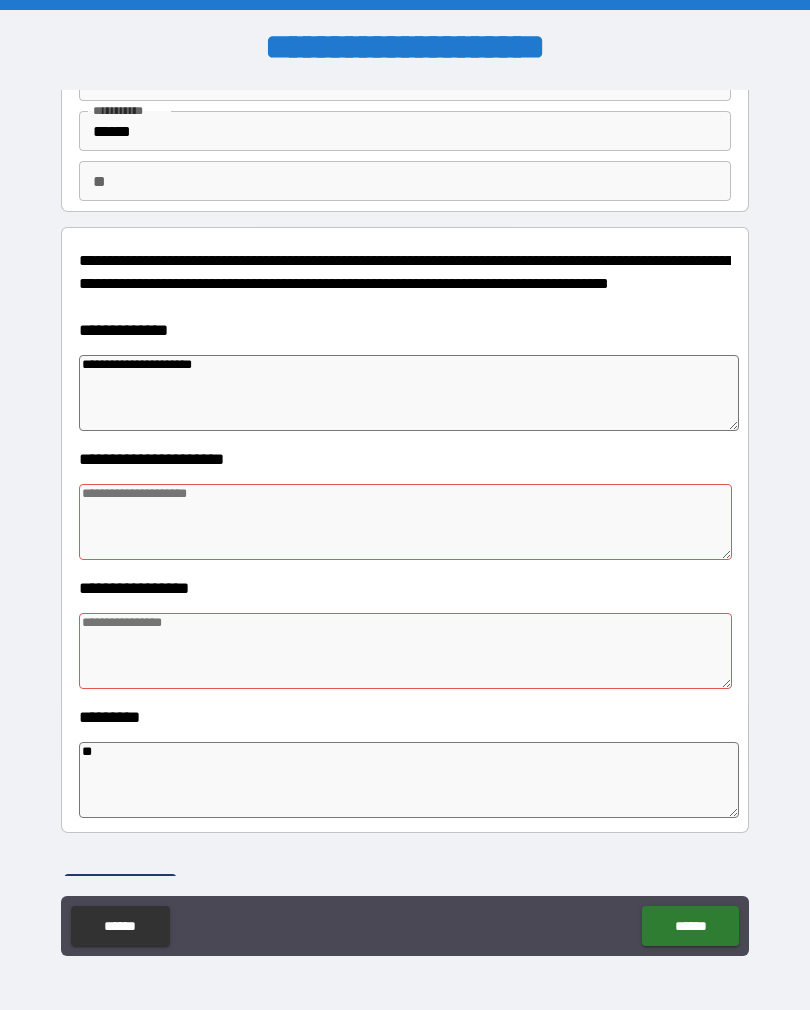 type on "**********" 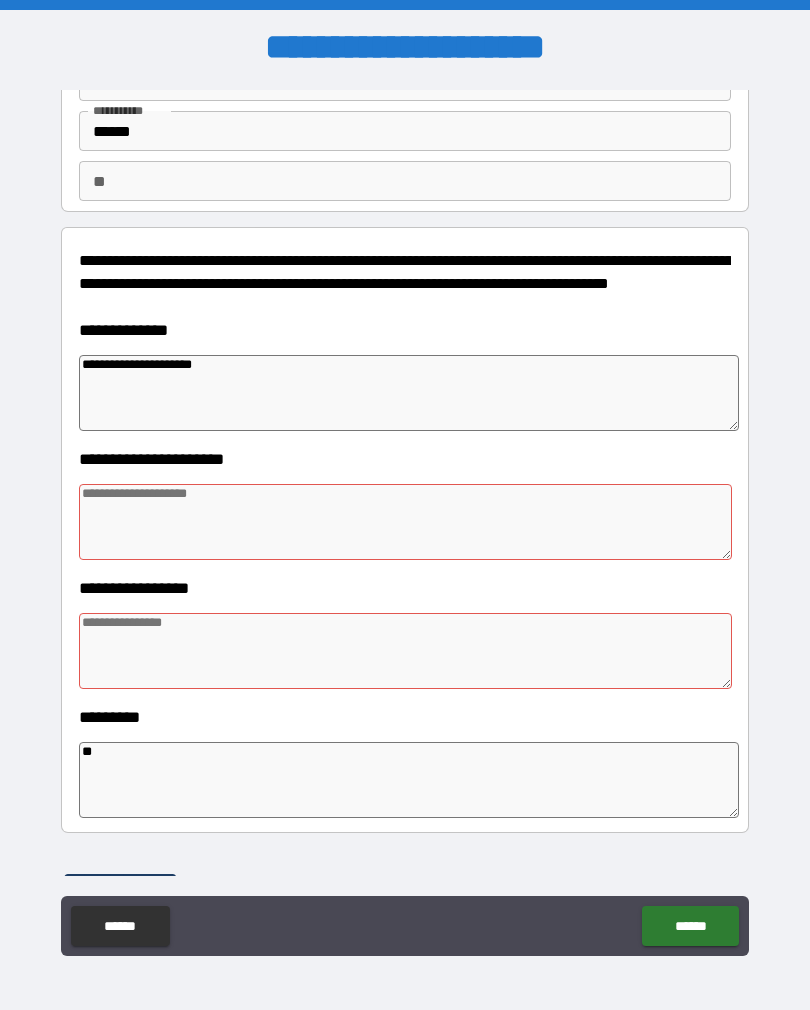 type on "*" 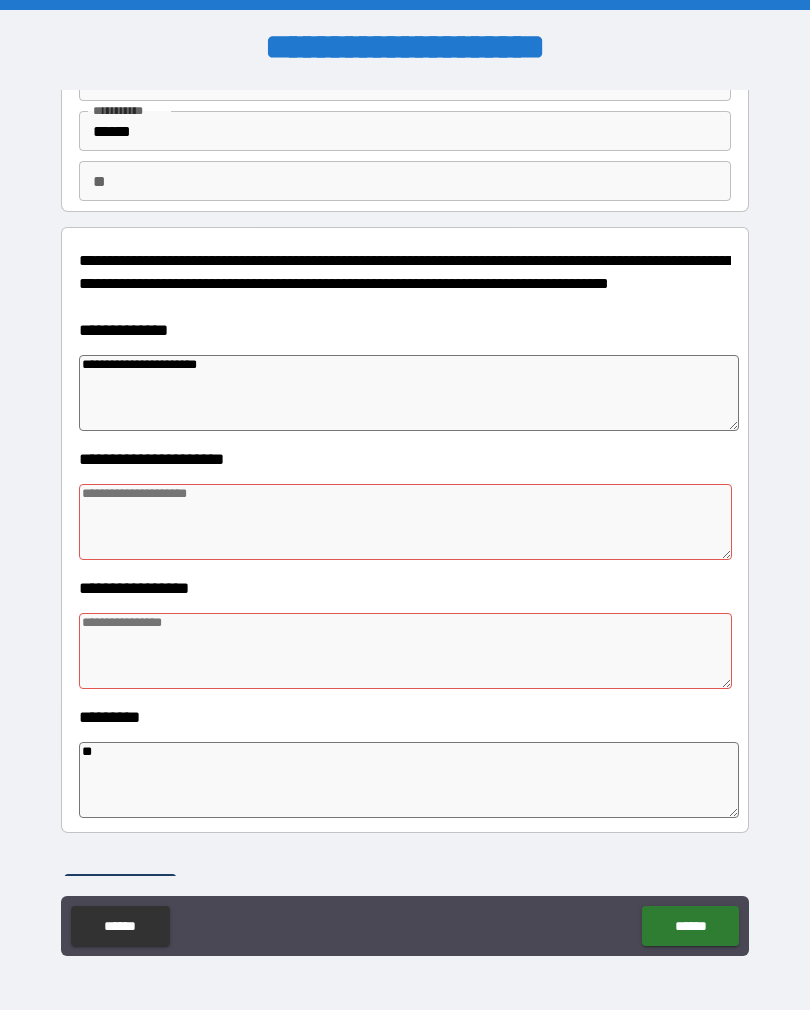 type on "*" 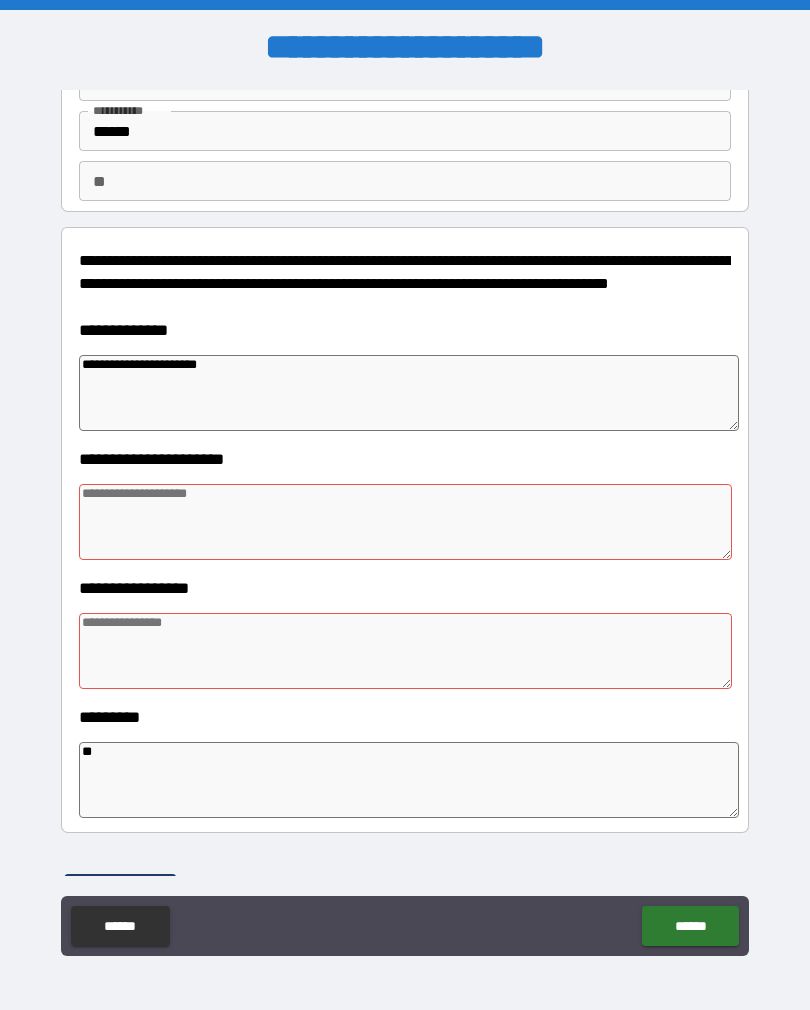 type on "*" 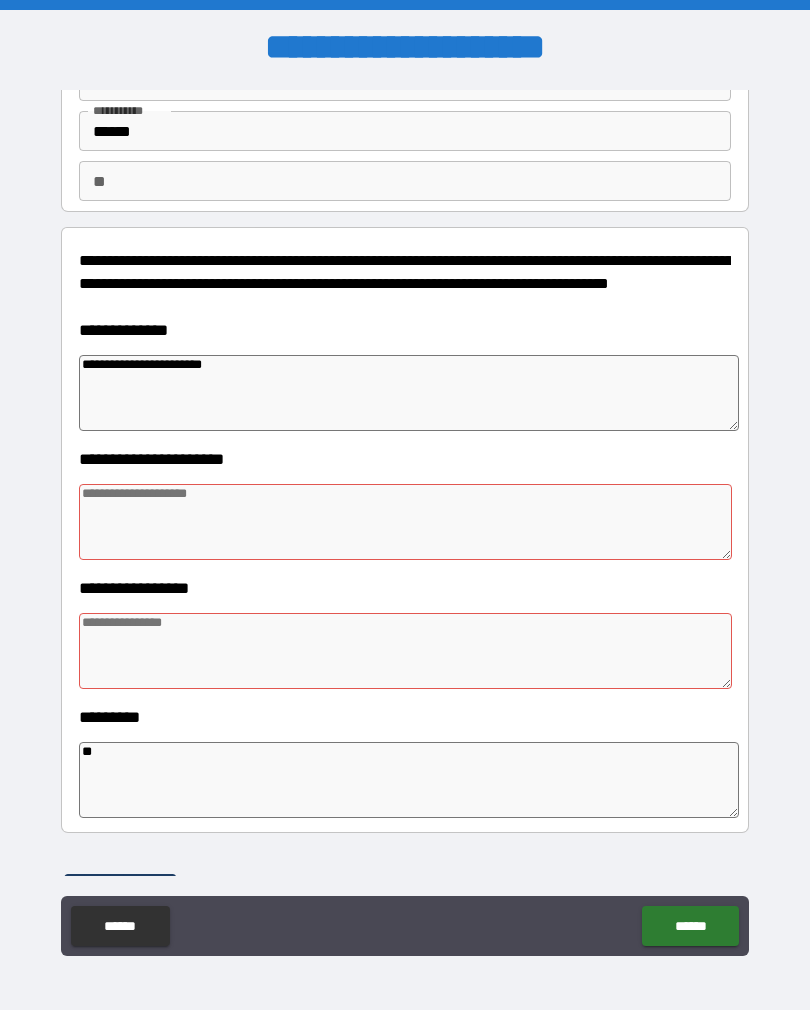 type on "*" 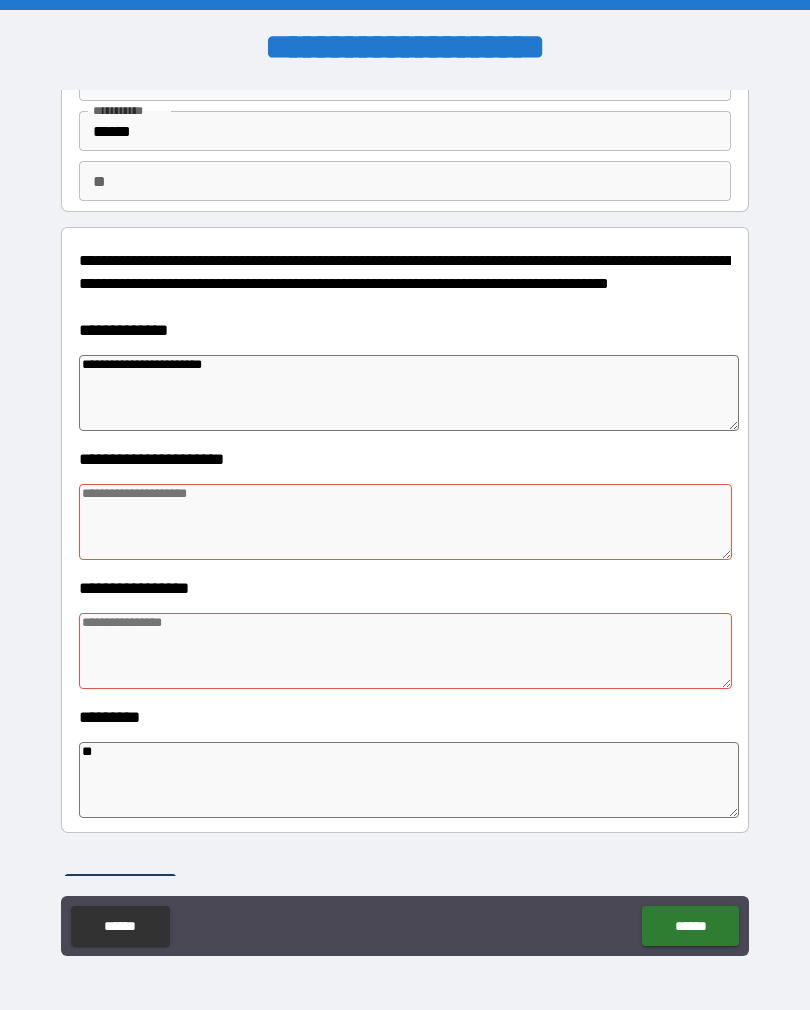 type on "*" 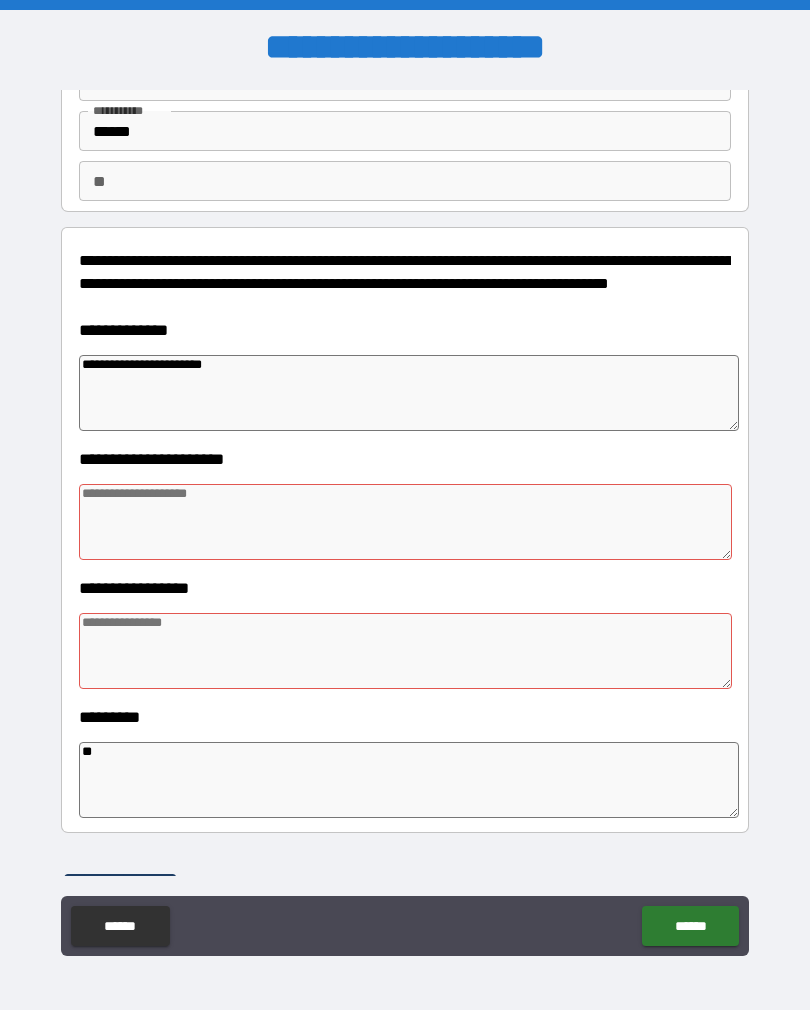 type on "*" 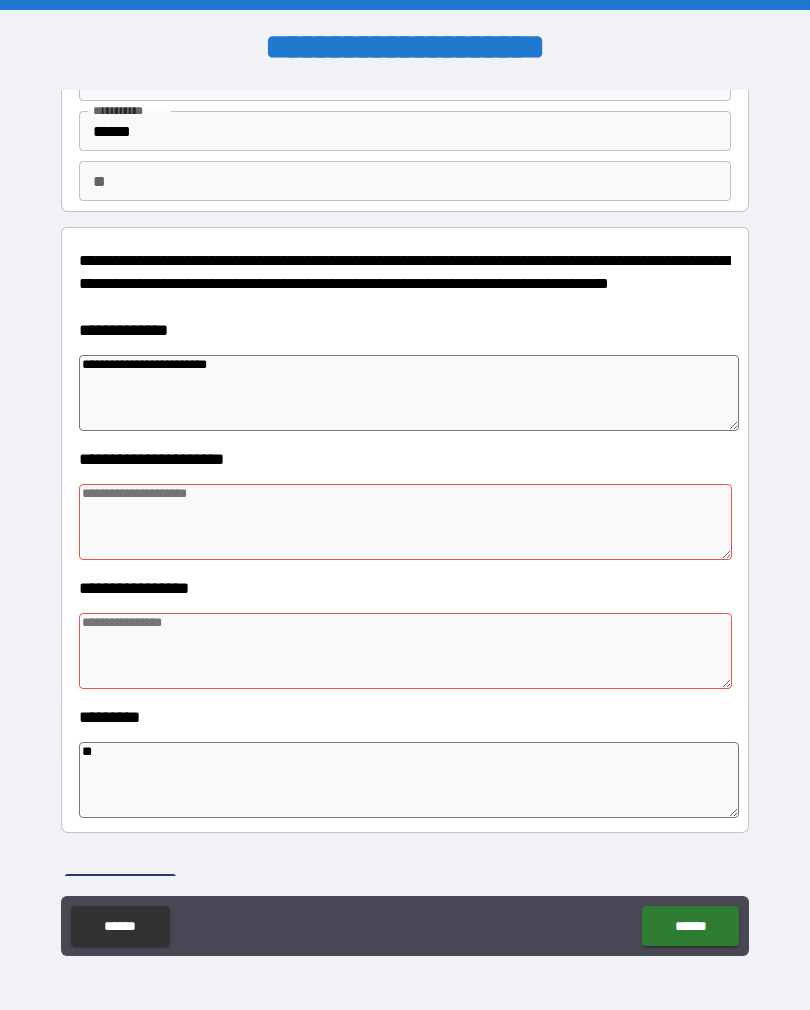 type on "*" 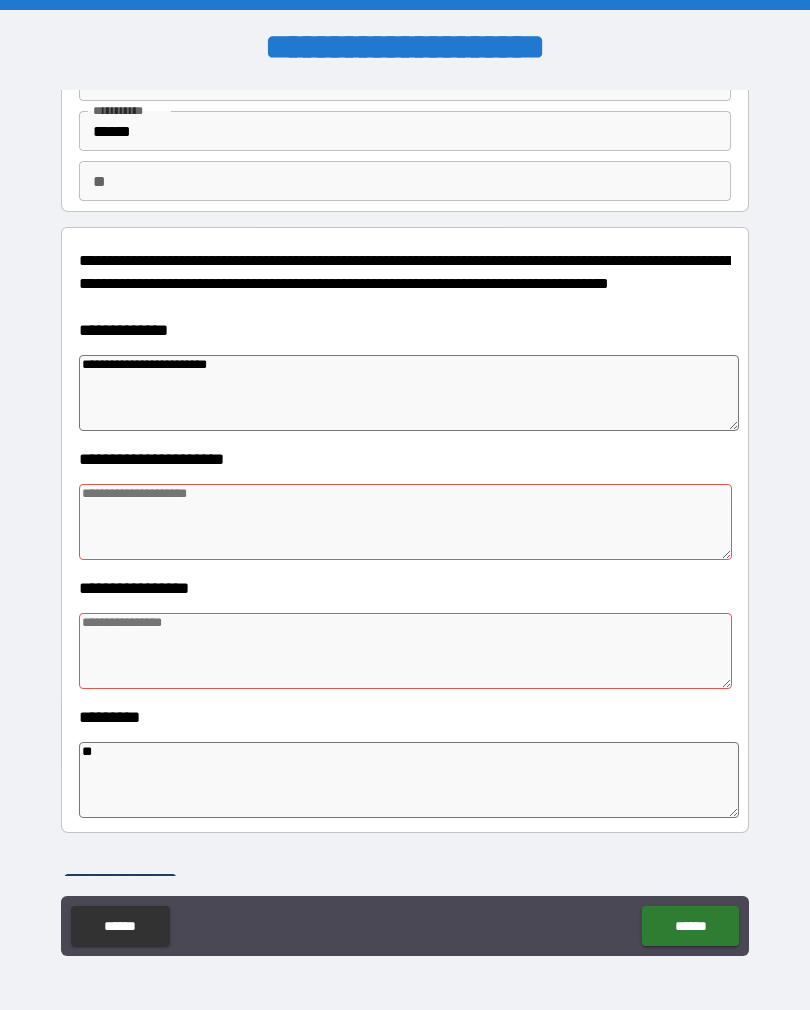 type on "*" 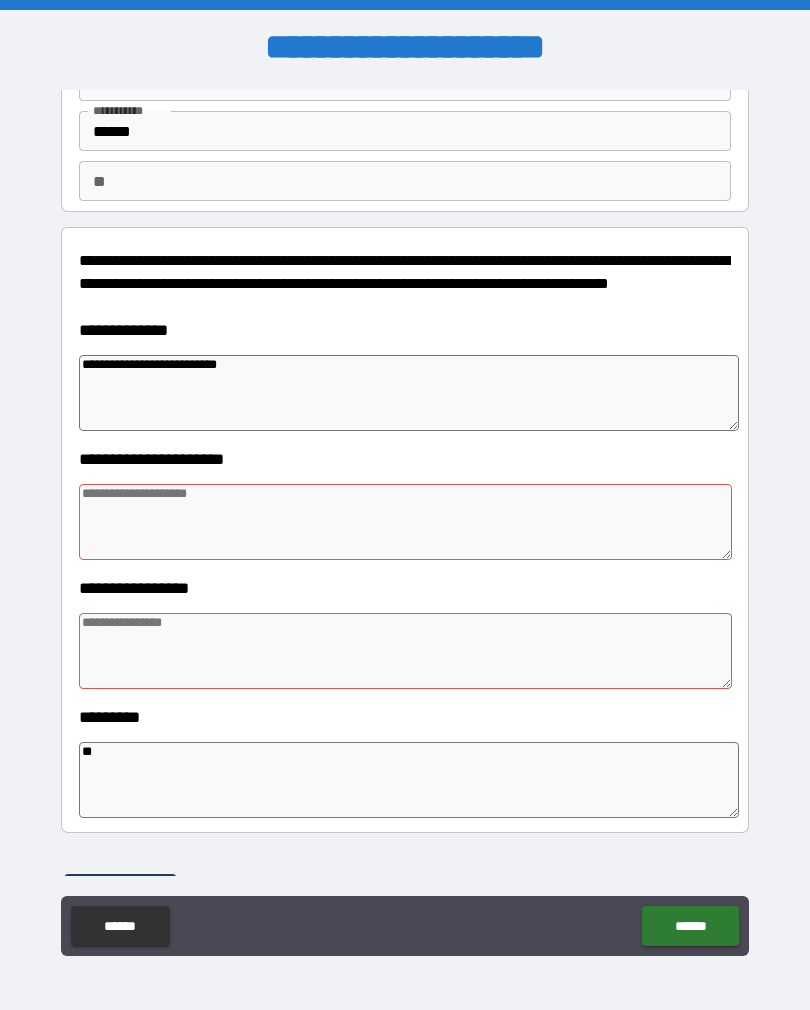 type on "**********" 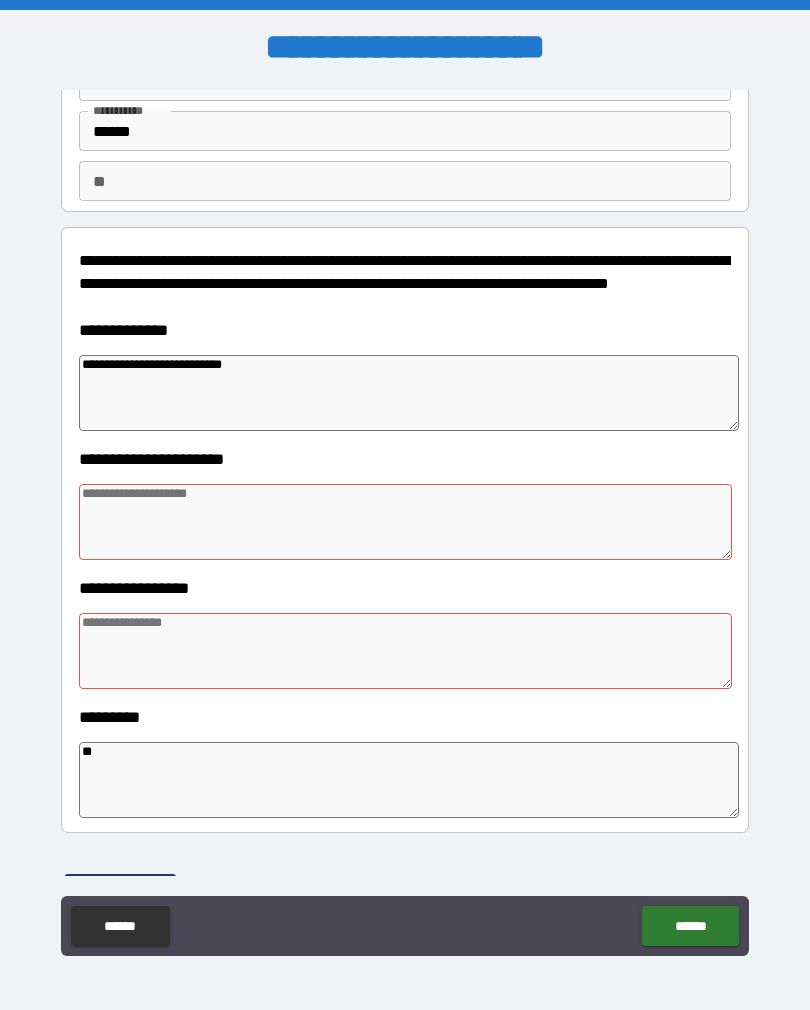 type on "*" 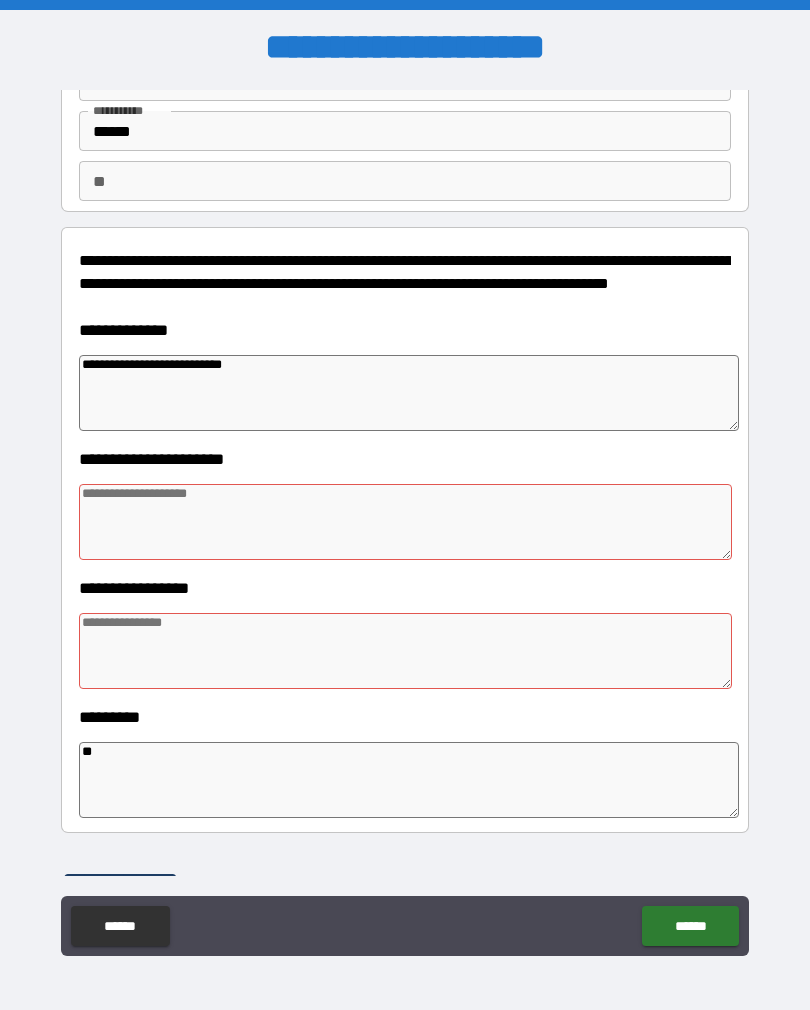 type on "*" 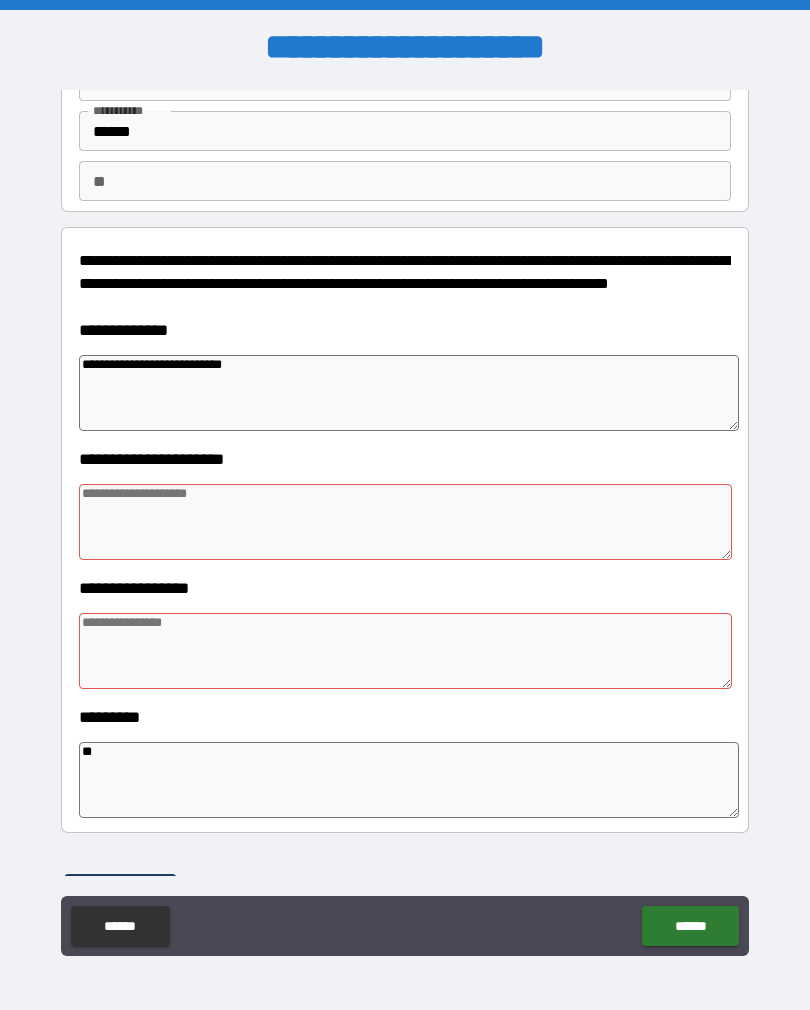 type on "*" 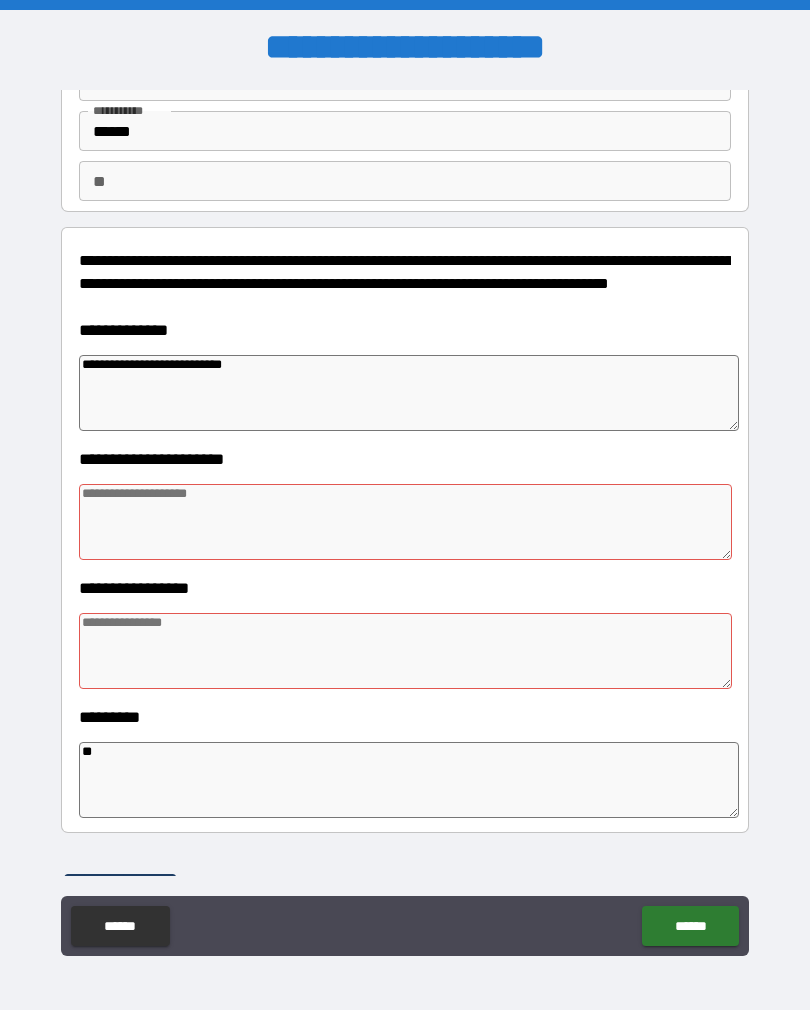 type on "*" 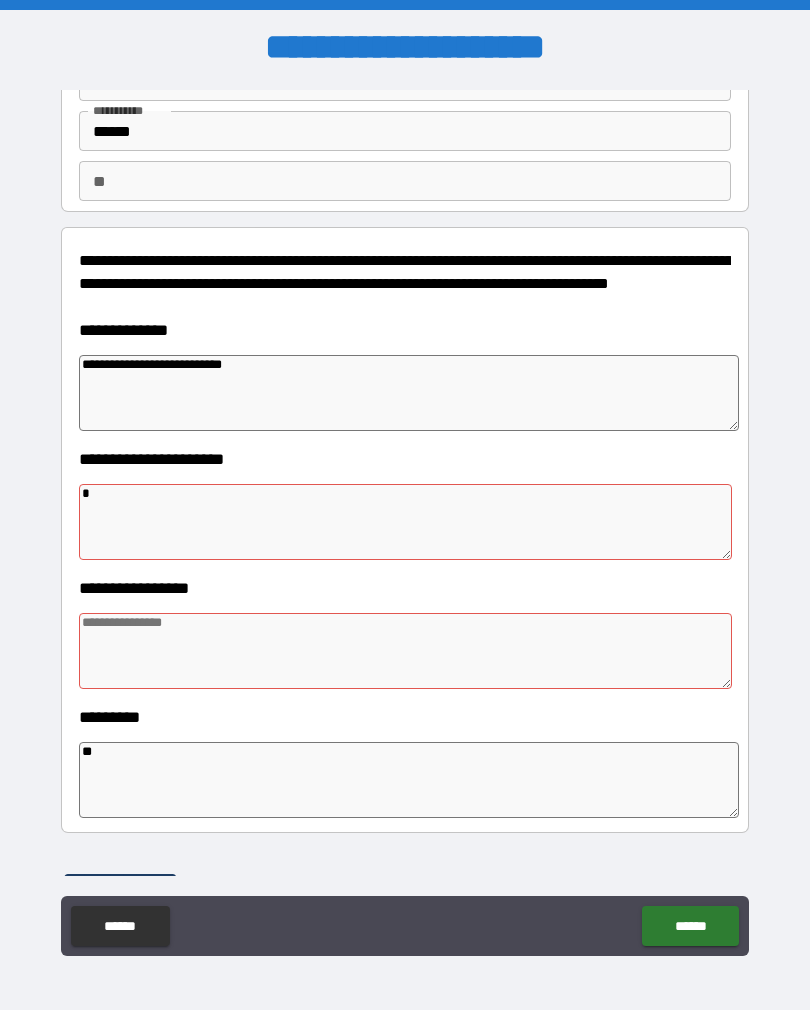 type on "*" 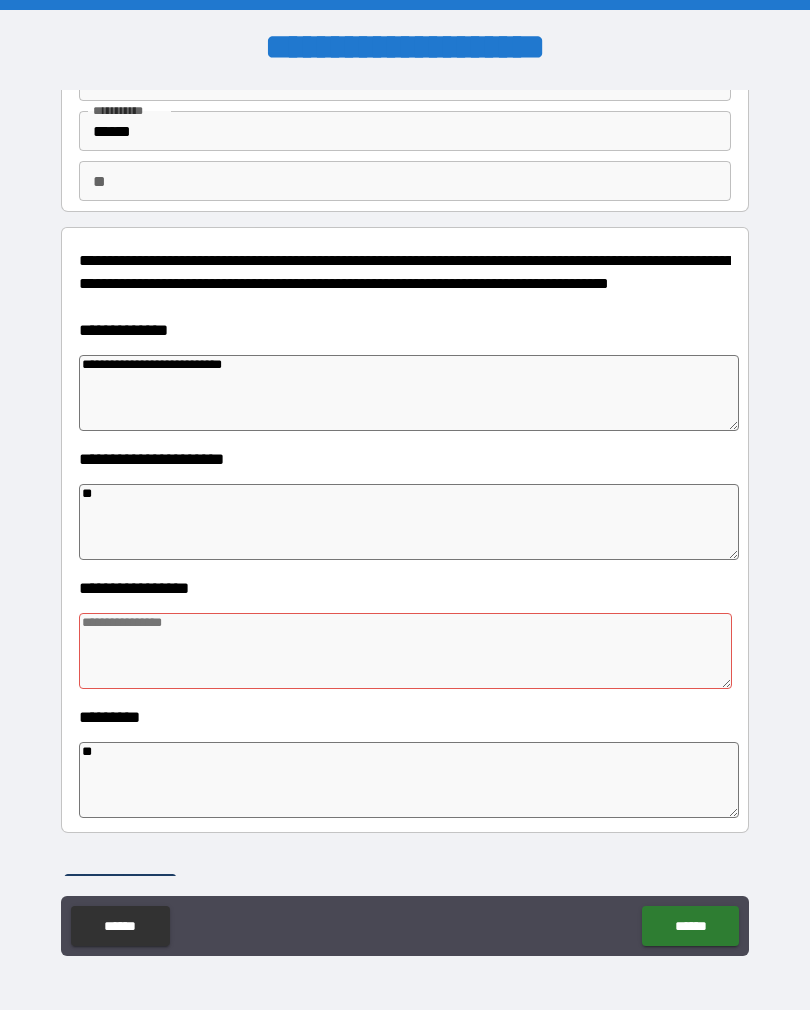 type on "*" 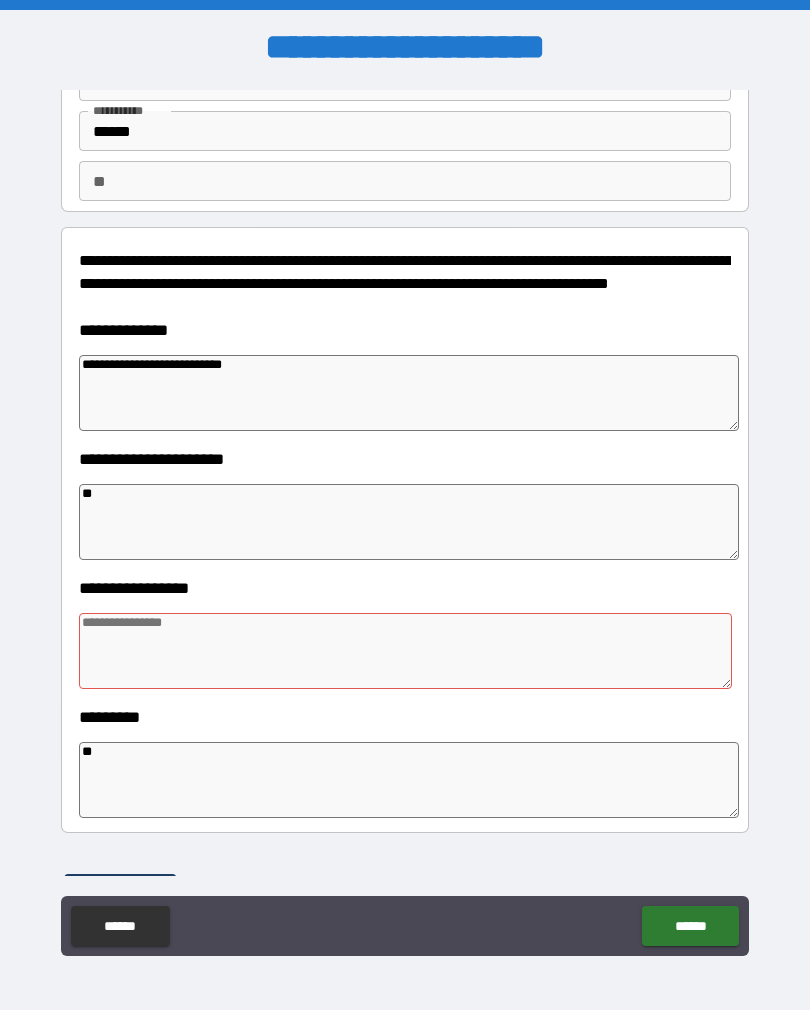 type on "*" 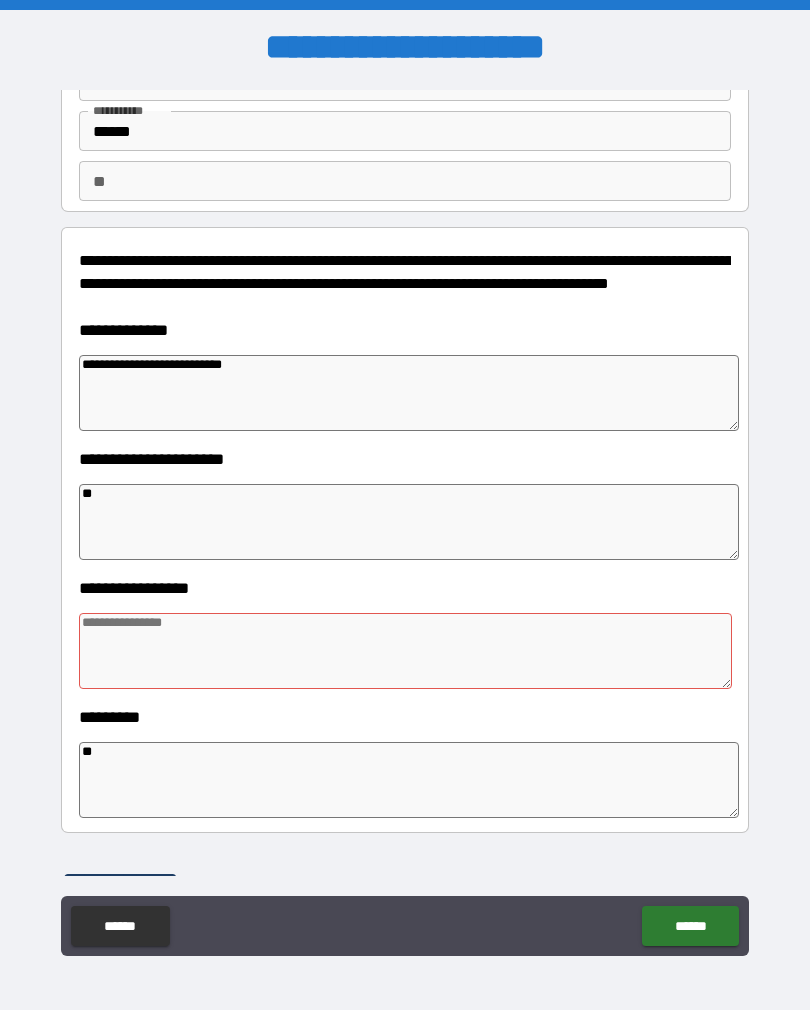 type on "*" 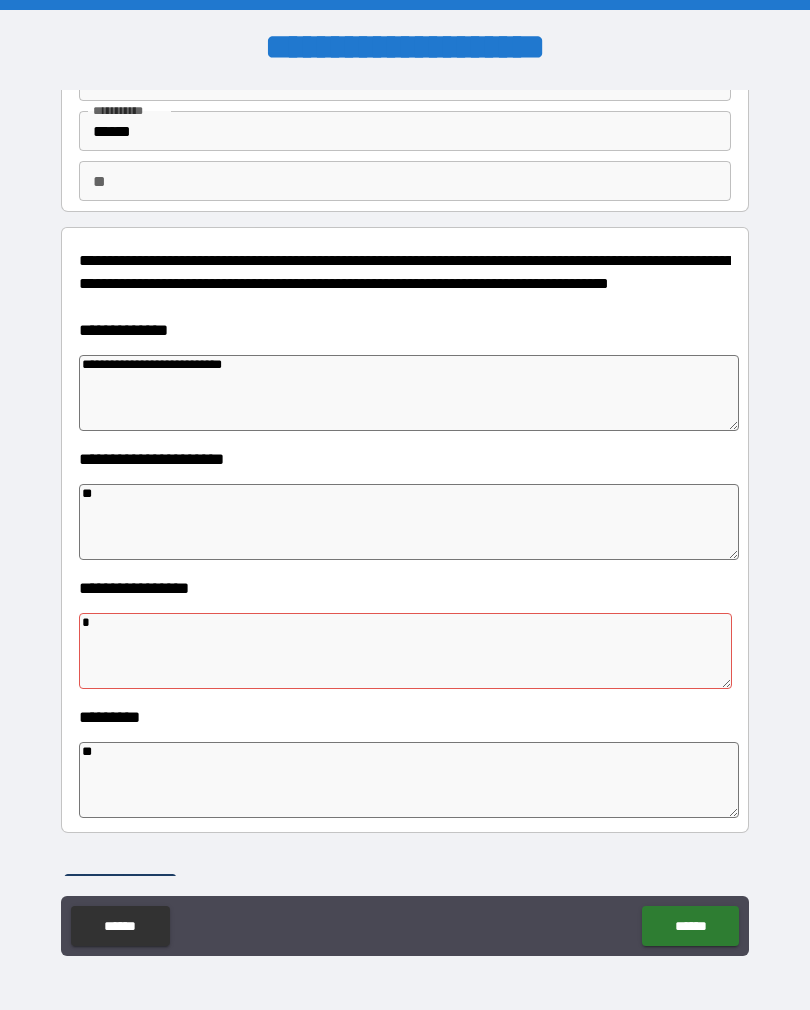 type 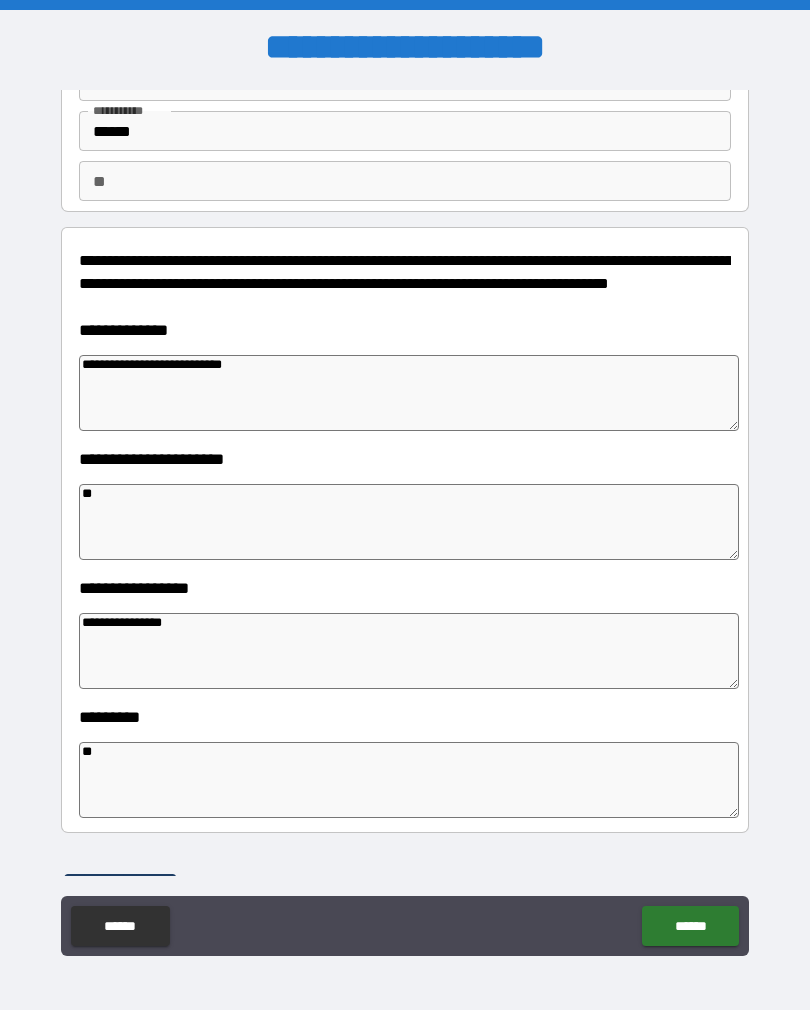 click on "**" at bounding box center [409, 522] 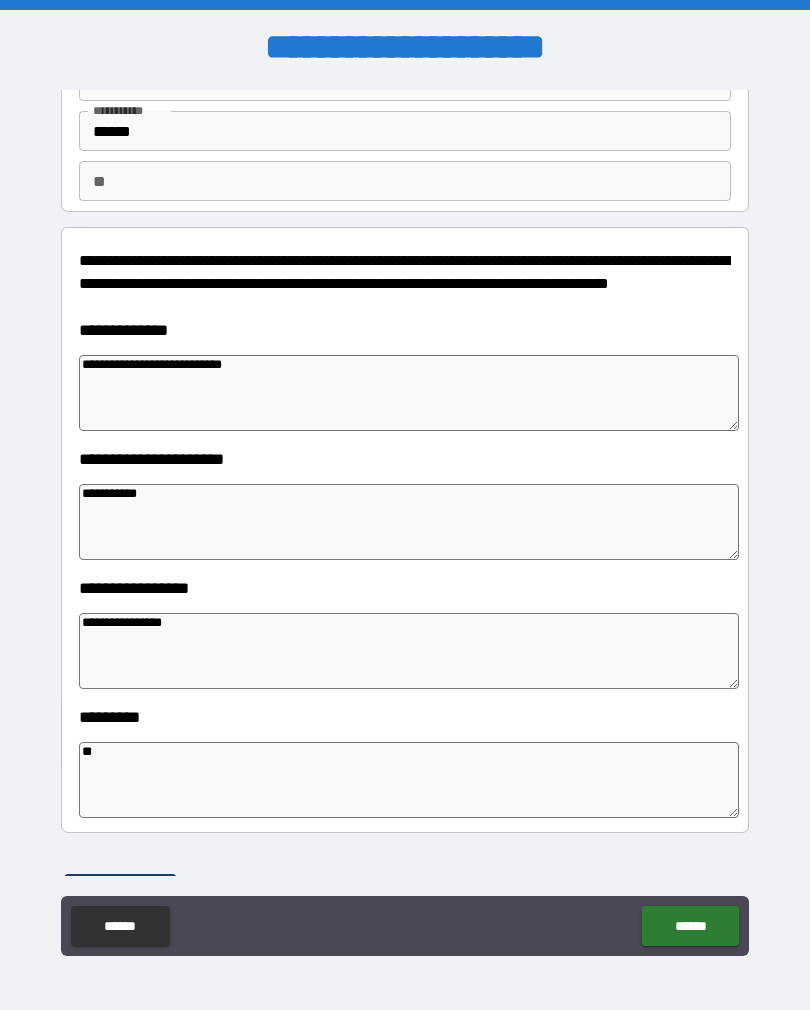 click on "**********" at bounding box center (405, 523) 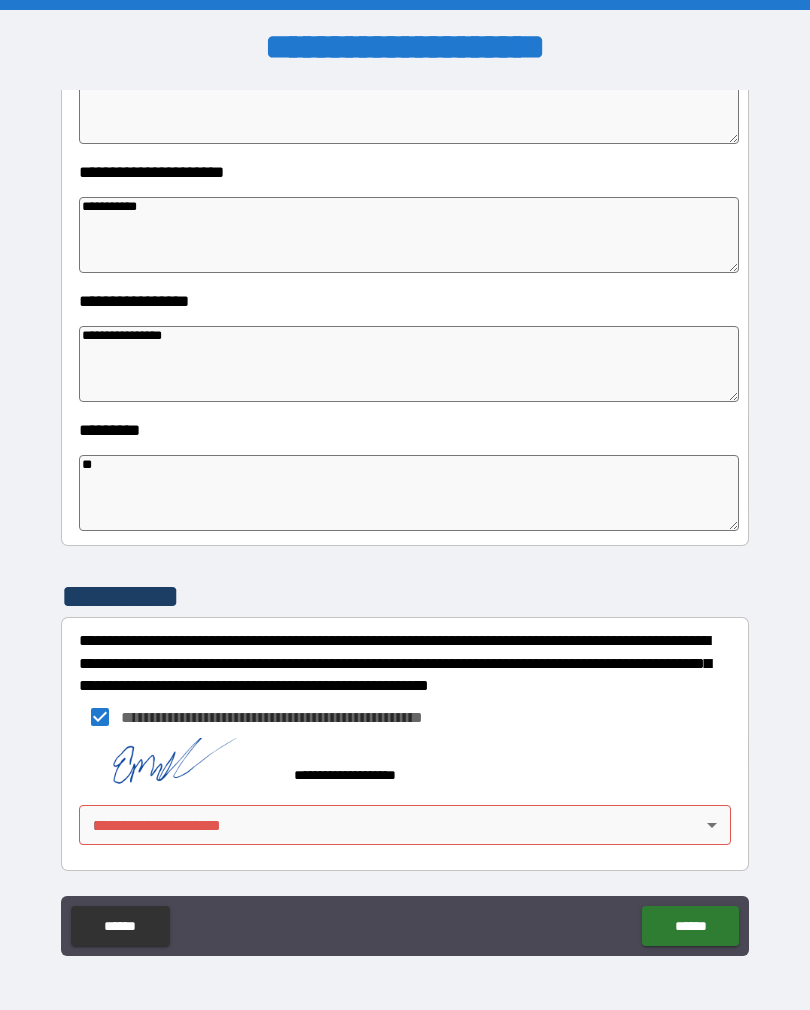 scroll, scrollTop: 409, scrollLeft: 0, axis: vertical 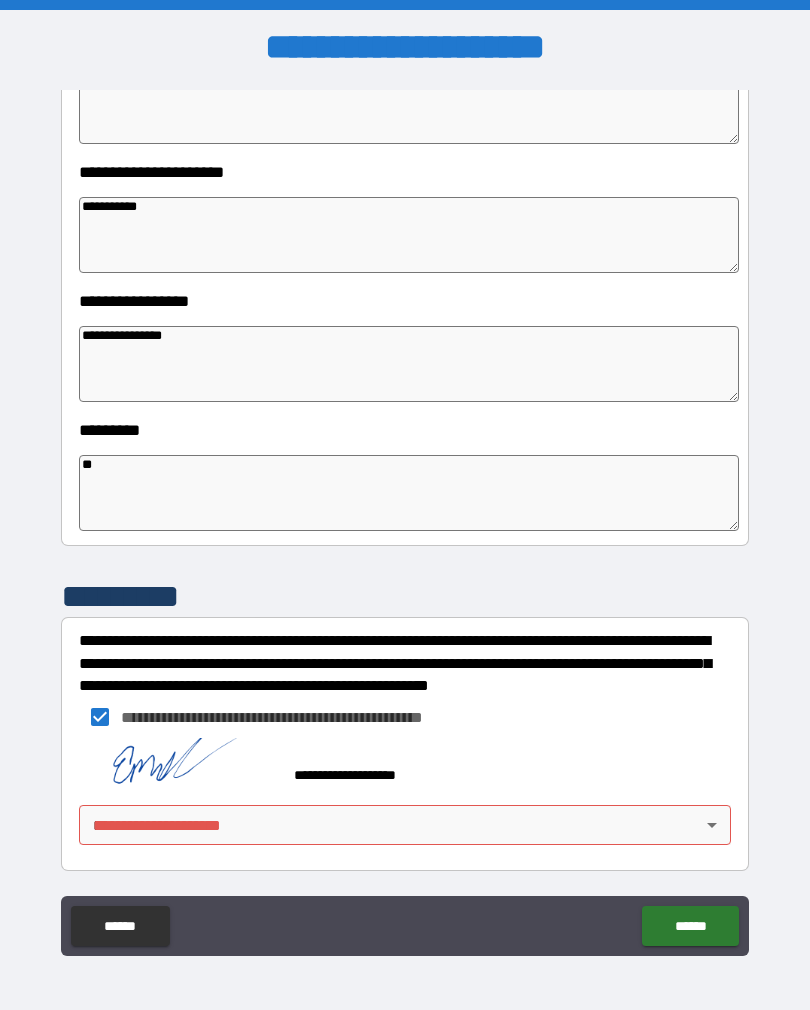 click on "**********" at bounding box center (405, 520) 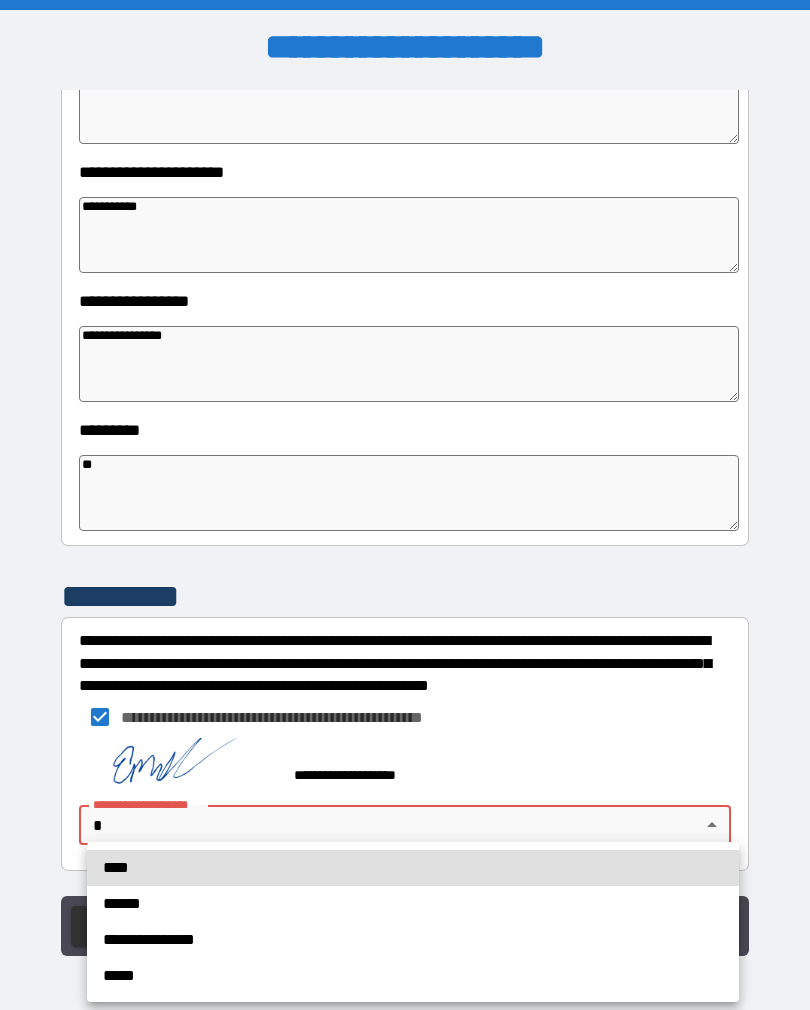click on "****" at bounding box center (413, 868) 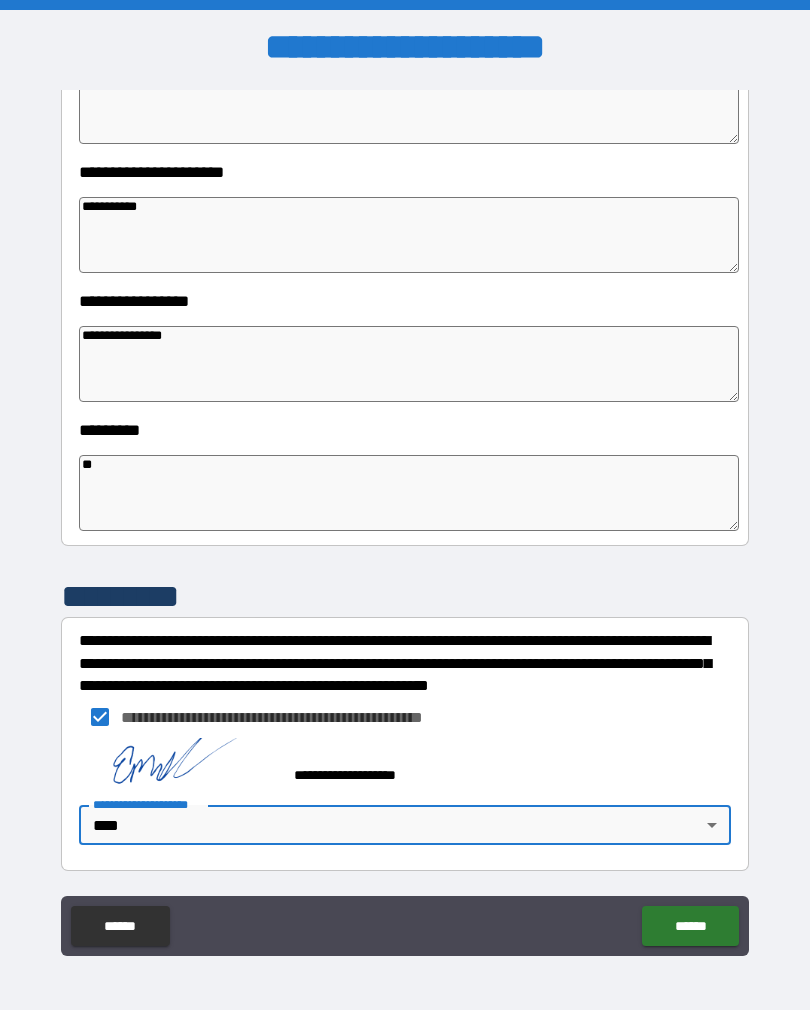 click on "******" at bounding box center (690, 926) 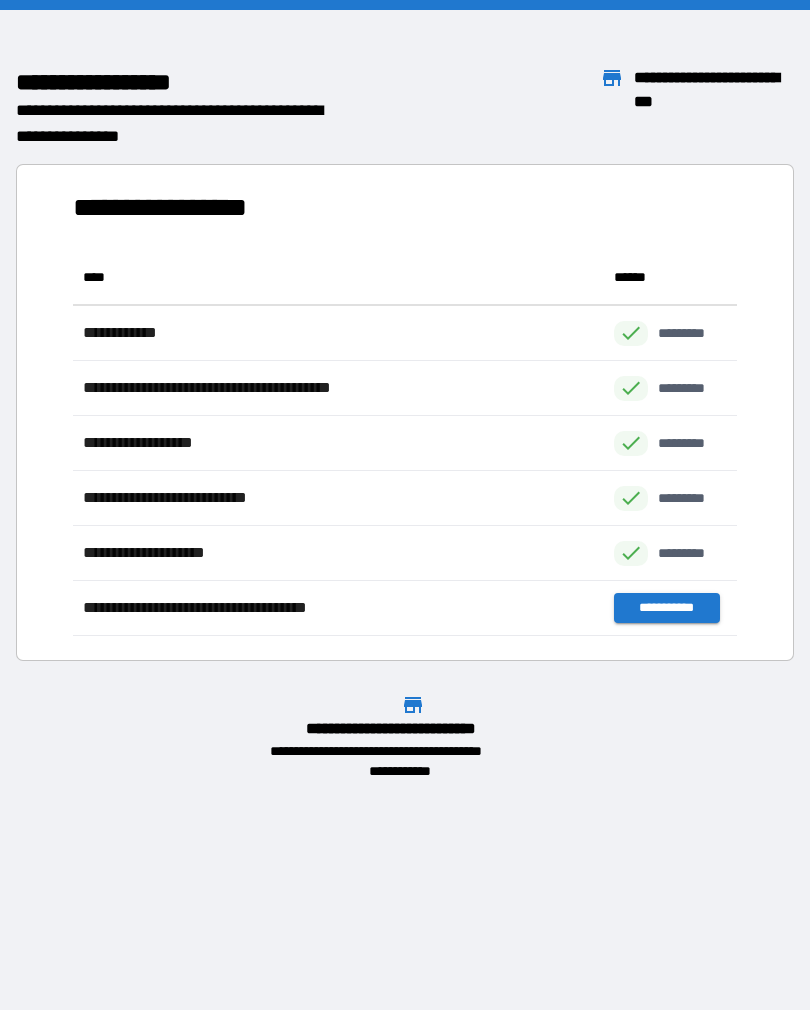 scroll, scrollTop: 1, scrollLeft: 1, axis: both 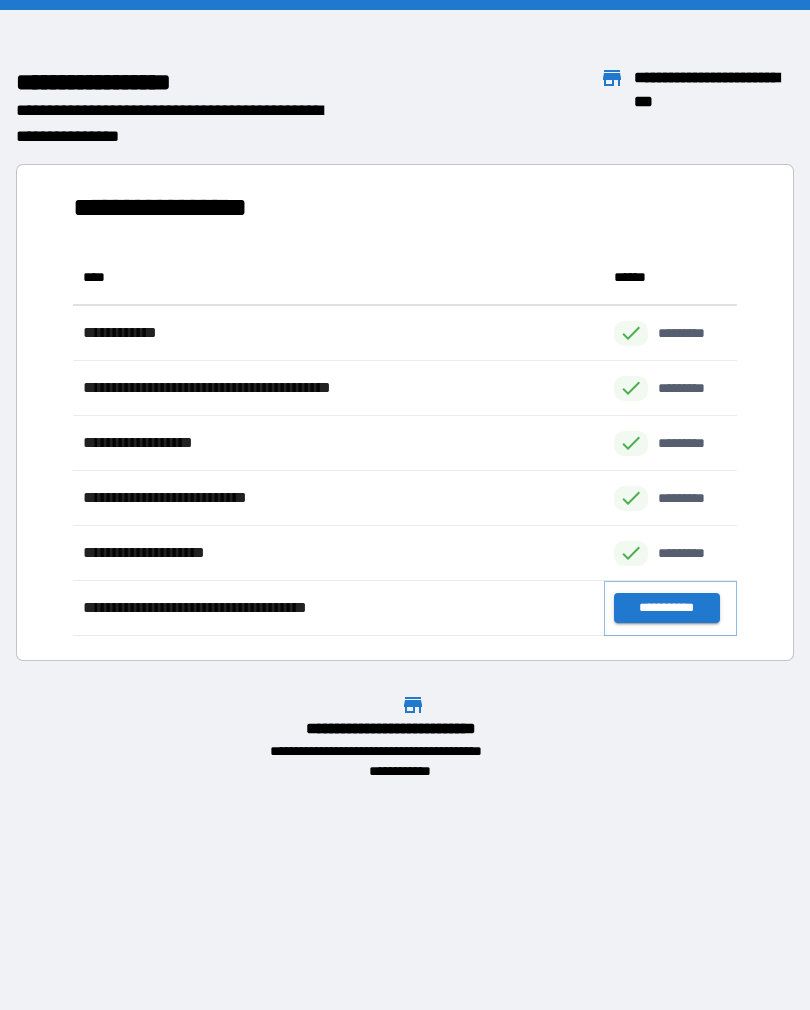 click on "**********" at bounding box center (666, 608) 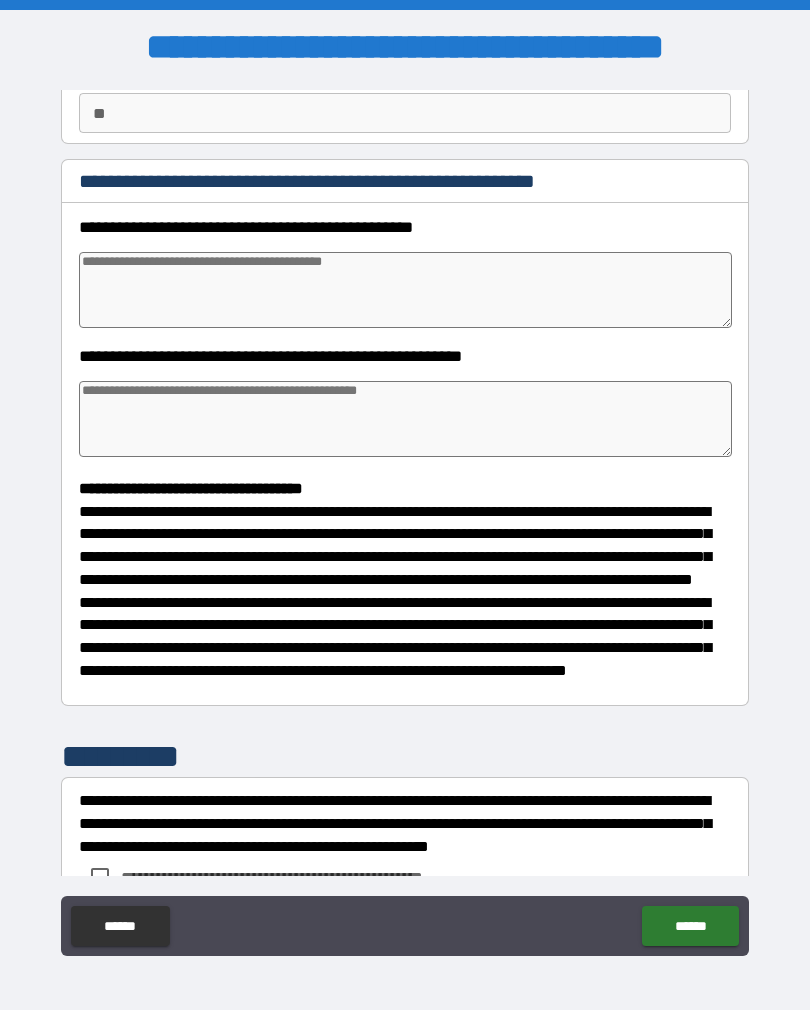 scroll, scrollTop: 191, scrollLeft: 0, axis: vertical 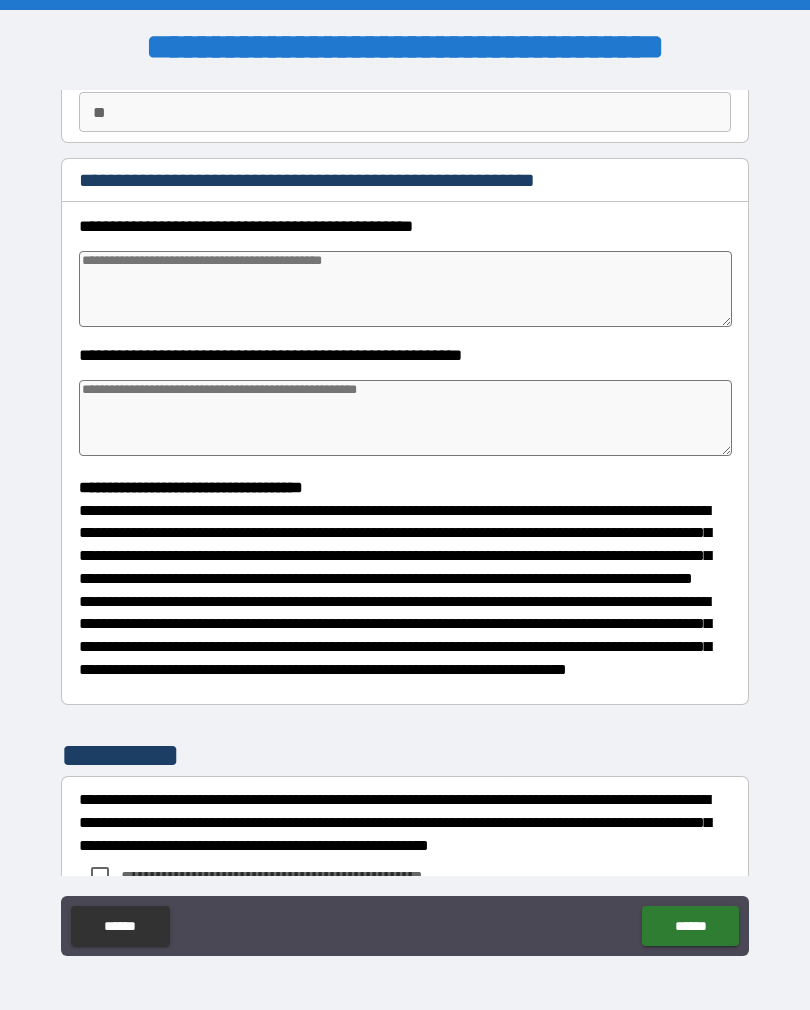 click at bounding box center [405, 289] 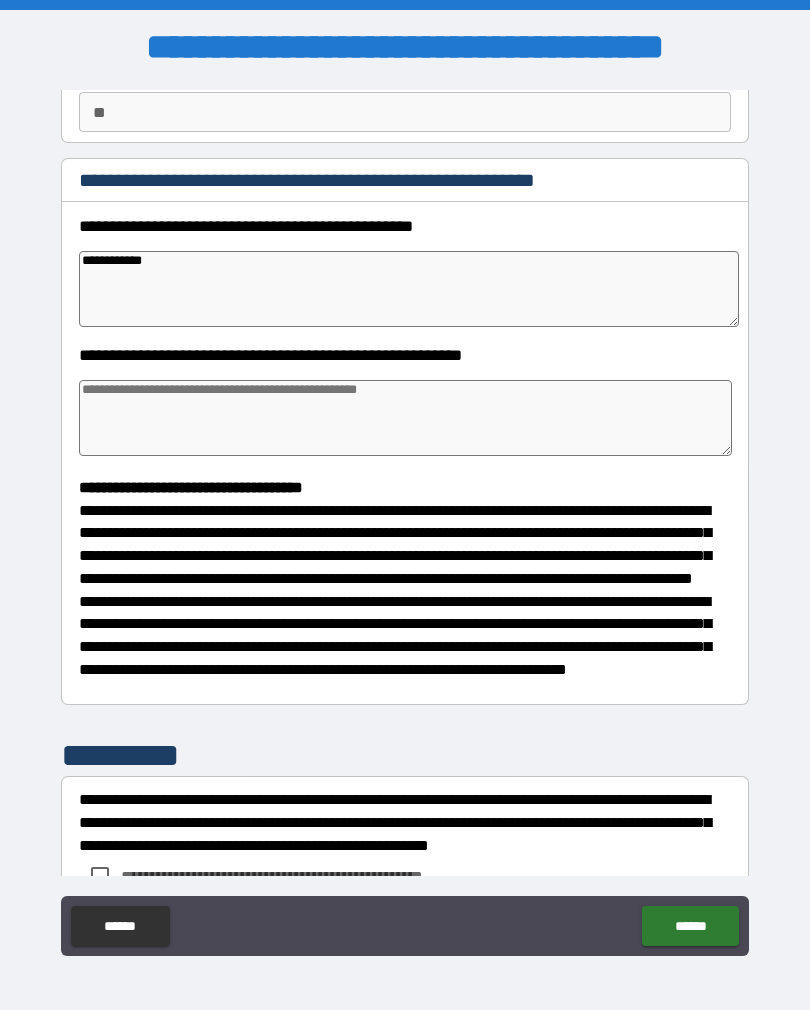 click on "**********" at bounding box center (409, 289) 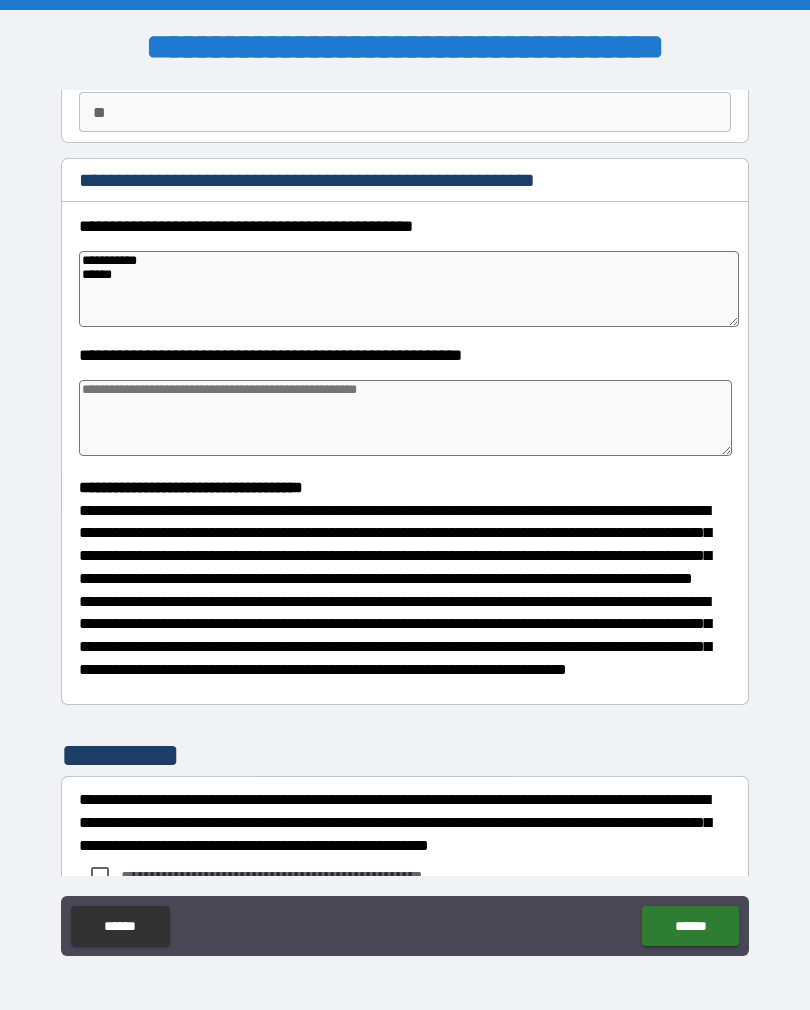 click at bounding box center (405, 418) 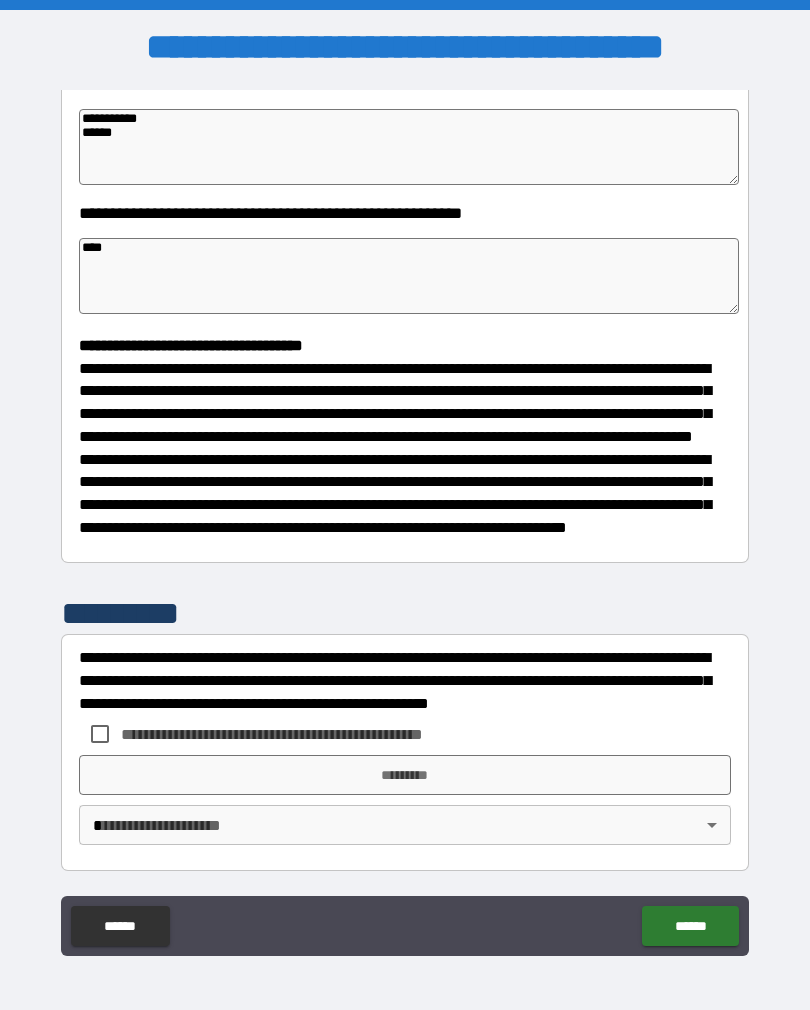scroll, scrollTop: 370, scrollLeft: 0, axis: vertical 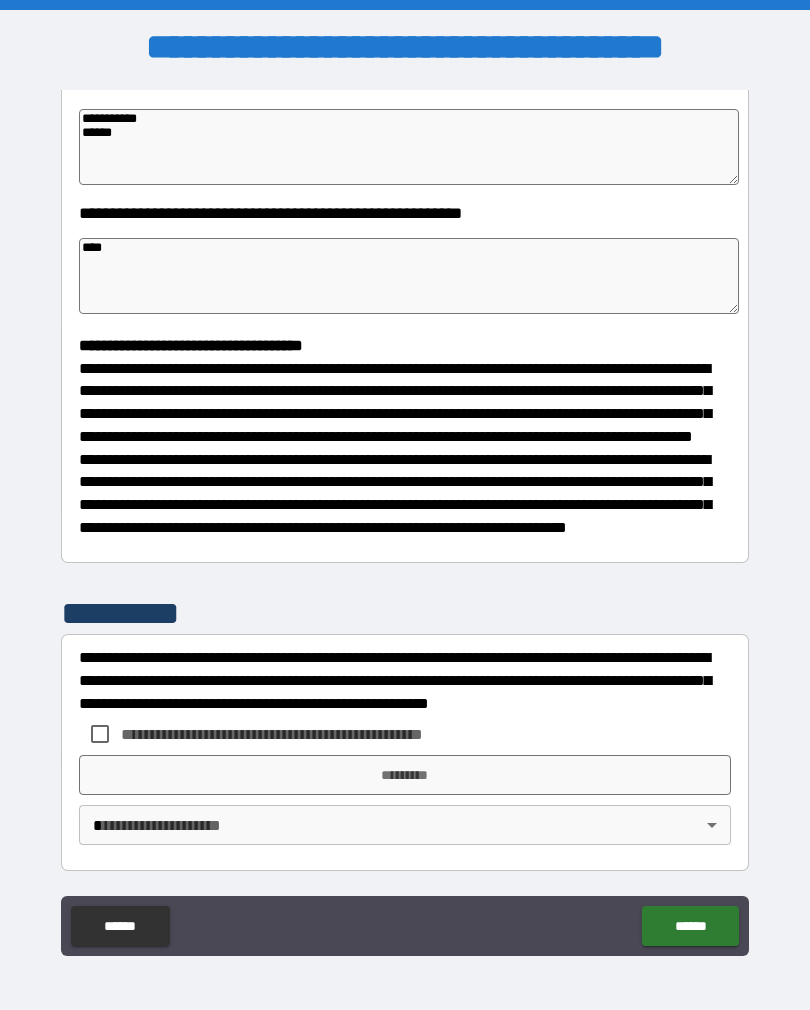 click on "**********" at bounding box center [405, 523] 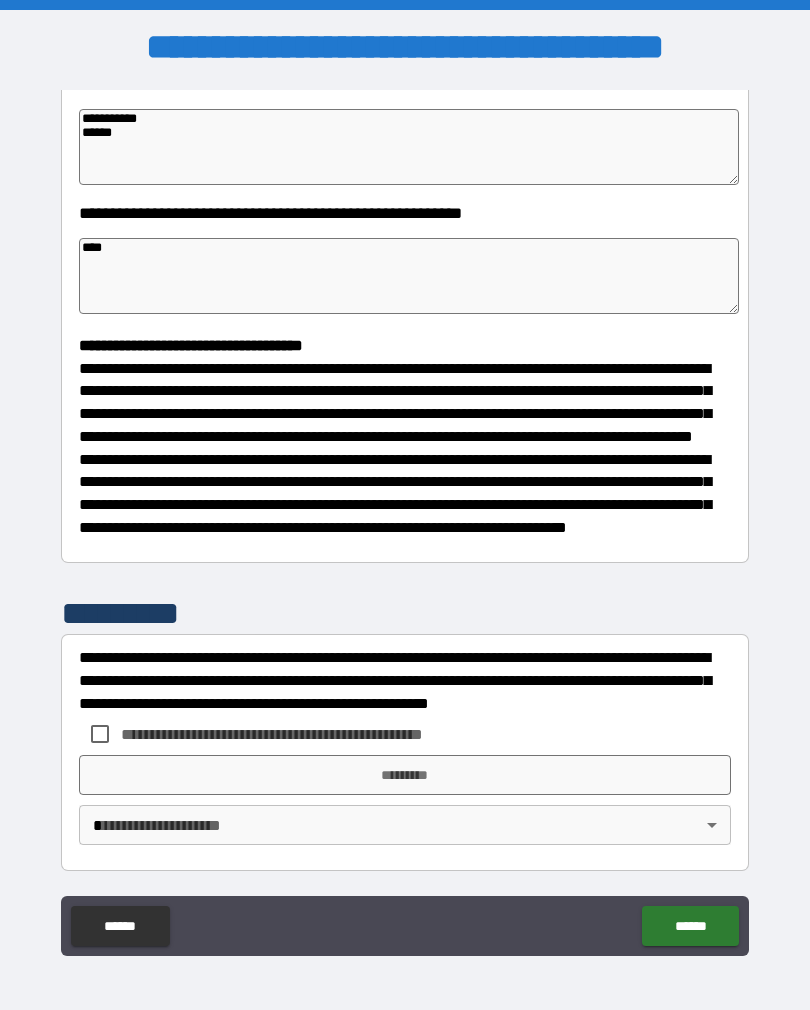 scroll, scrollTop: 370, scrollLeft: 0, axis: vertical 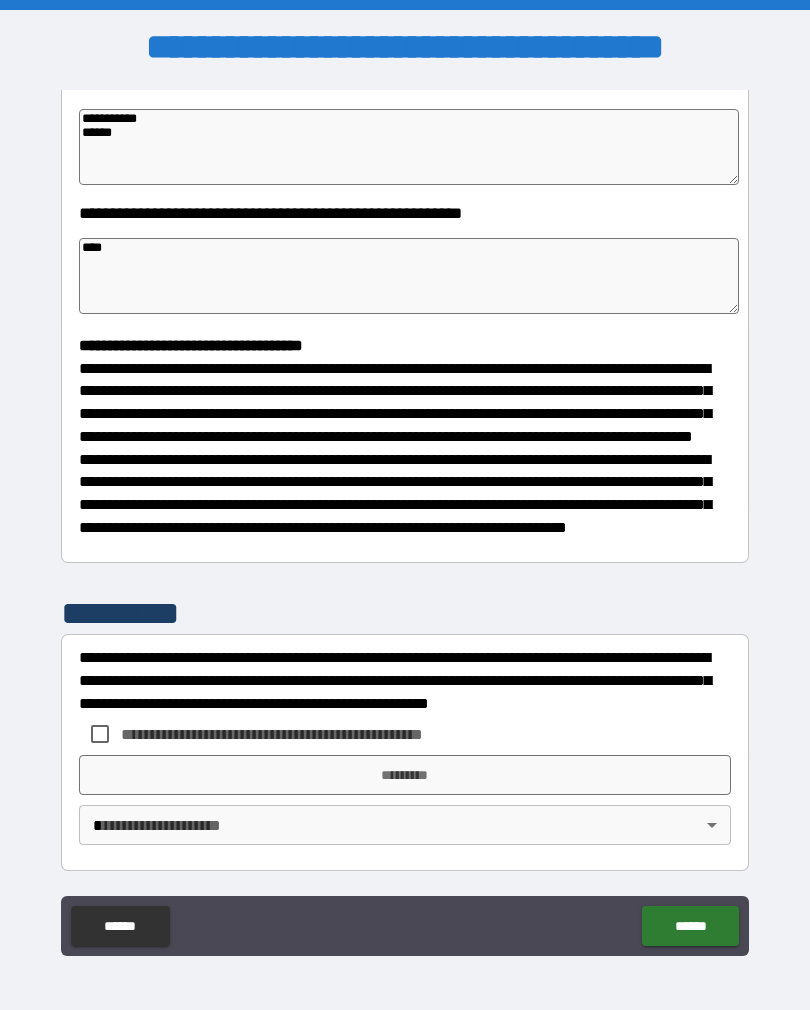 click on "*********" at bounding box center (405, 775) 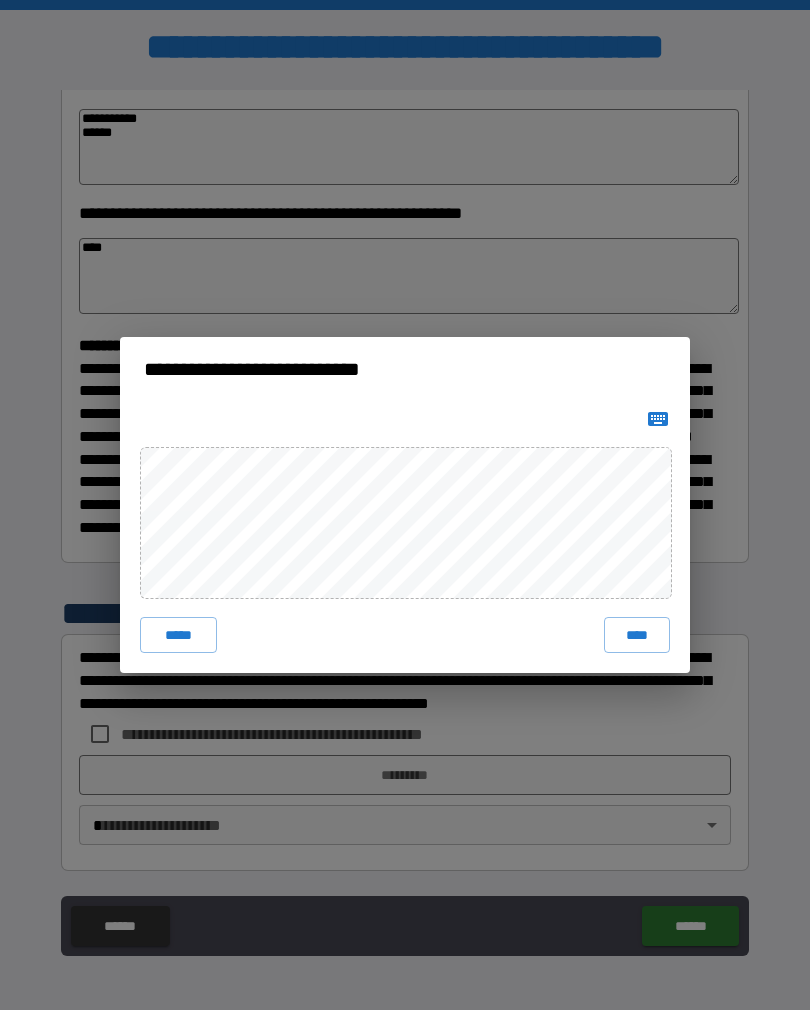 click on "****" at bounding box center [637, 635] 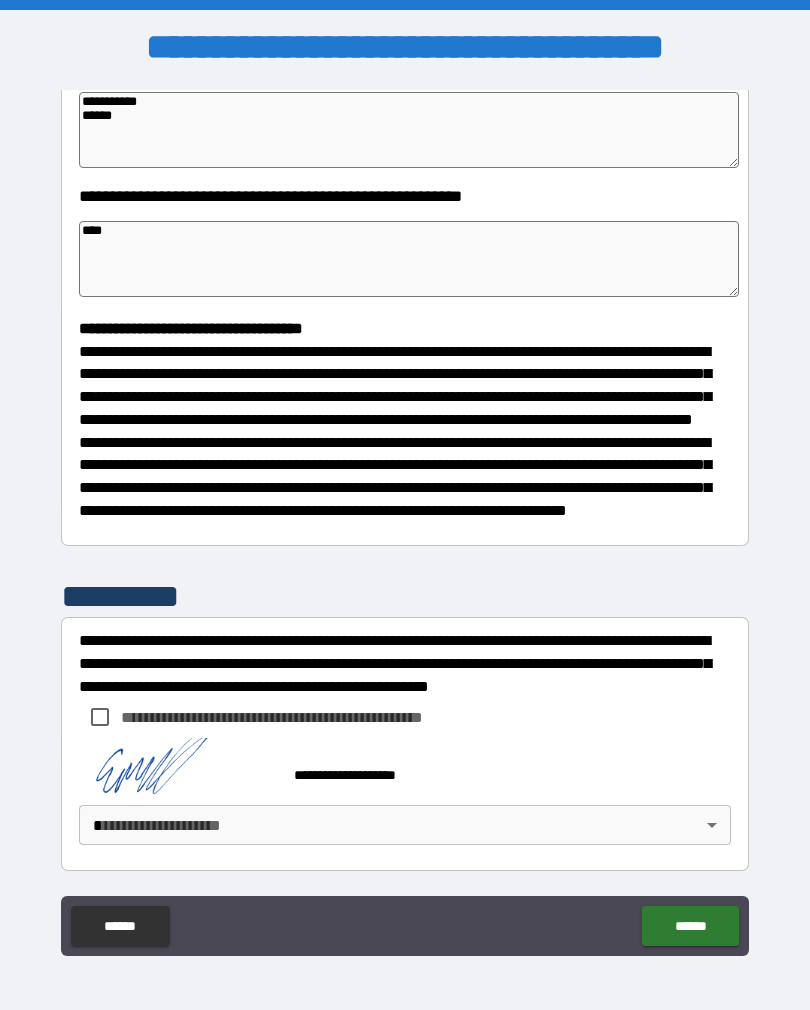 click on "**********" at bounding box center (405, 520) 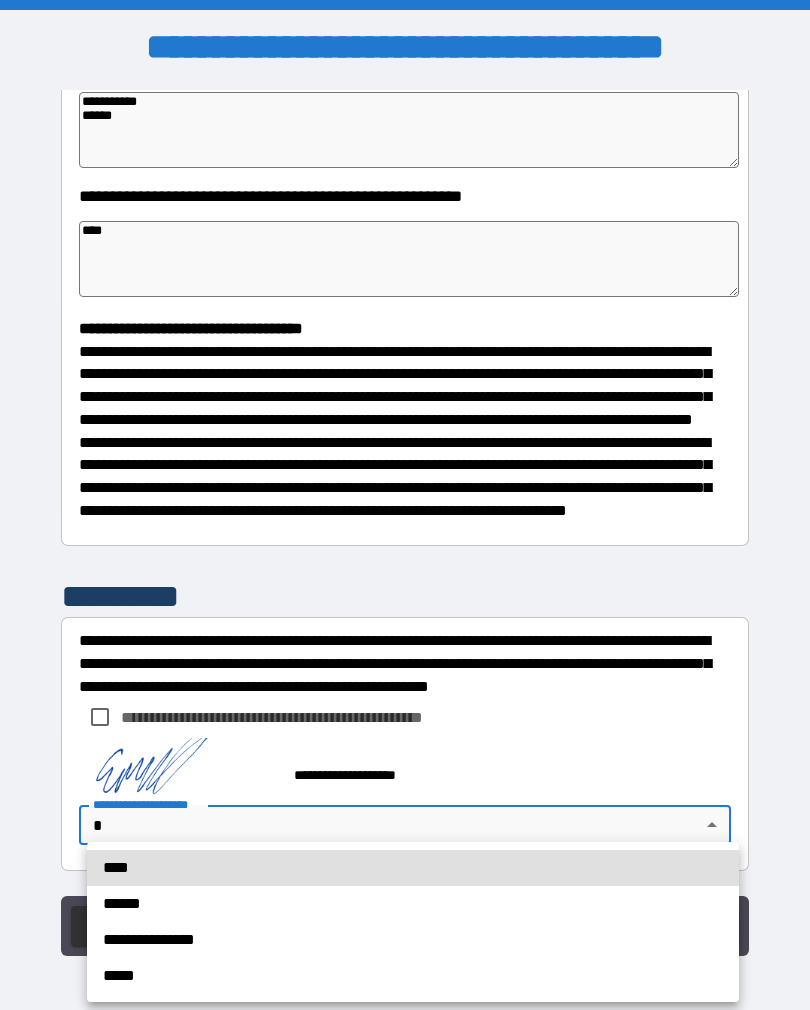 click on "****" at bounding box center [413, 868] 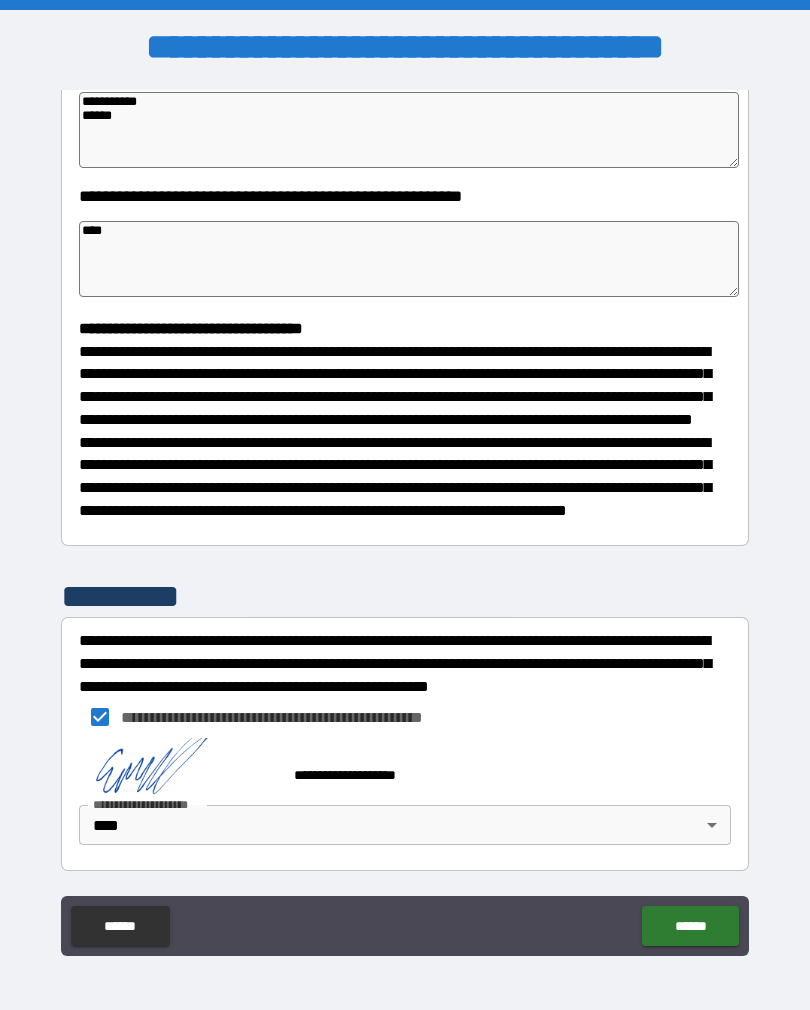 click on "******" at bounding box center [690, 926] 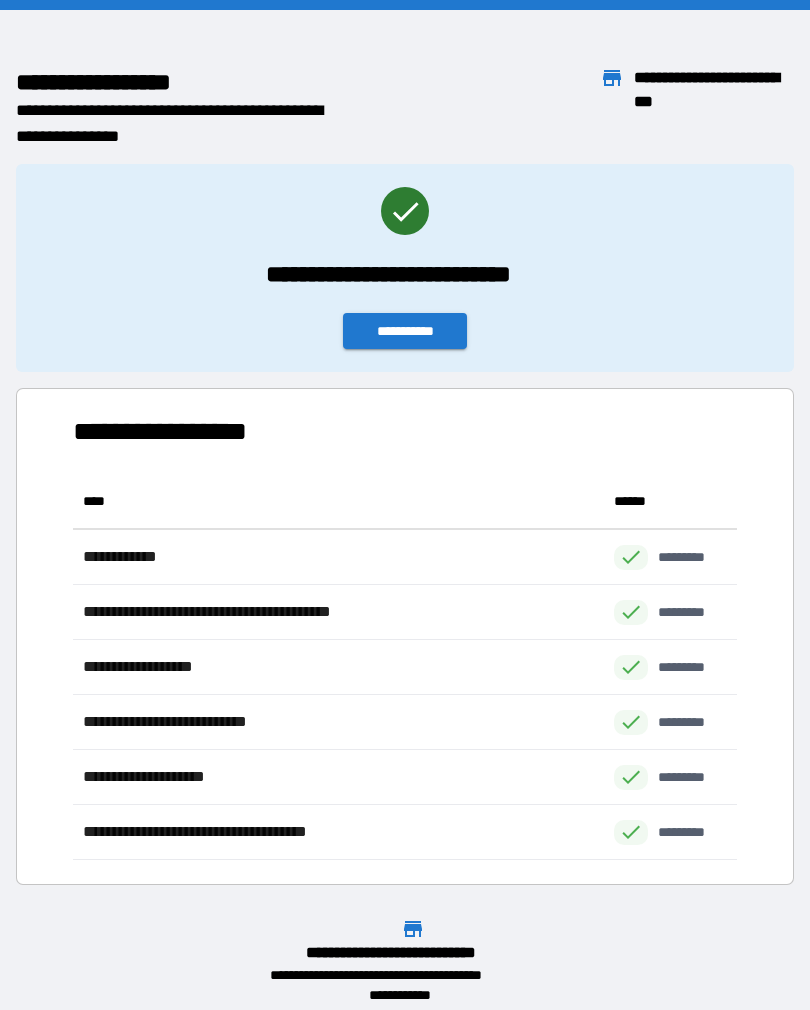 scroll, scrollTop: 1, scrollLeft: 1, axis: both 